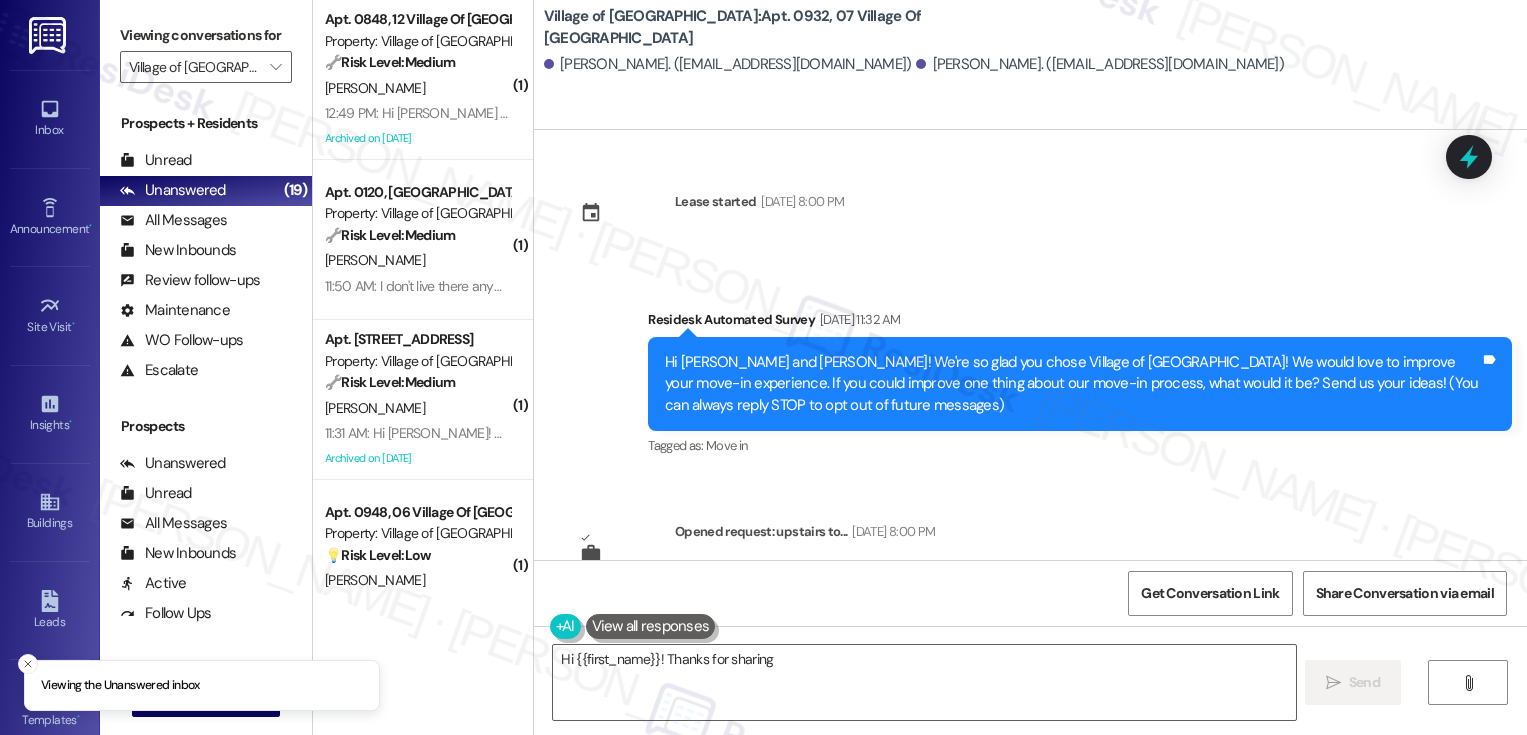 scroll, scrollTop: 0, scrollLeft: 0, axis: both 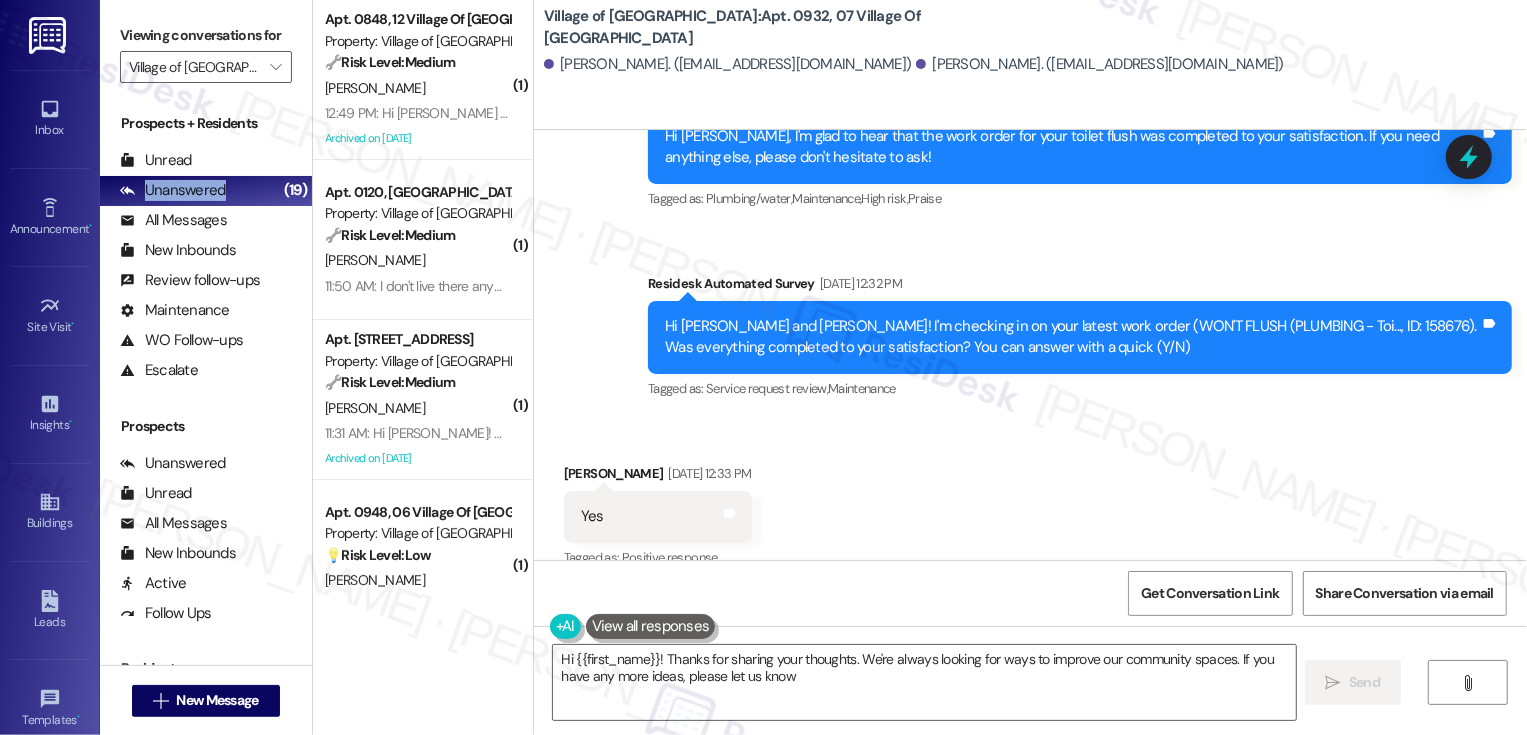 type on "Hi {{first_name}}! Thanks for sharing your thoughts. We're always looking for ways to improve our community spaces. If you have any more ideas, please let us know!" 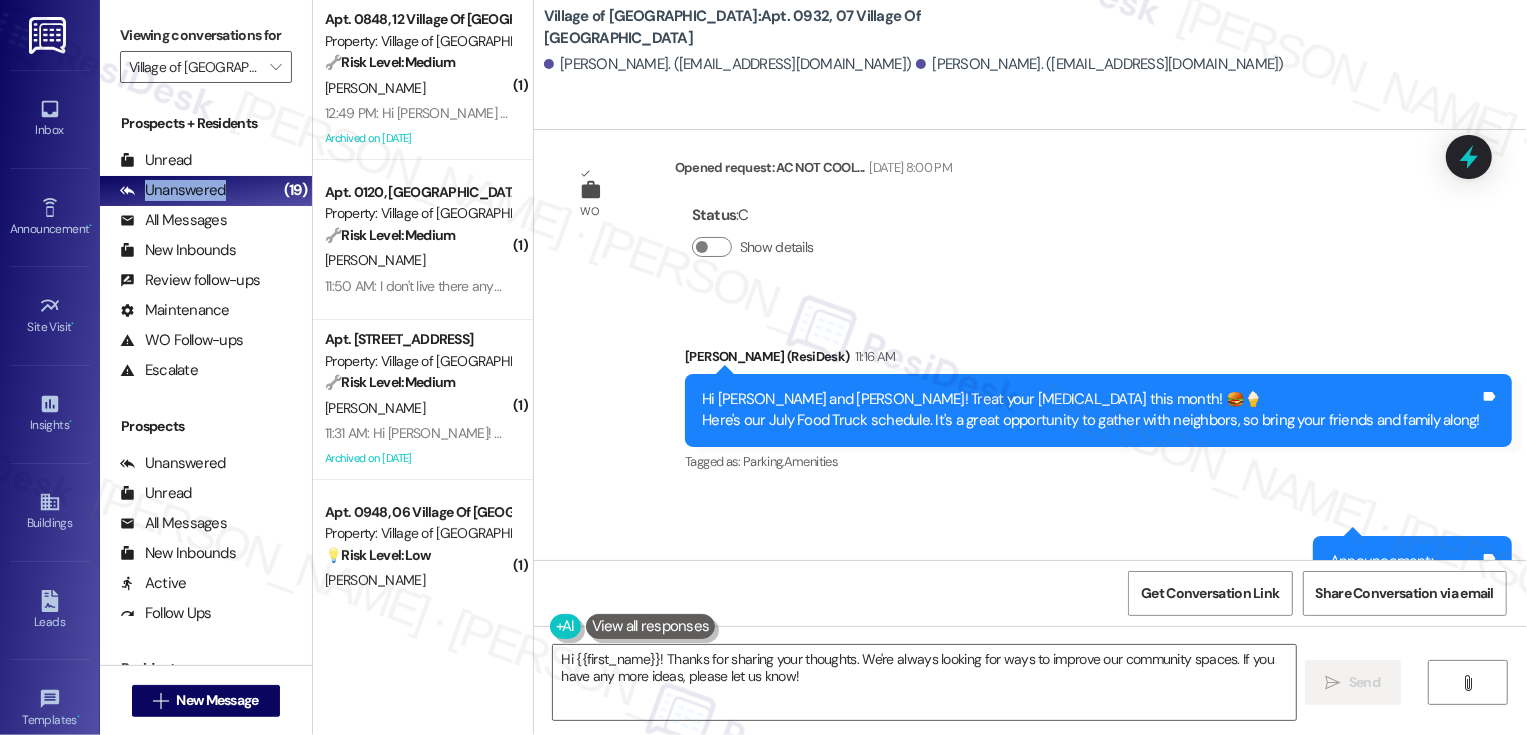 scroll, scrollTop: 11702, scrollLeft: 0, axis: vertical 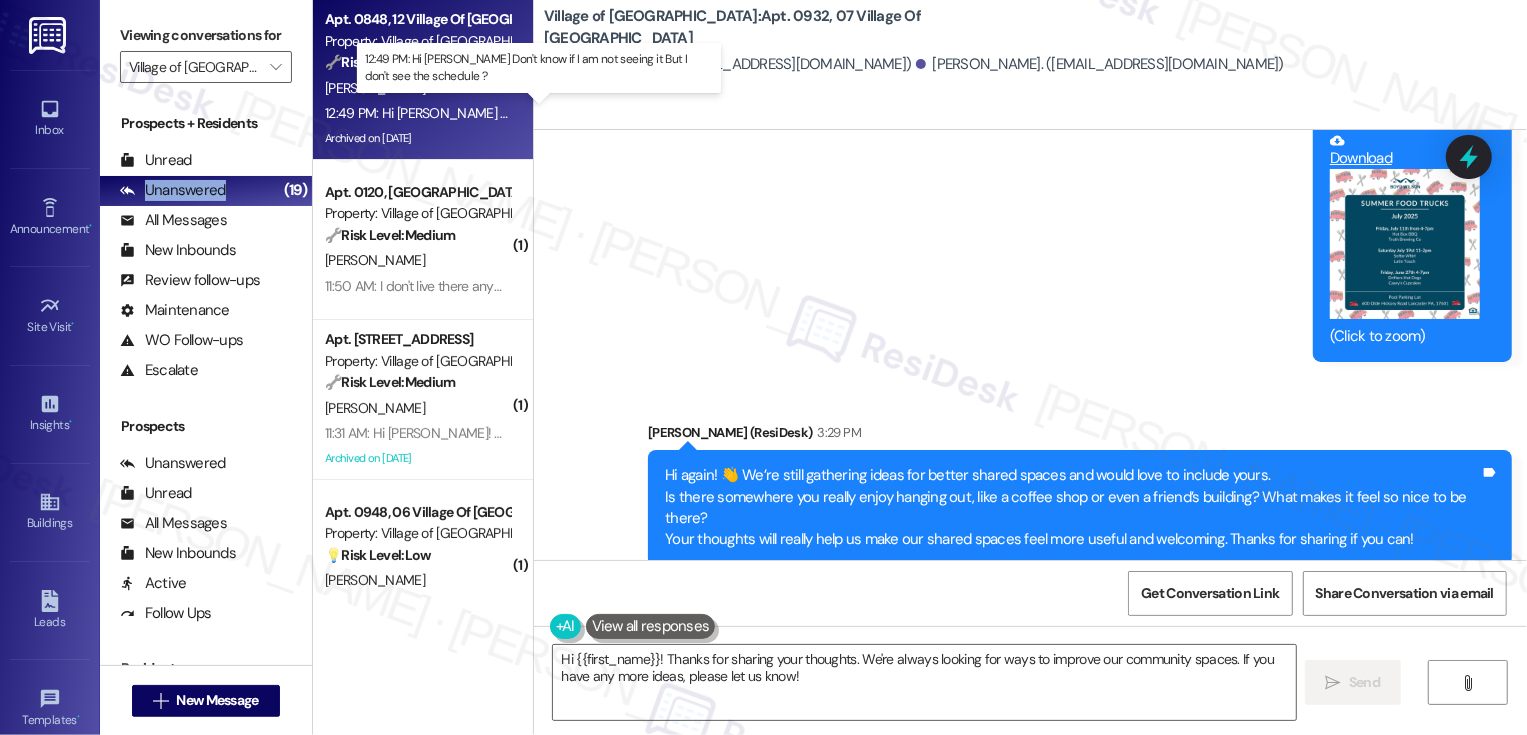 click on "12:49 PM: Hi [PERSON_NAME] Don't know if I am not seeing it But I don't see the schedule ?  12:49 PM: Hi [PERSON_NAME] Don't know if I am not seeing it But I don't see the schedule ?" at bounding box center [585, 113] 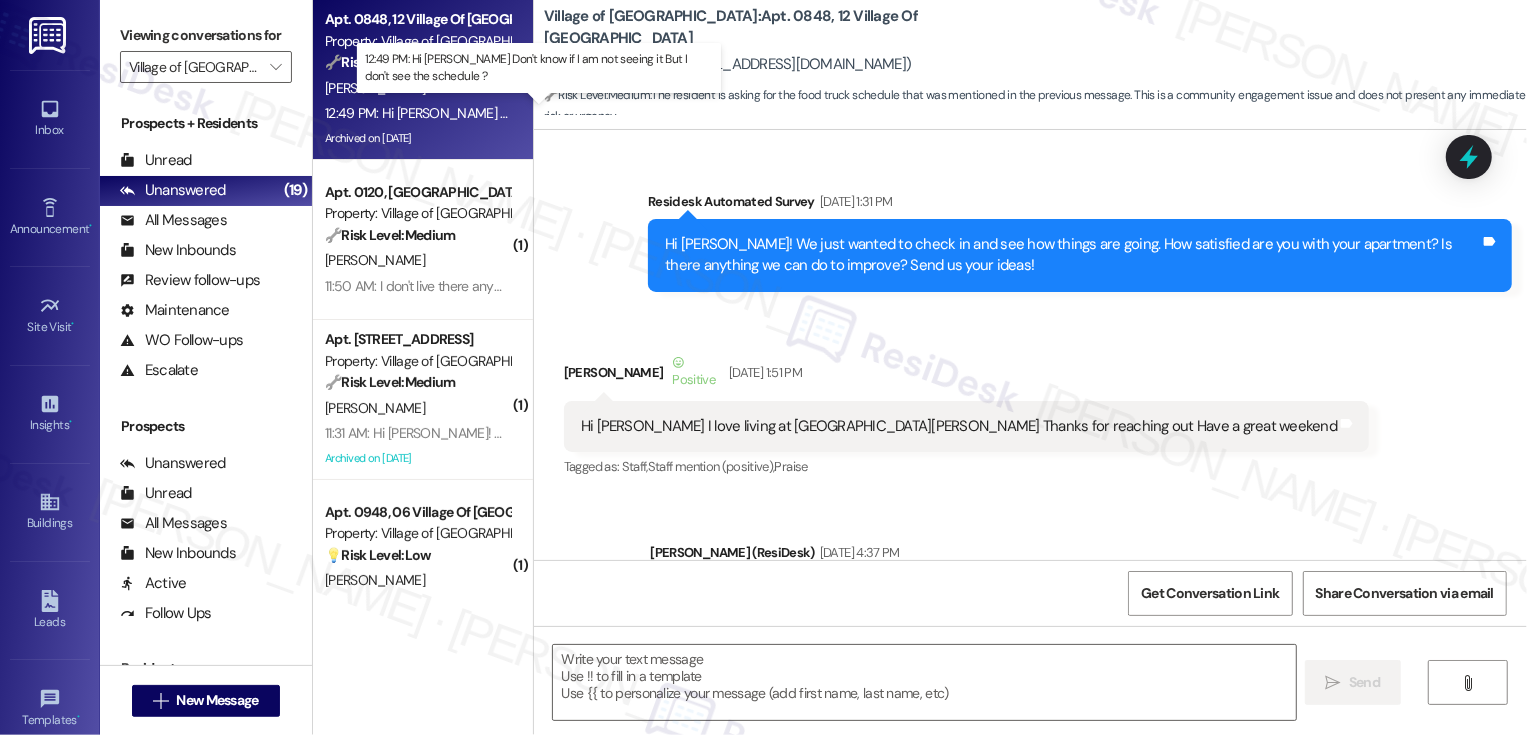 click on "12:49 PM: Hi [PERSON_NAME] Don't know if I am not seeing it But I don't see the schedule ?  12:49 PM: Hi [PERSON_NAME] Don't know if I am not seeing it But I don't see the schedule ?" at bounding box center (585, 113) 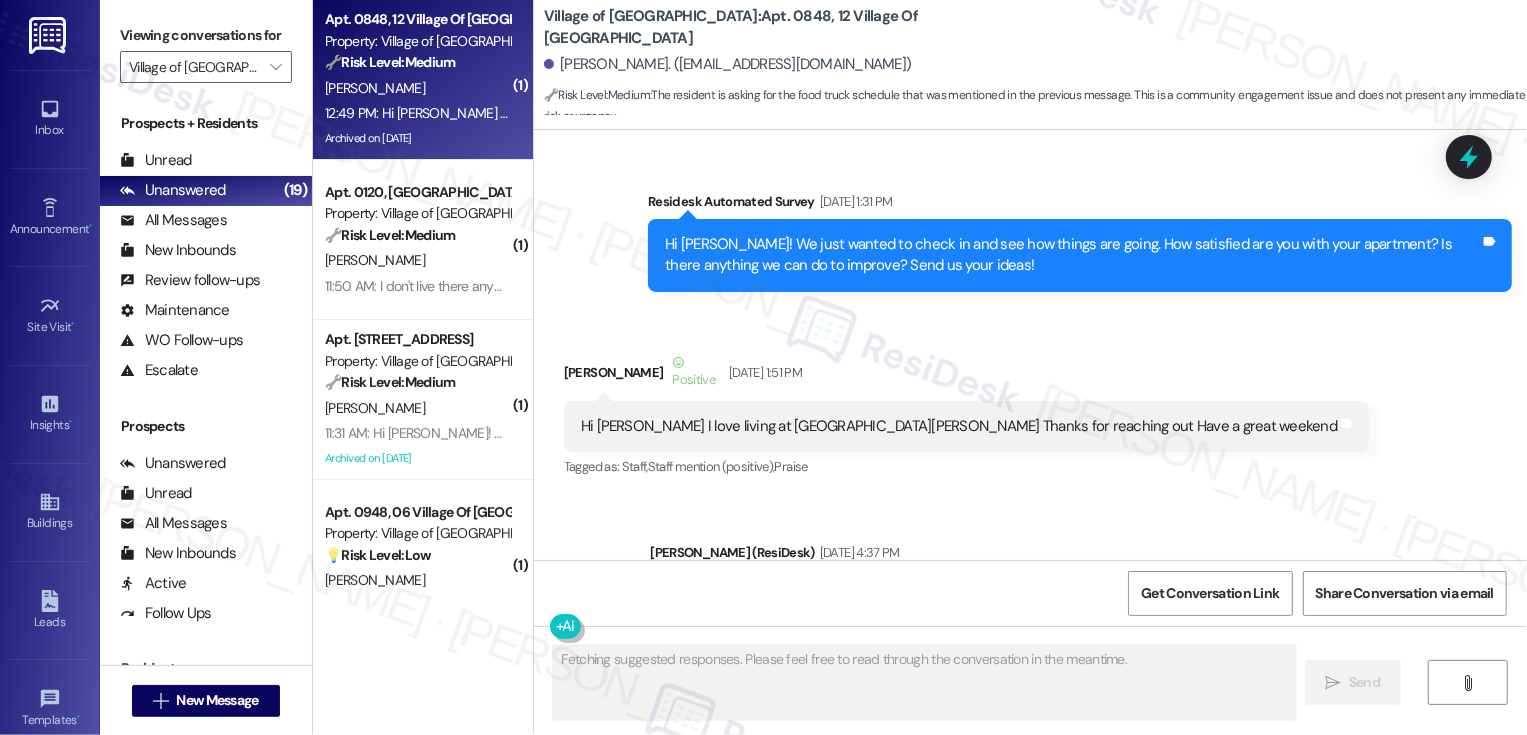 scroll, scrollTop: 33149, scrollLeft: 0, axis: vertical 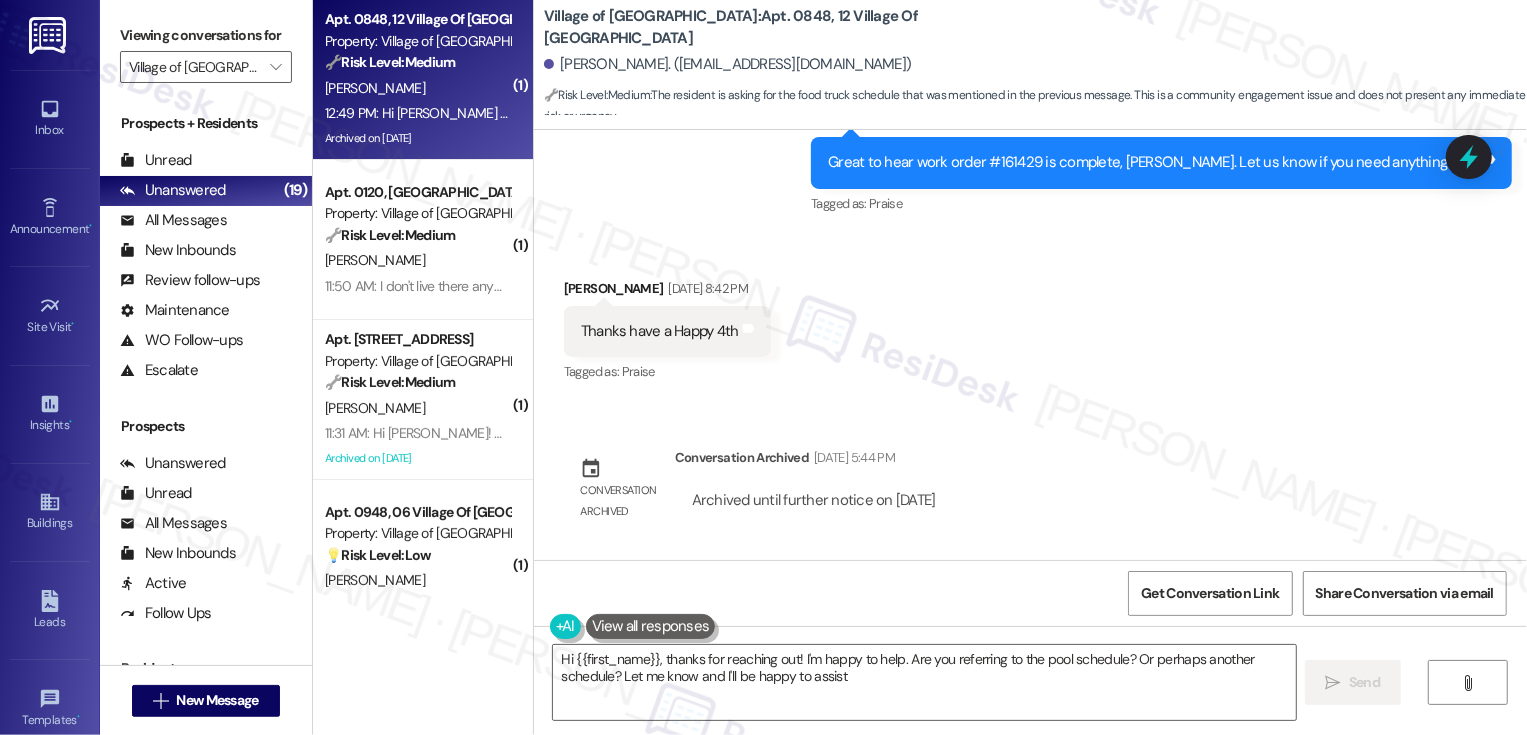 type on "Hi {{first_name}}, thanks for reaching out! I'm happy to help. Are you referring to the pool schedule? Or perhaps another schedule? Let me know and I'll be happy to assist!" 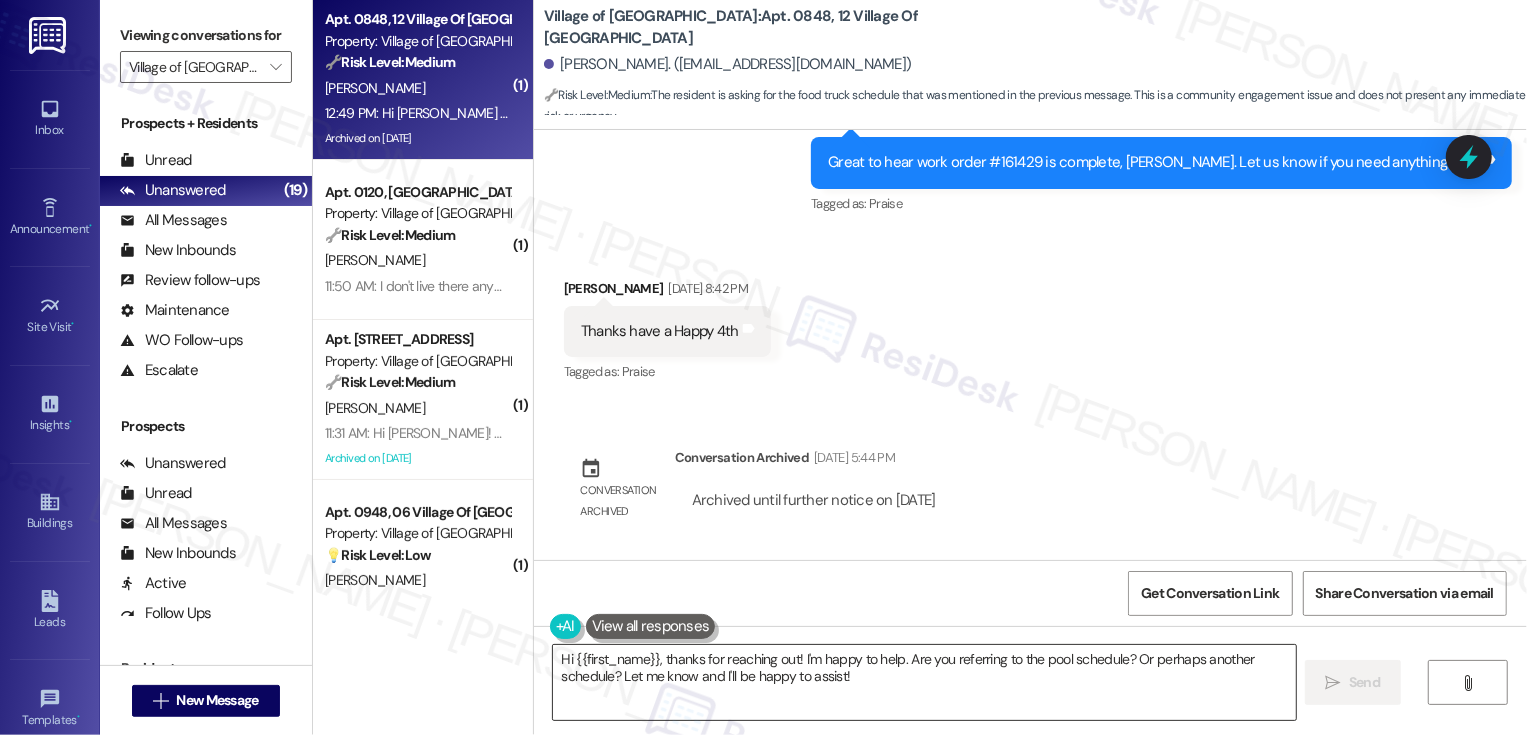 click on "Hi {{first_name}}, thanks for reaching out! I'm happy to help. Are you referring to the pool schedule? Or perhaps another schedule? Let me know and I'll be happy to assist!" at bounding box center (924, 682) 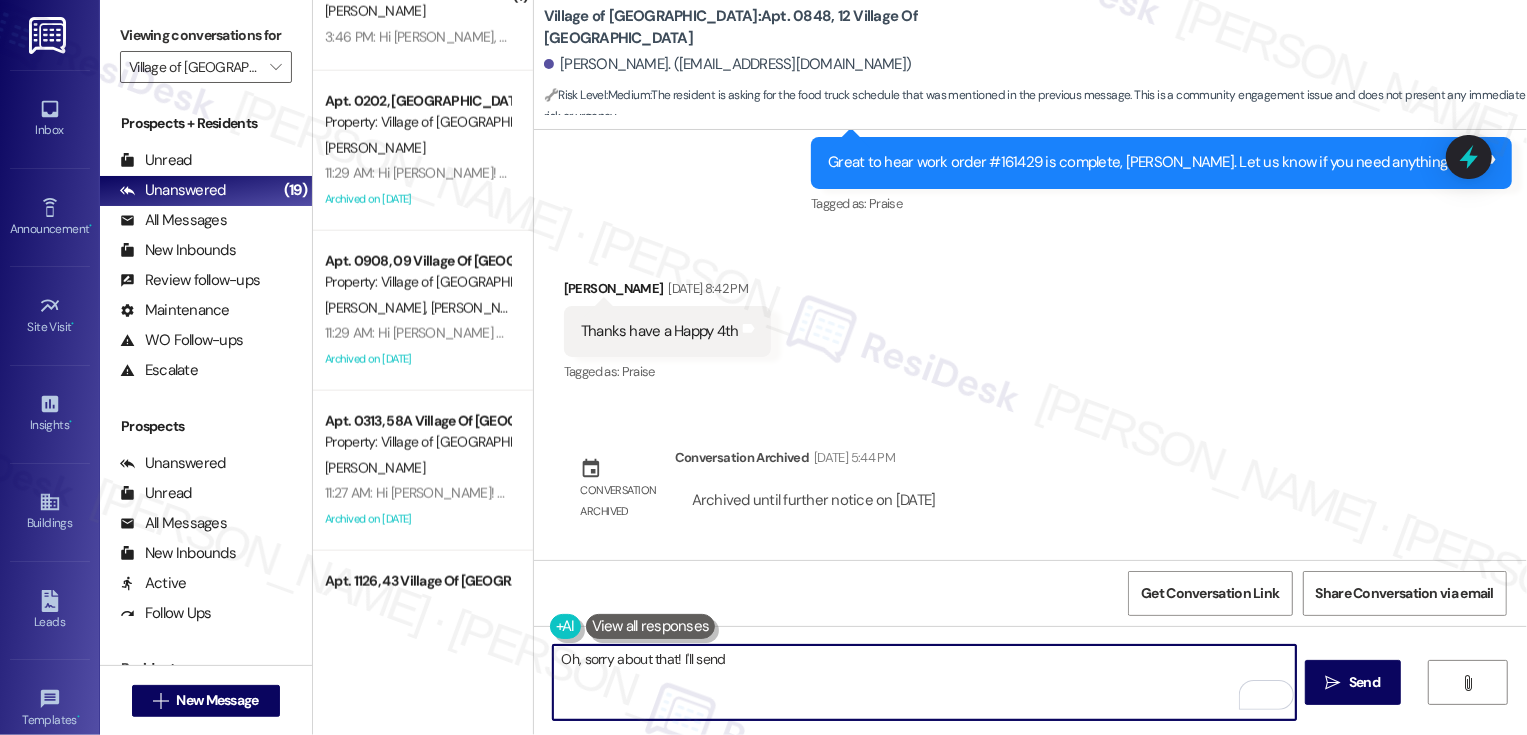 scroll, scrollTop: 1993, scrollLeft: 0, axis: vertical 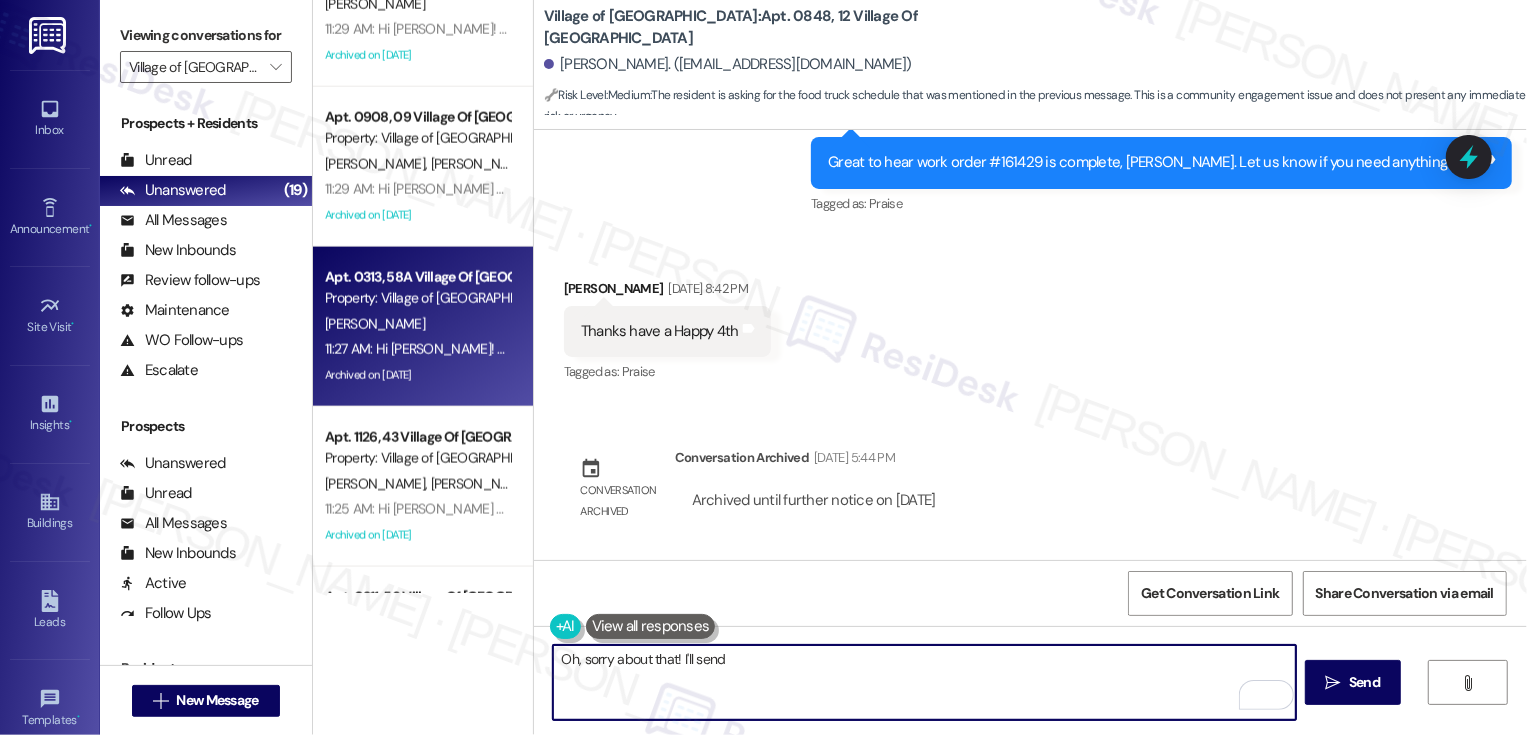 type on "Oh, sorry about that! I'll send" 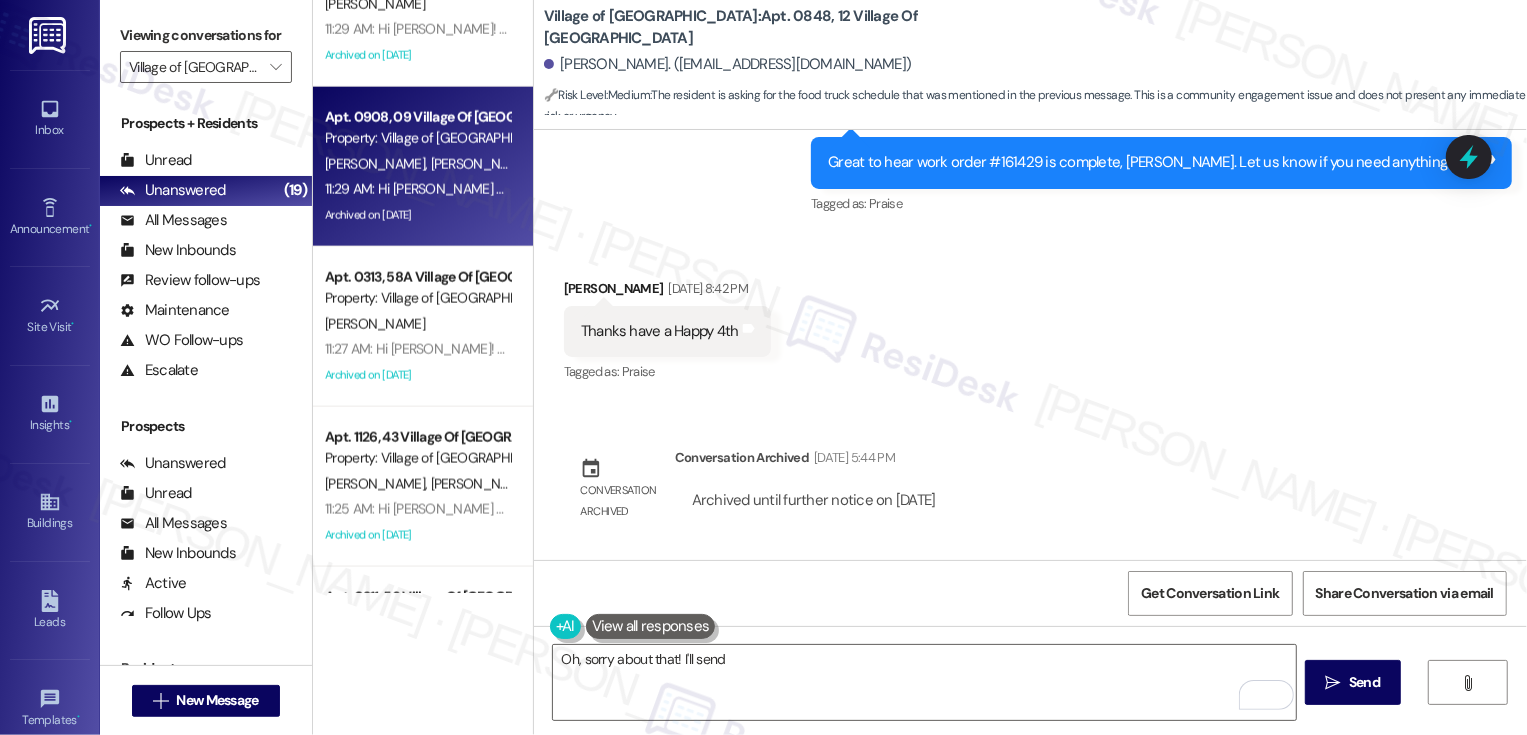 drag, startPoint x: 433, startPoint y: 349, endPoint x: 433, endPoint y: 216, distance: 133 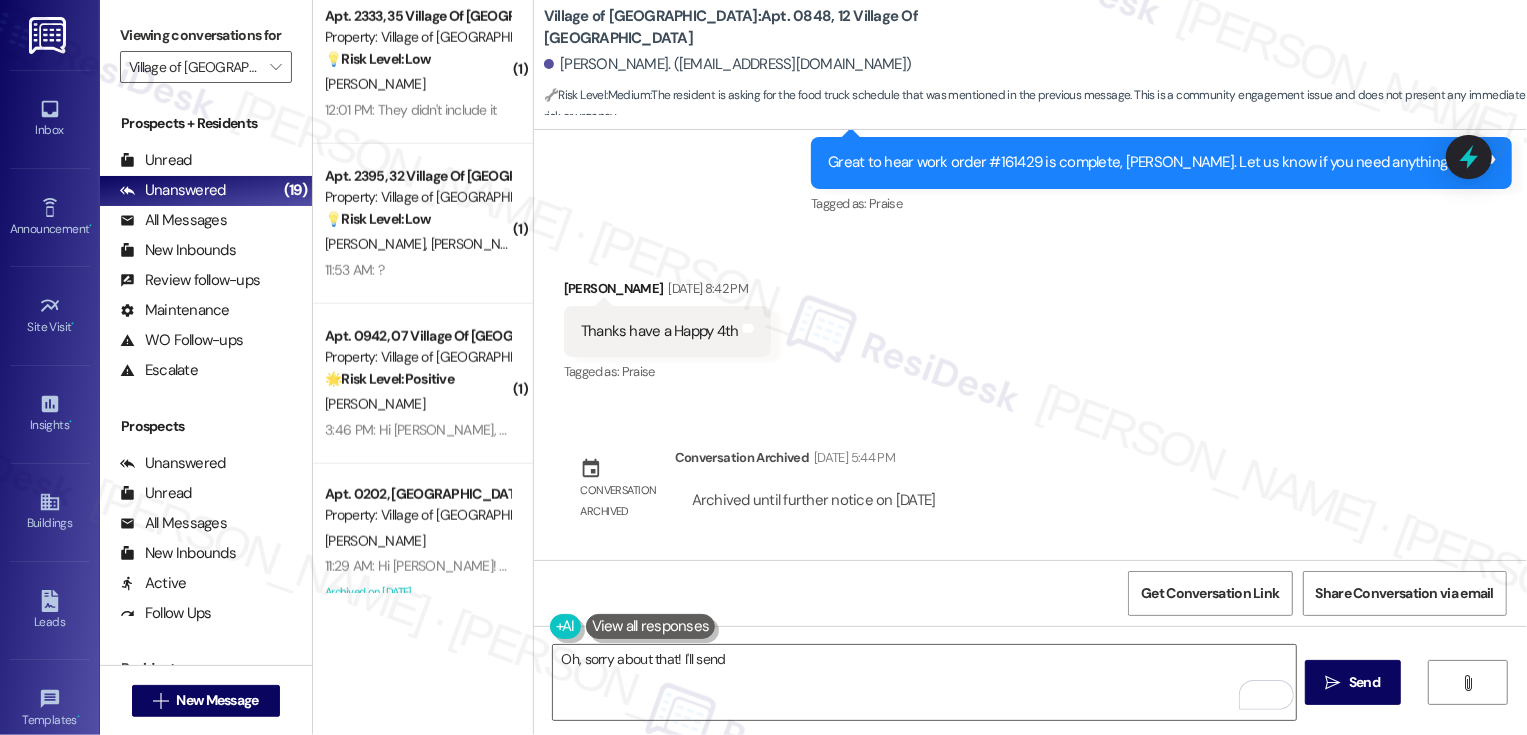 scroll, scrollTop: 1050, scrollLeft: 0, axis: vertical 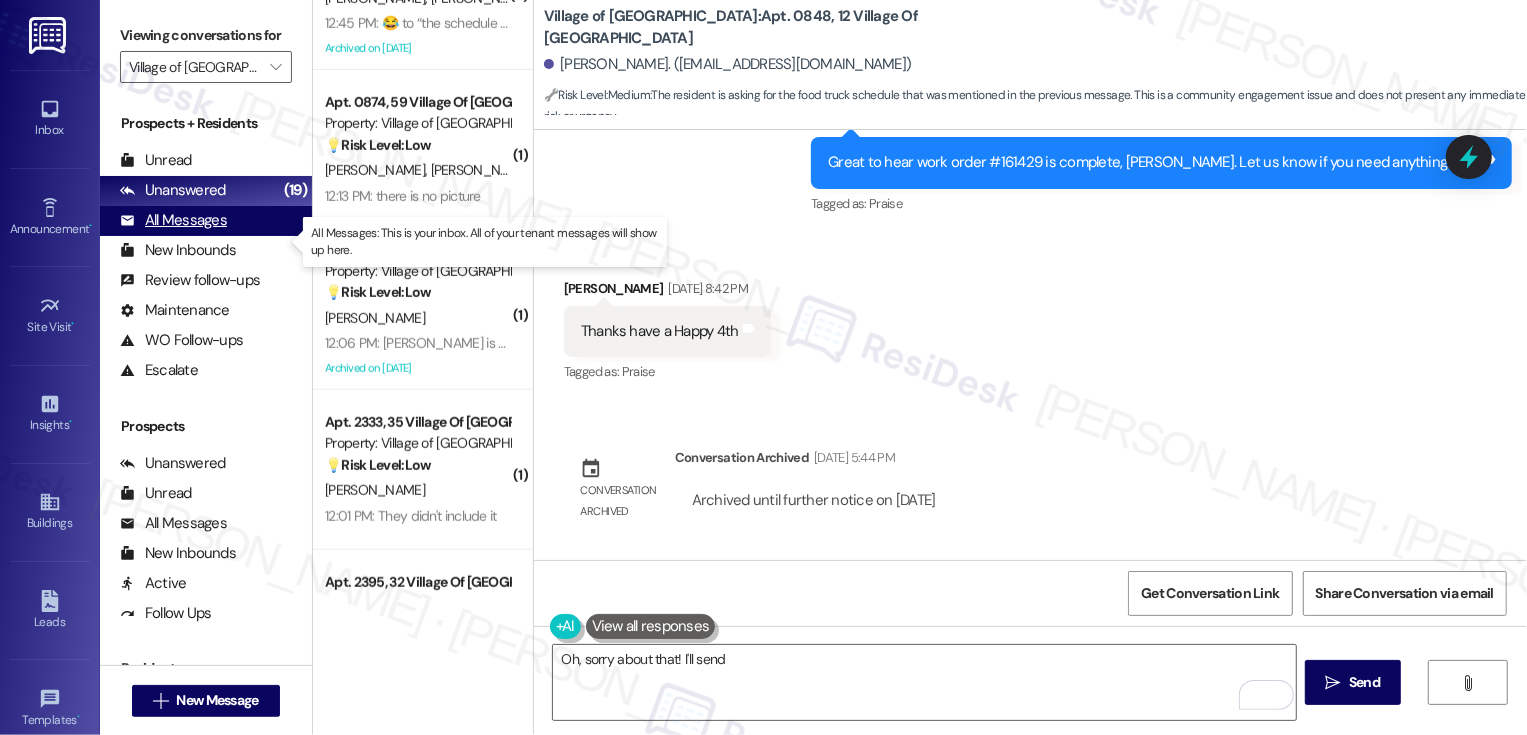 click on "All Messages (undefined)" at bounding box center [206, 221] 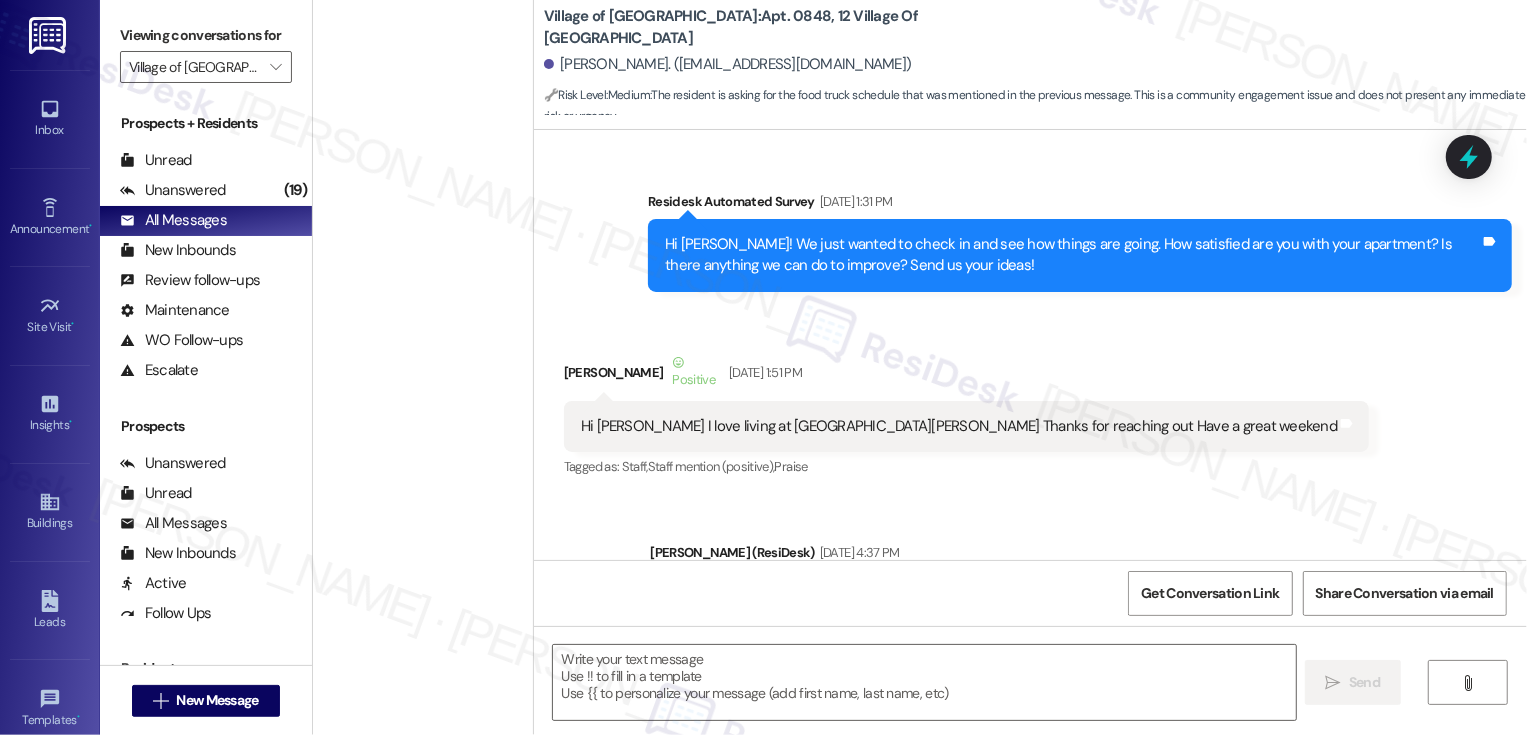 scroll, scrollTop: 33148, scrollLeft: 0, axis: vertical 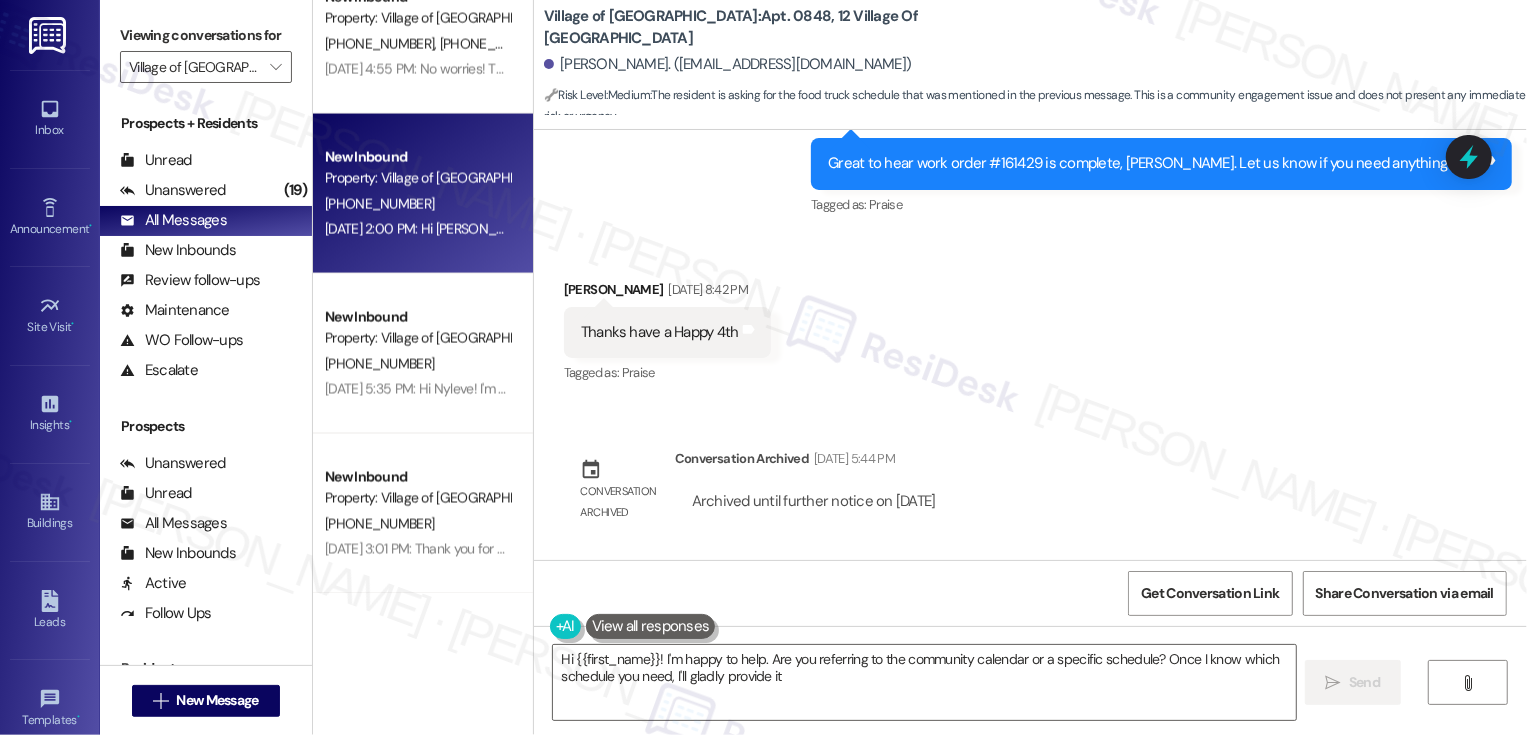 type on "Hi {{first_name}}! I'm happy to help. Are you referring to the community calendar or a specific schedule? Once I know which schedule you need, I'll gladly provide it!" 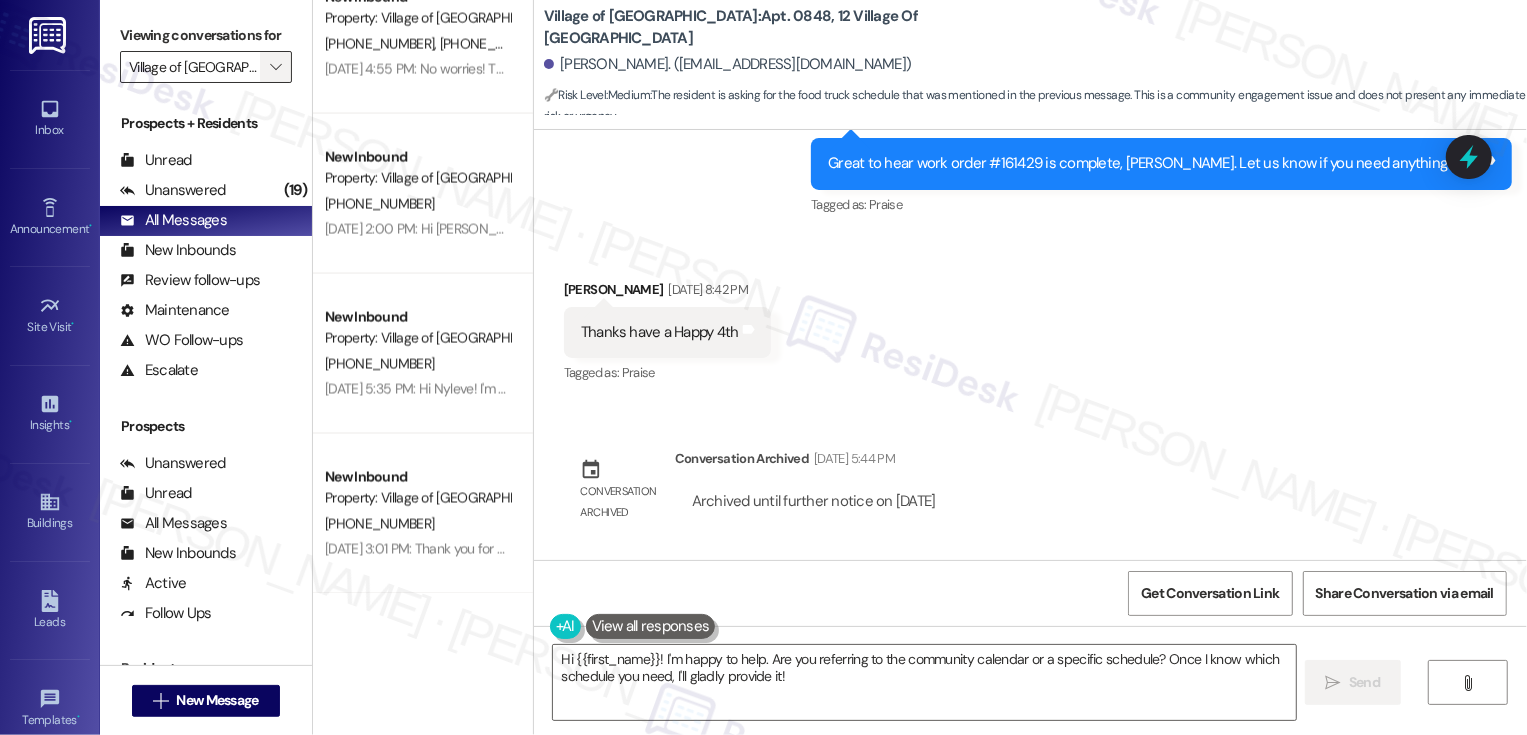 click on "" at bounding box center [276, 67] 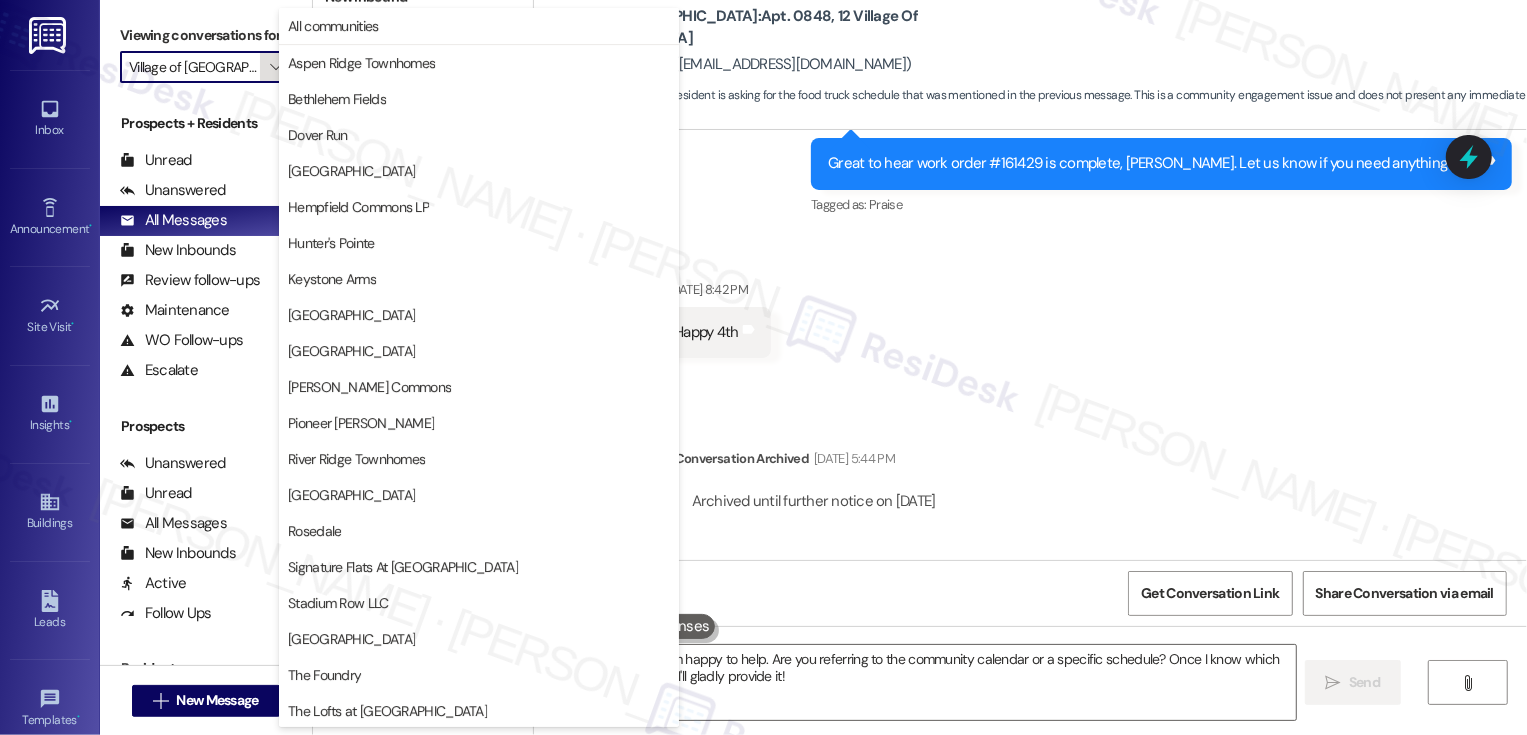 scroll, scrollTop: 0, scrollLeft: 11, axis: horizontal 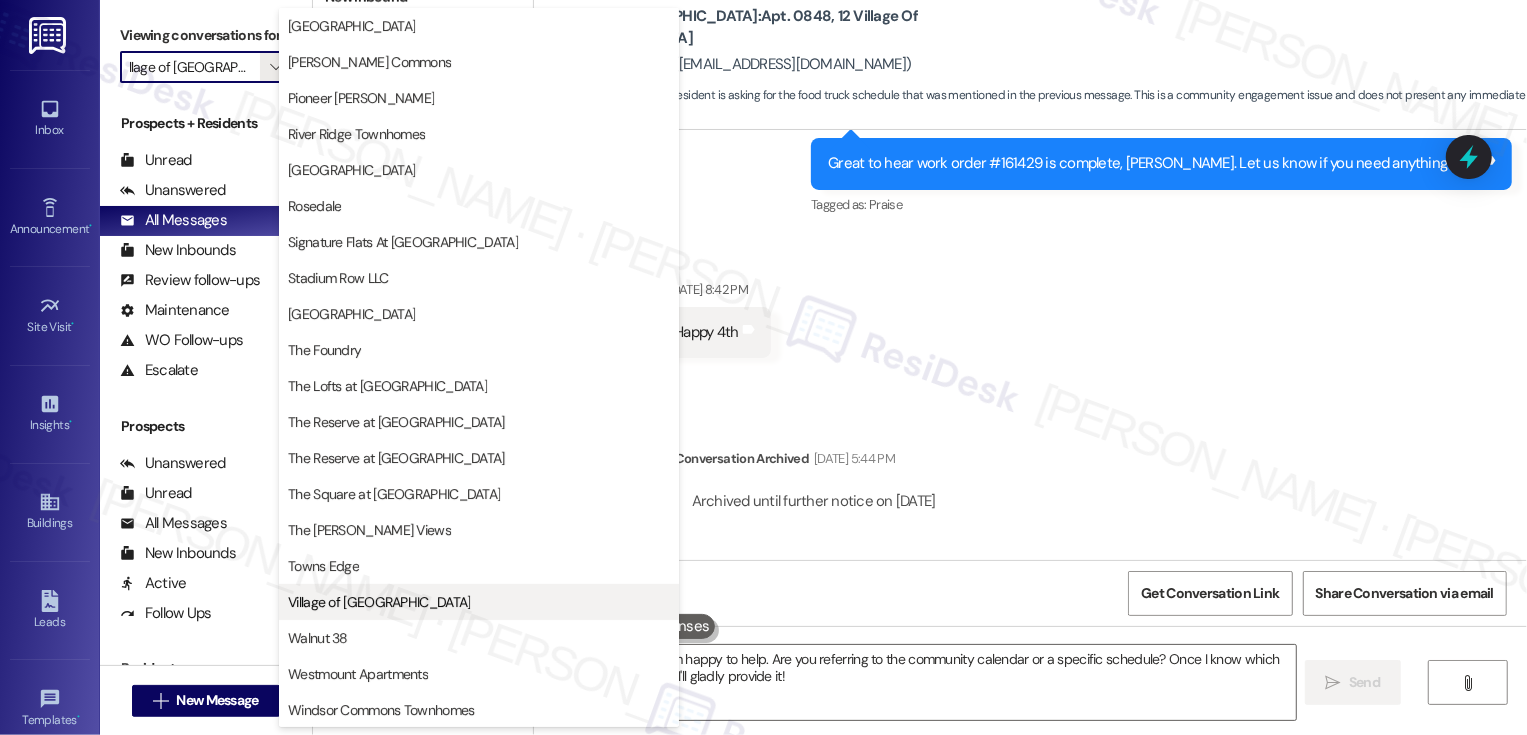 click on "Village of [GEOGRAPHIC_DATA]" at bounding box center (379, 602) 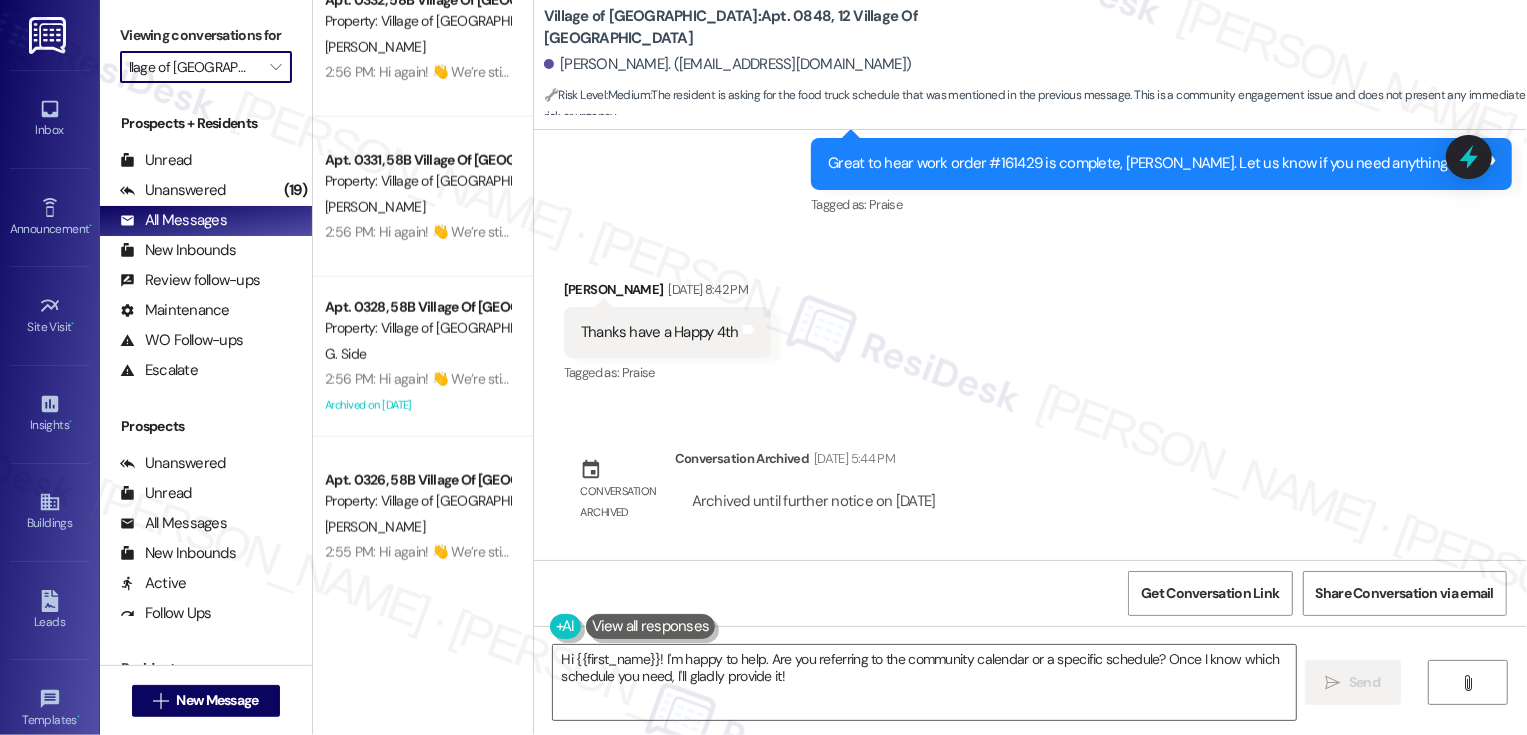 scroll, scrollTop: 7235, scrollLeft: 0, axis: vertical 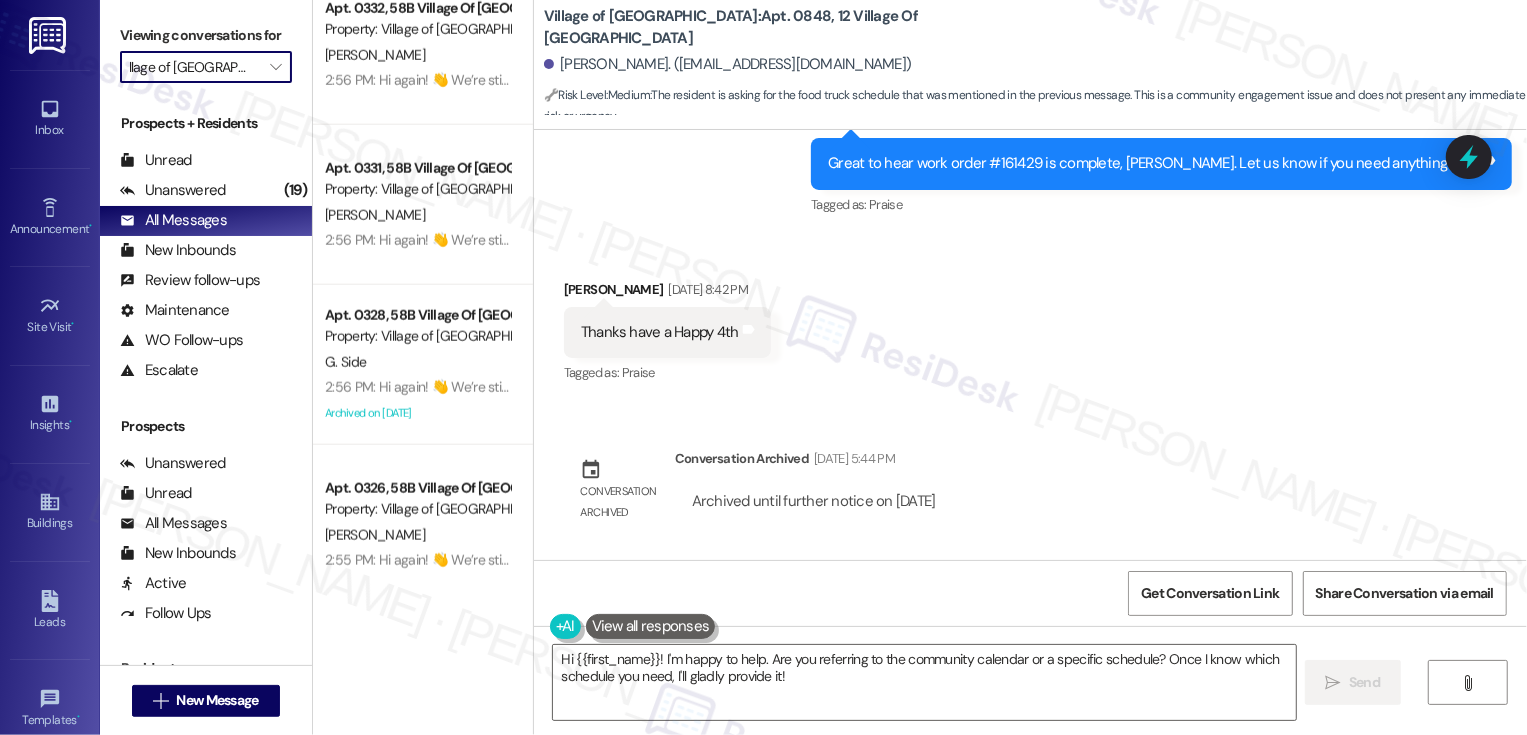 click on "Property: Village of [GEOGRAPHIC_DATA]" at bounding box center (417, 189) 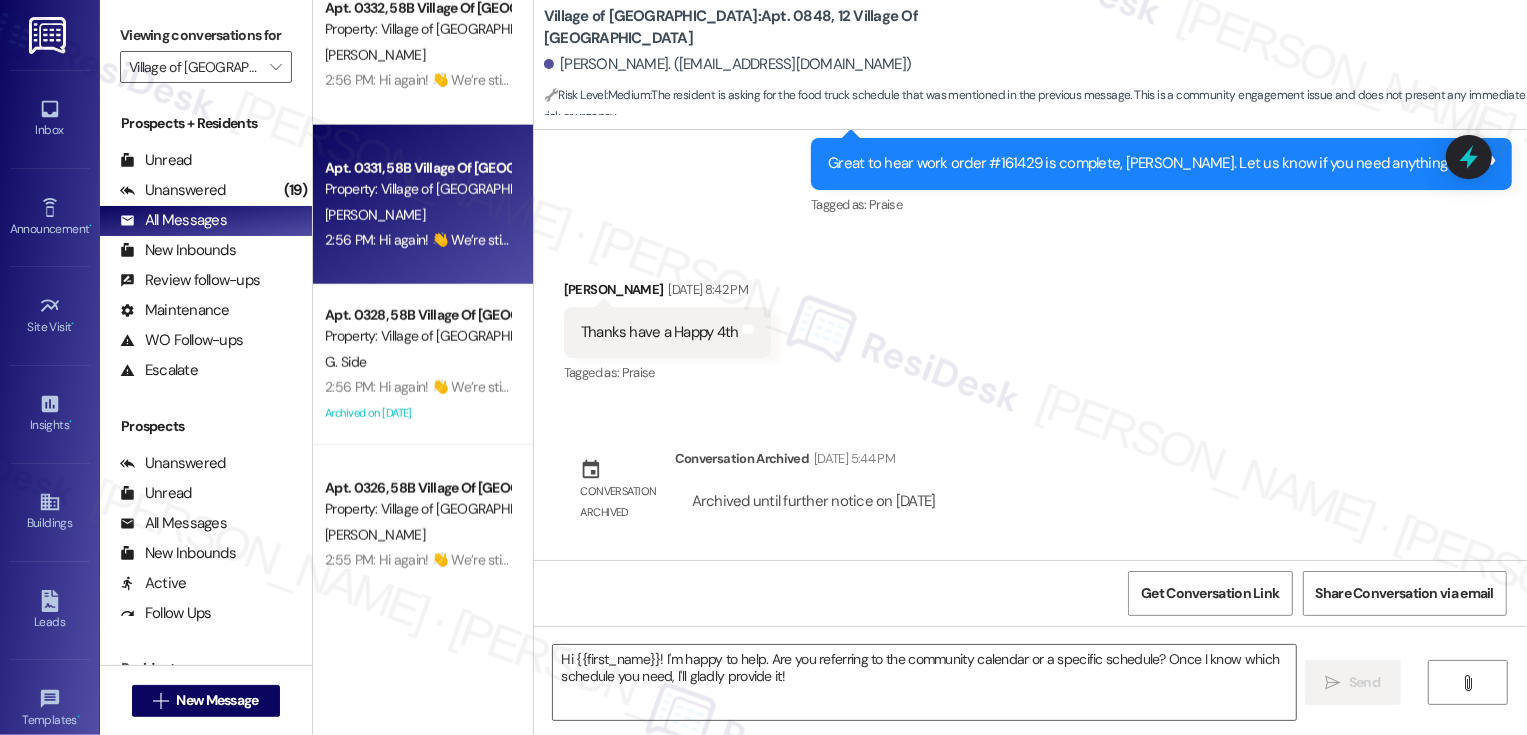 type on "Fetching suggested responses. Please feel free to read through the conversation in the meantime." 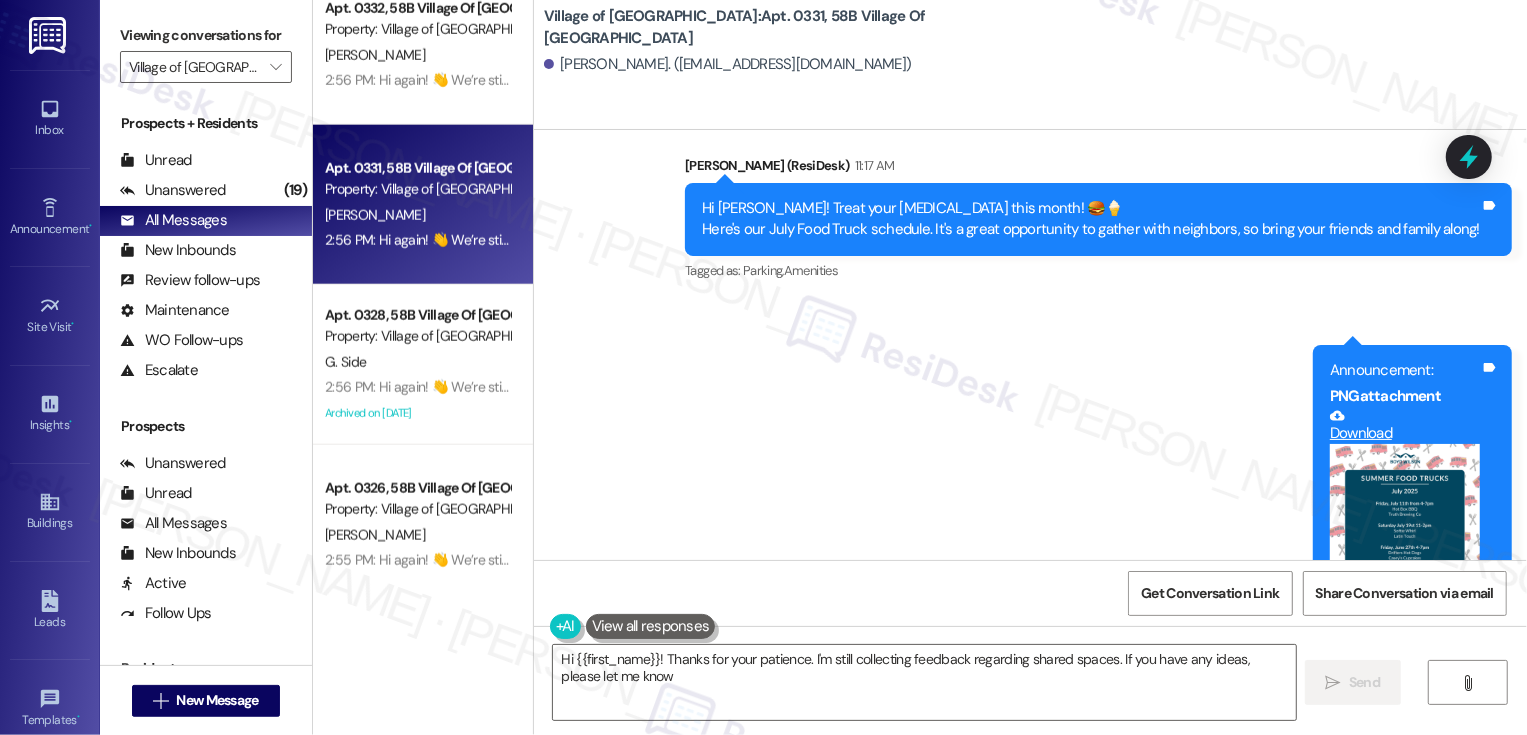 type on "Hi {{first_name}}! Thanks for your patience. I'm still collecting feedback regarding shared spaces. If you have any ideas, please let me know!" 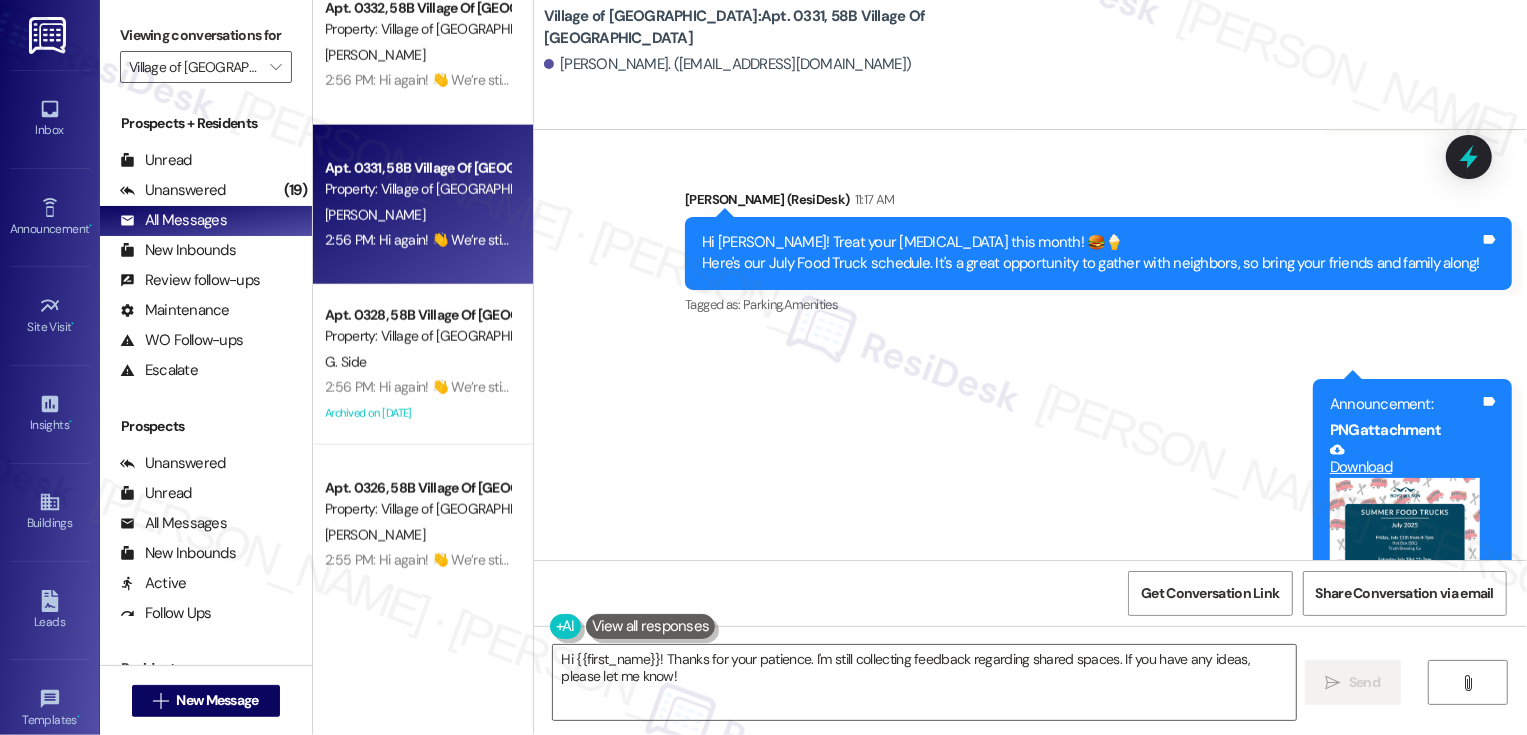 scroll, scrollTop: 11040, scrollLeft: 0, axis: vertical 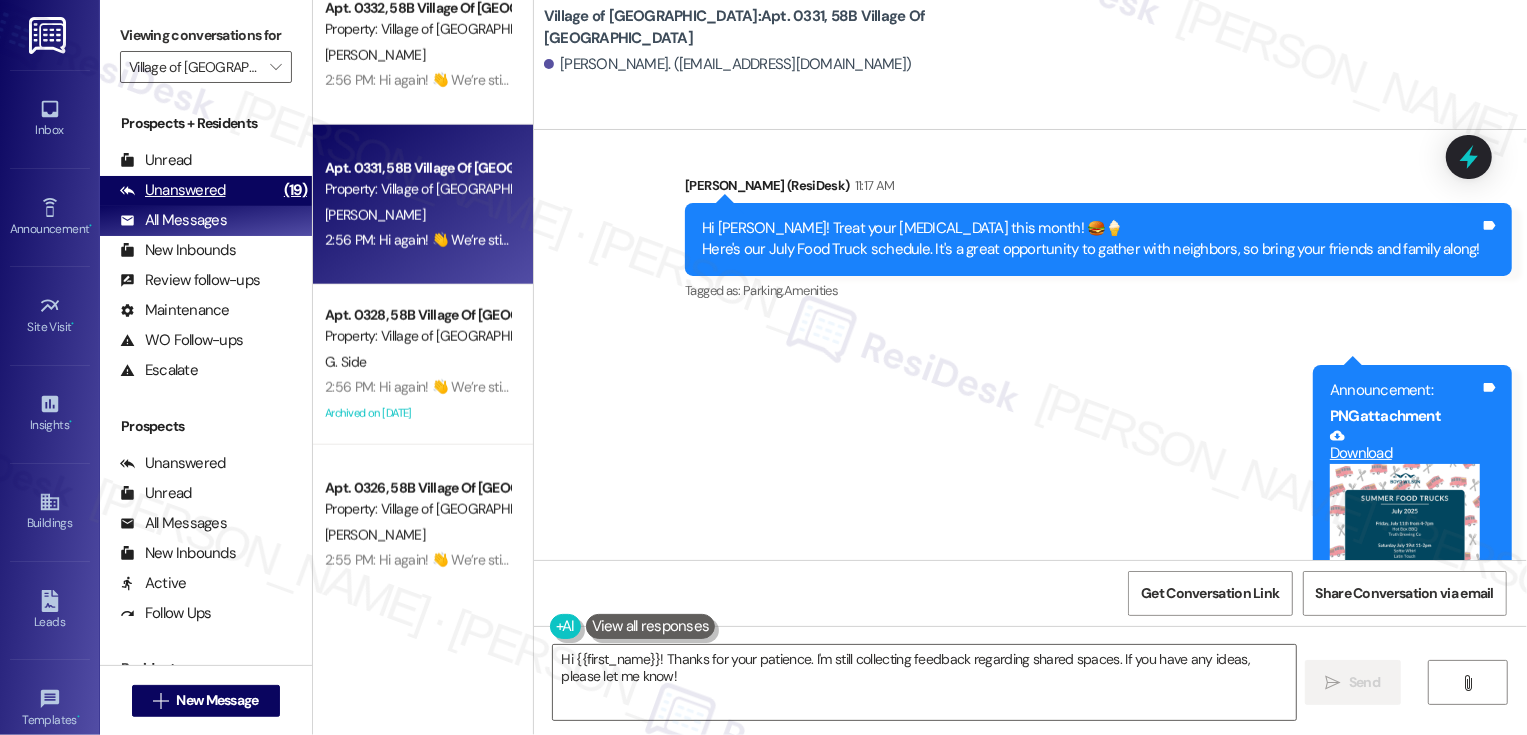 click on "Unanswered" at bounding box center [173, 190] 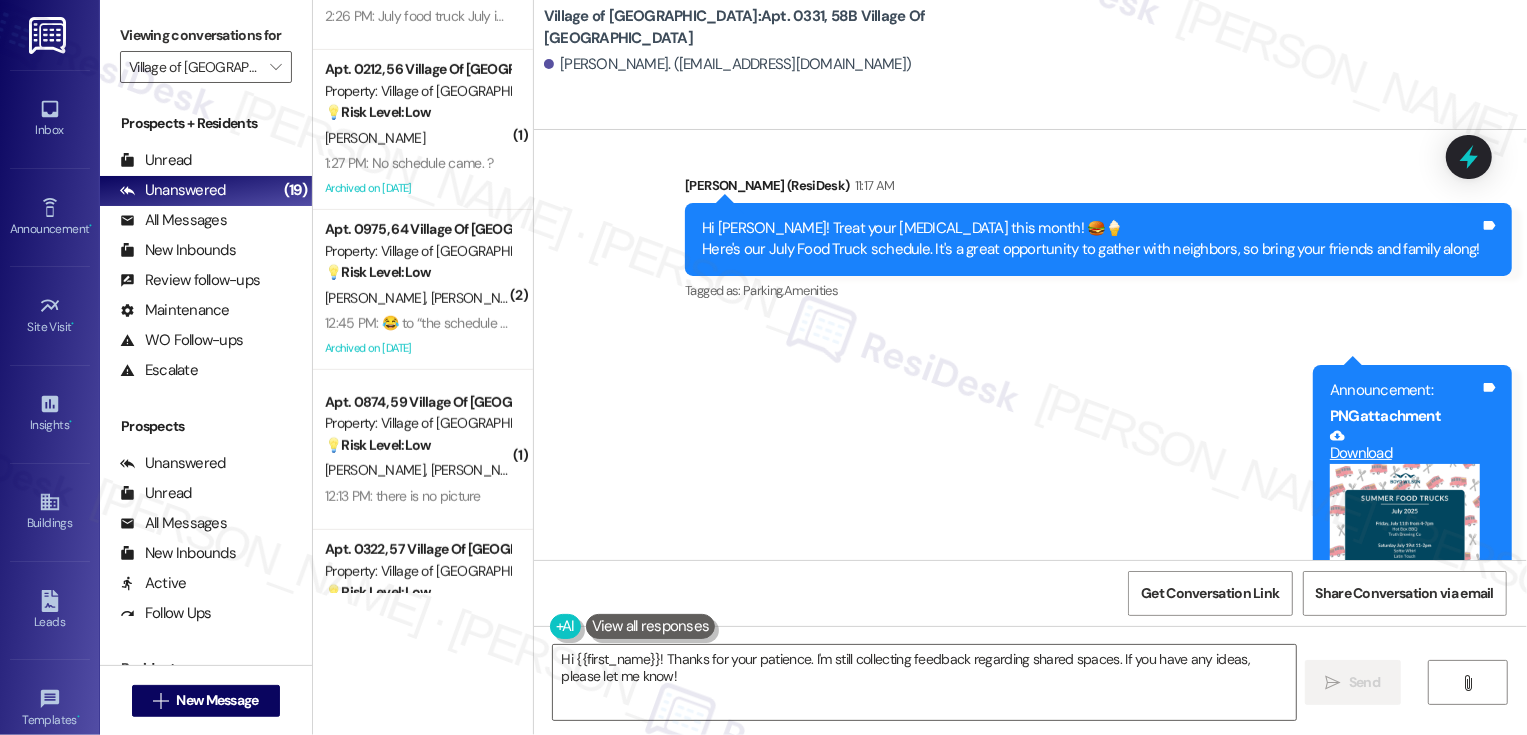 scroll, scrollTop: 0, scrollLeft: 0, axis: both 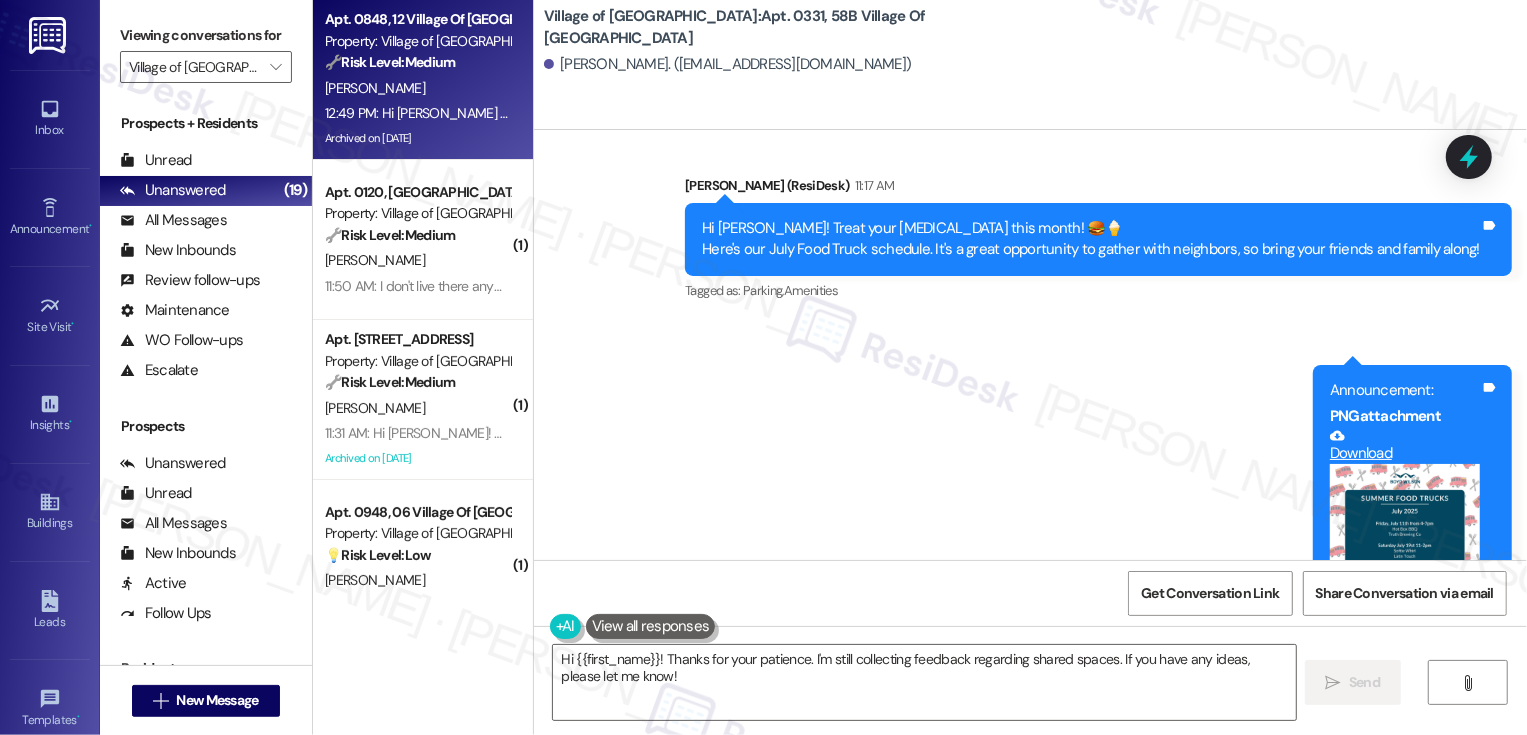 click on "[PERSON_NAME]" at bounding box center [417, 88] 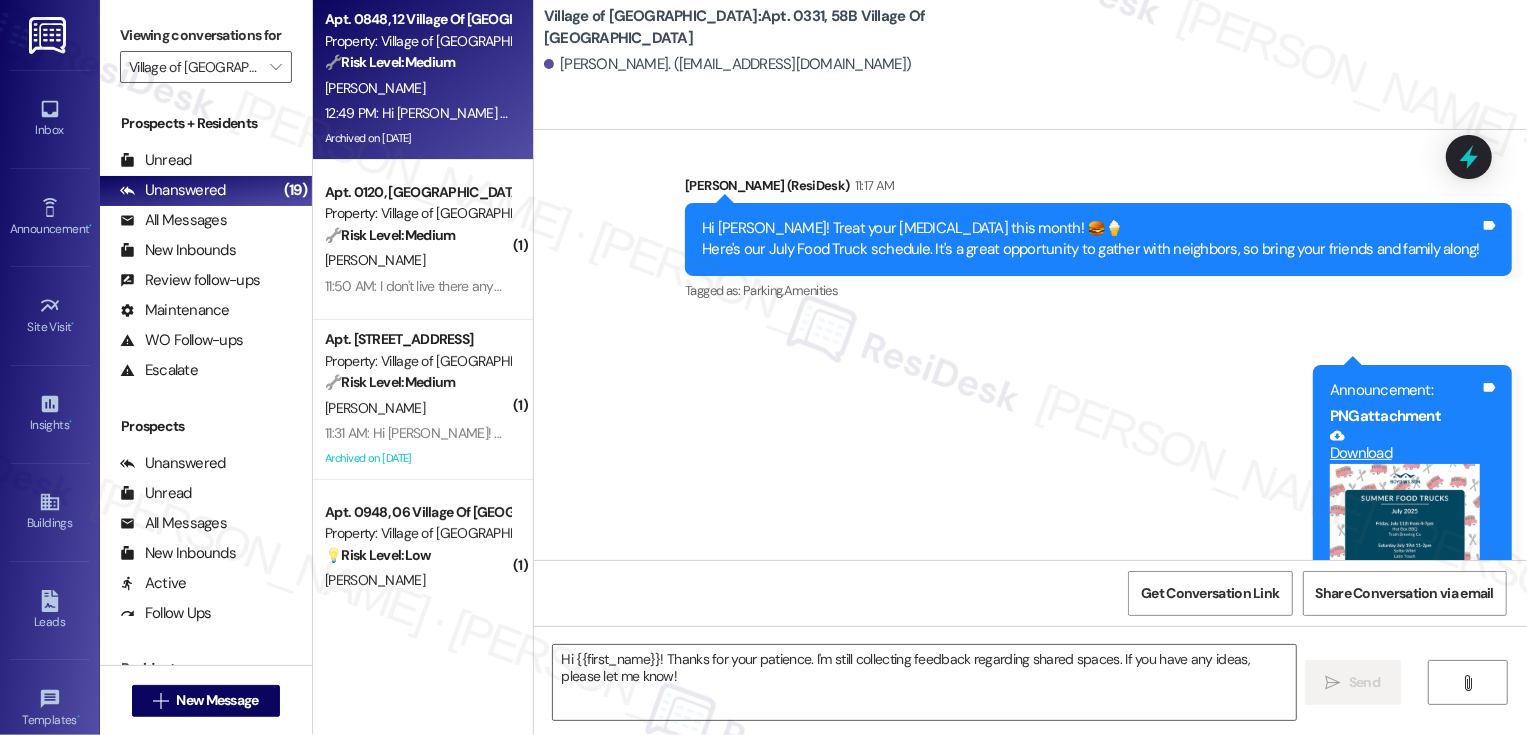 type on "Fetching suggested responses. Please feel free to read through the conversation in the meantime." 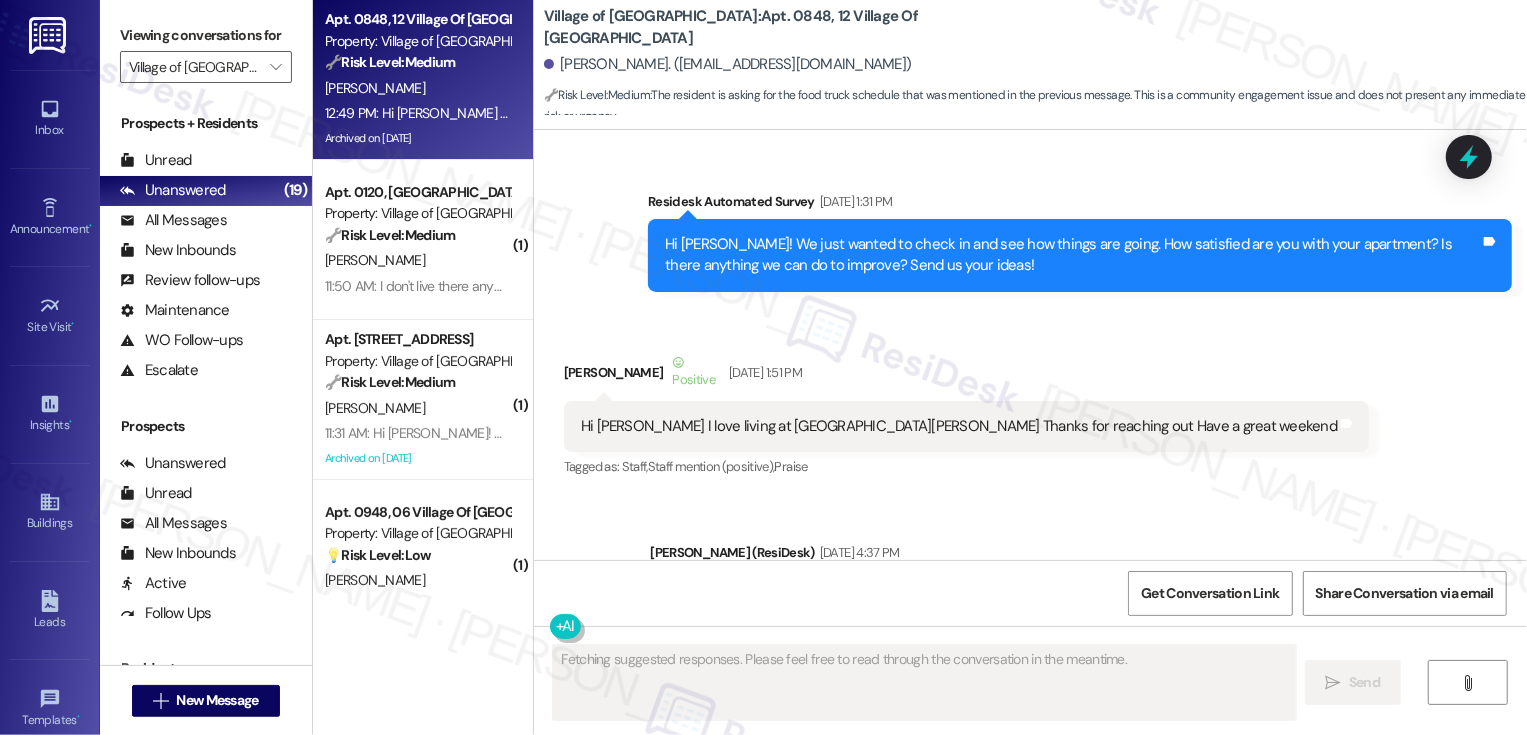 scroll, scrollTop: 33148, scrollLeft: 0, axis: vertical 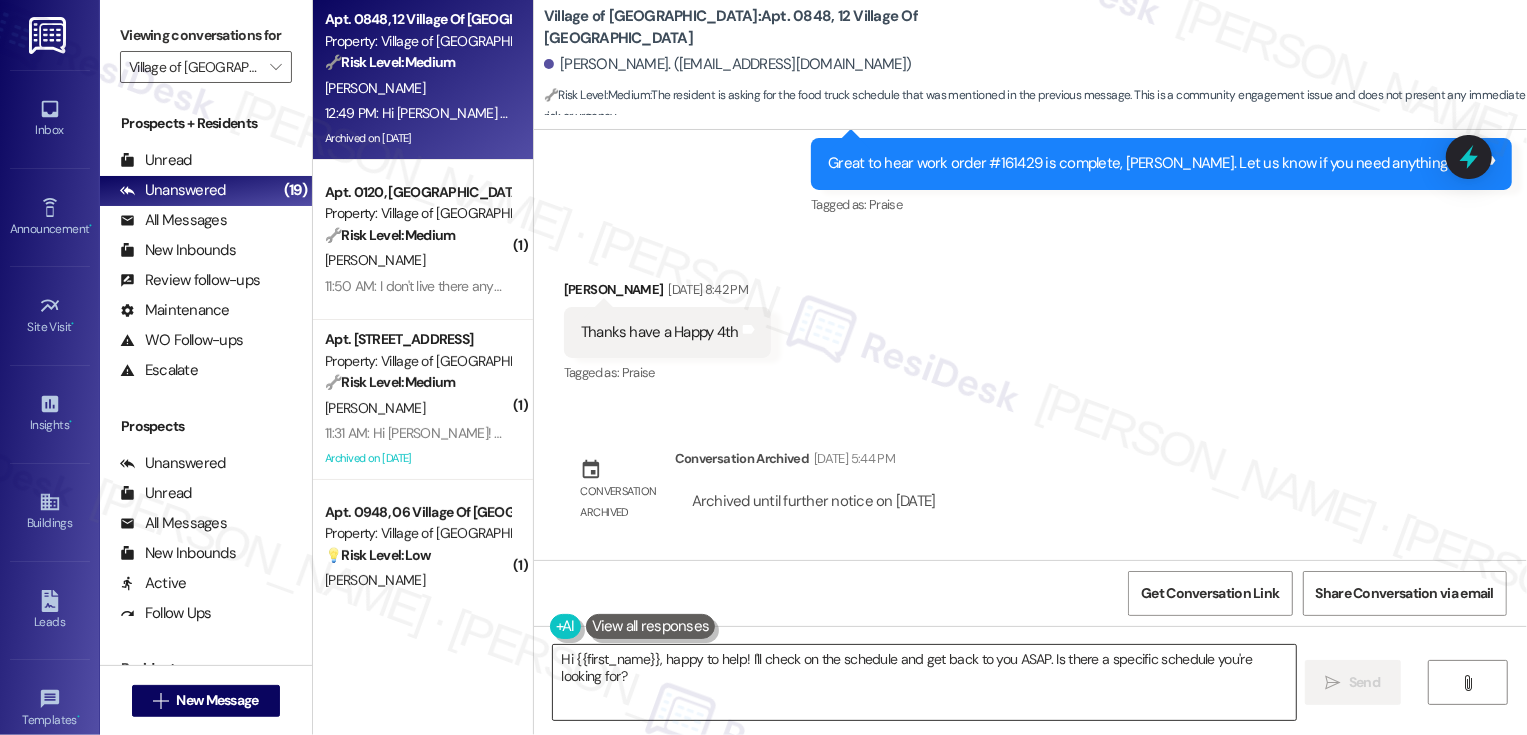 click on "Hi {{first_name}}, happy to help! I'll check on the schedule and get back to you ASAP. Is there a specific schedule you're looking for?" at bounding box center [924, 682] 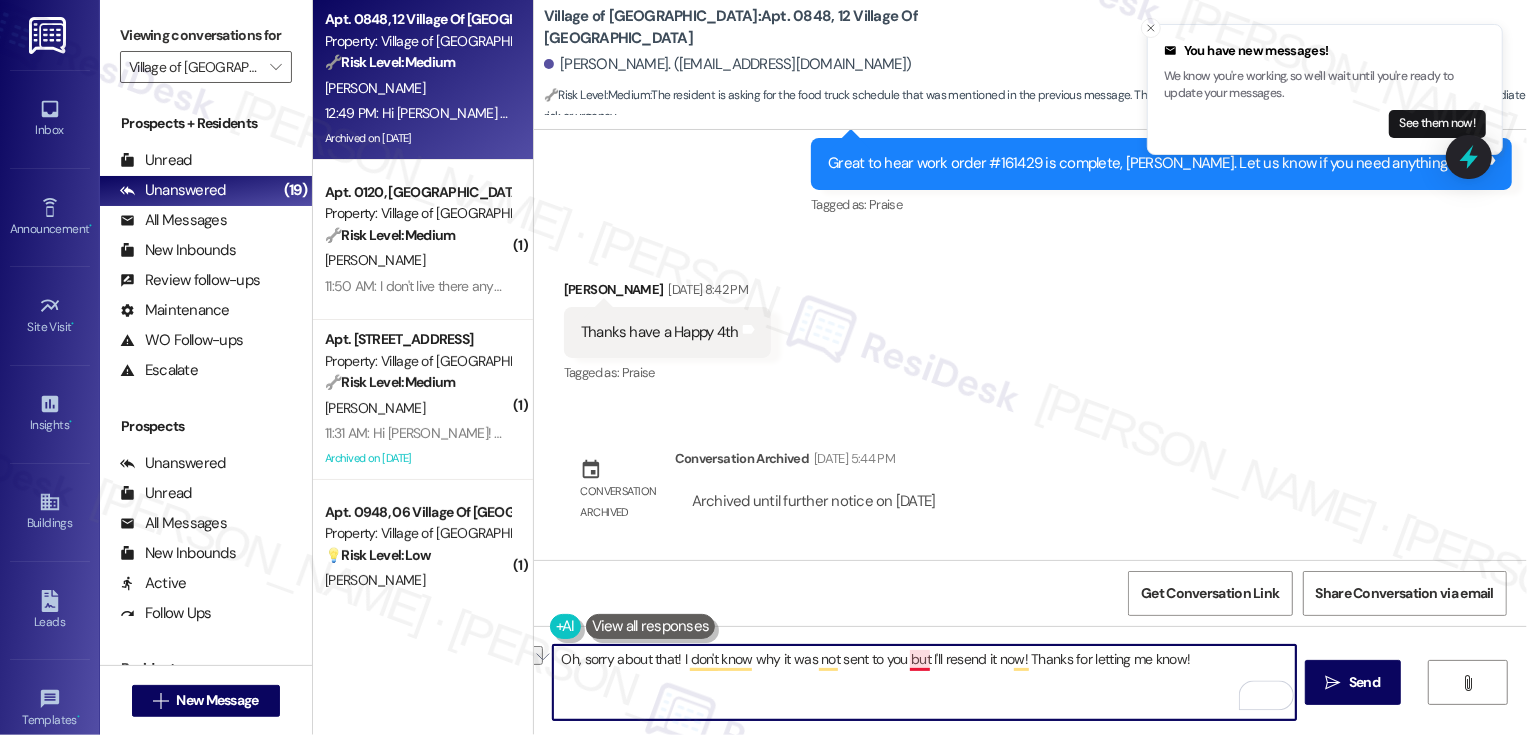 click on "Oh, sorry about that! I don't know why it was not sent to you but I'll resend it now! Thanks for letting me know!" at bounding box center [924, 682] 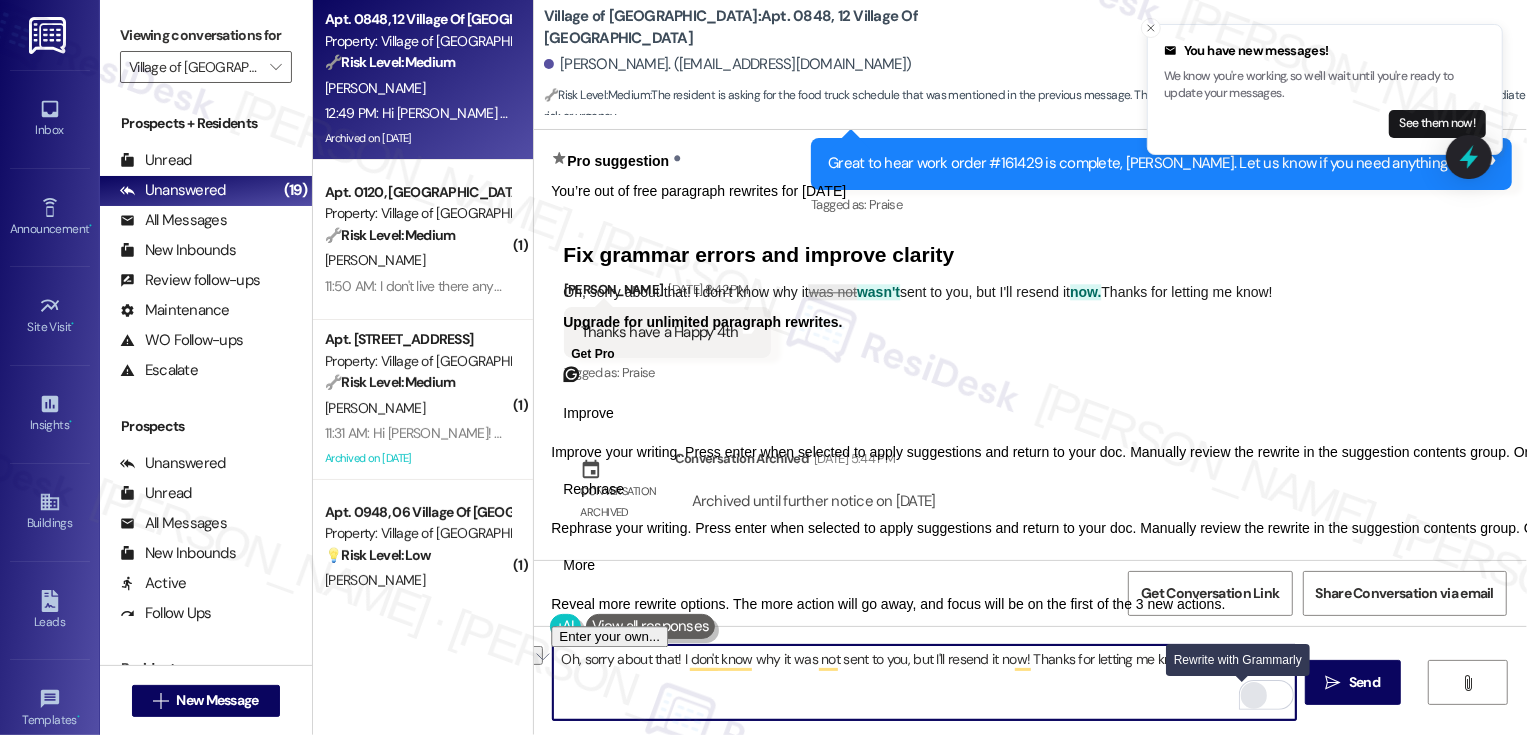 click at bounding box center (1254, 695) 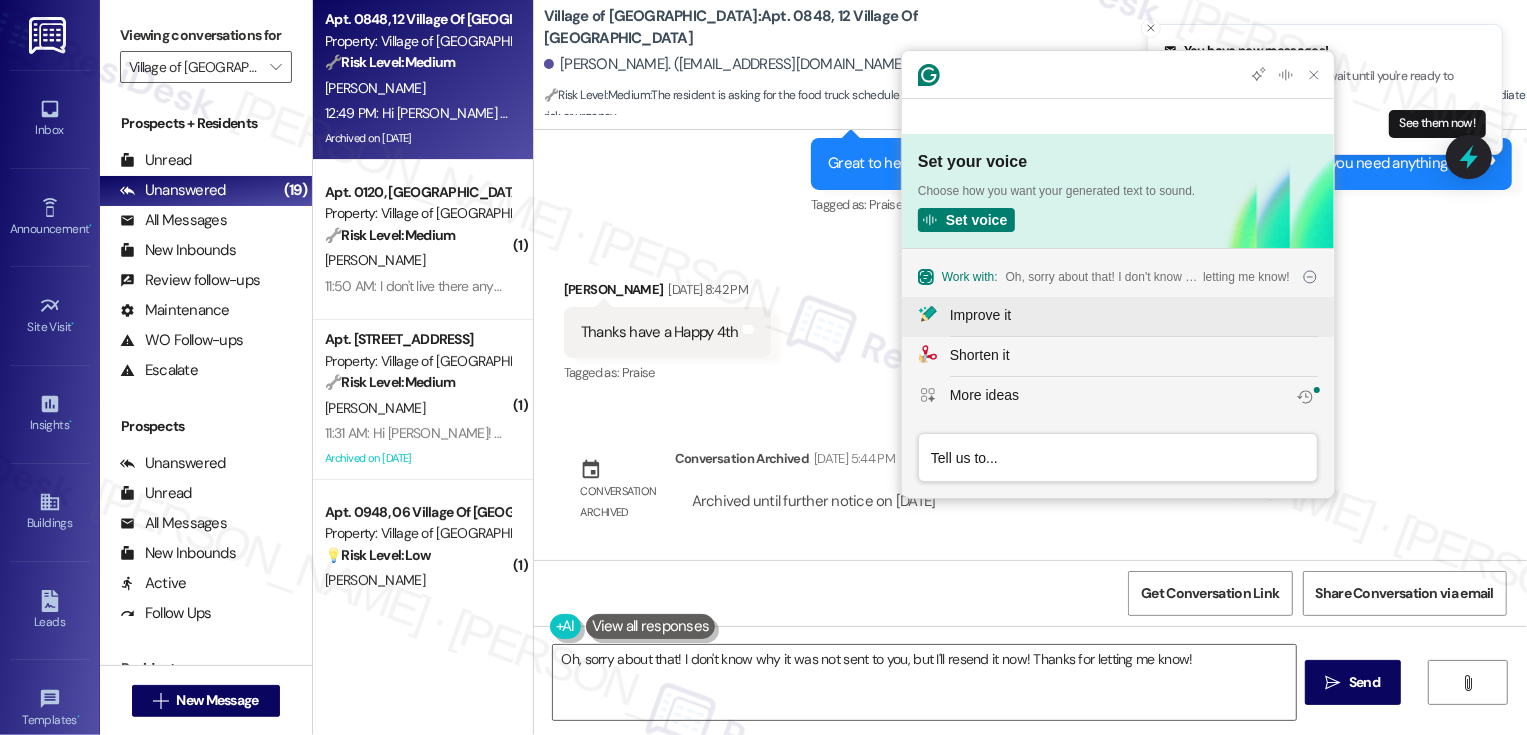 scroll, scrollTop: 0, scrollLeft: 0, axis: both 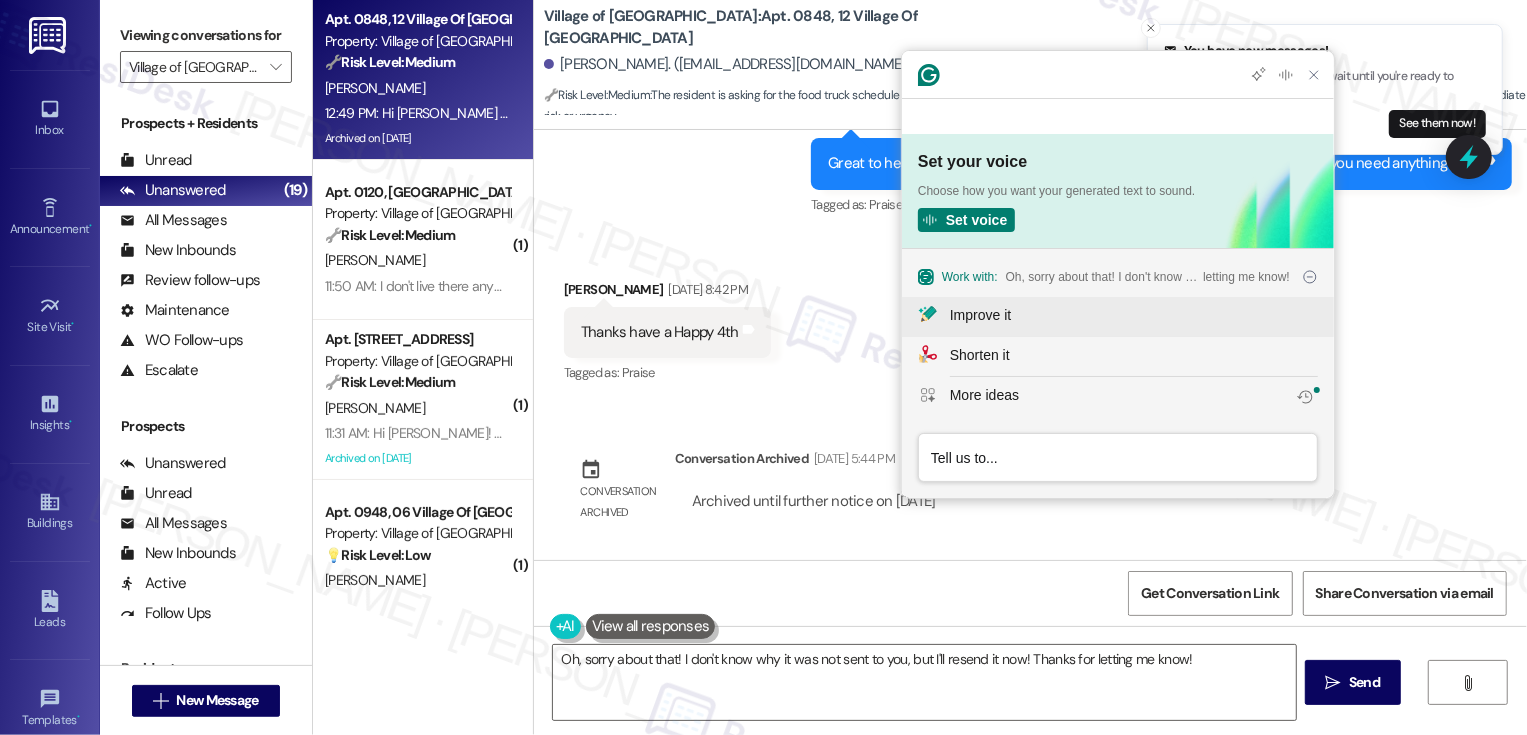 click on "Improve it" 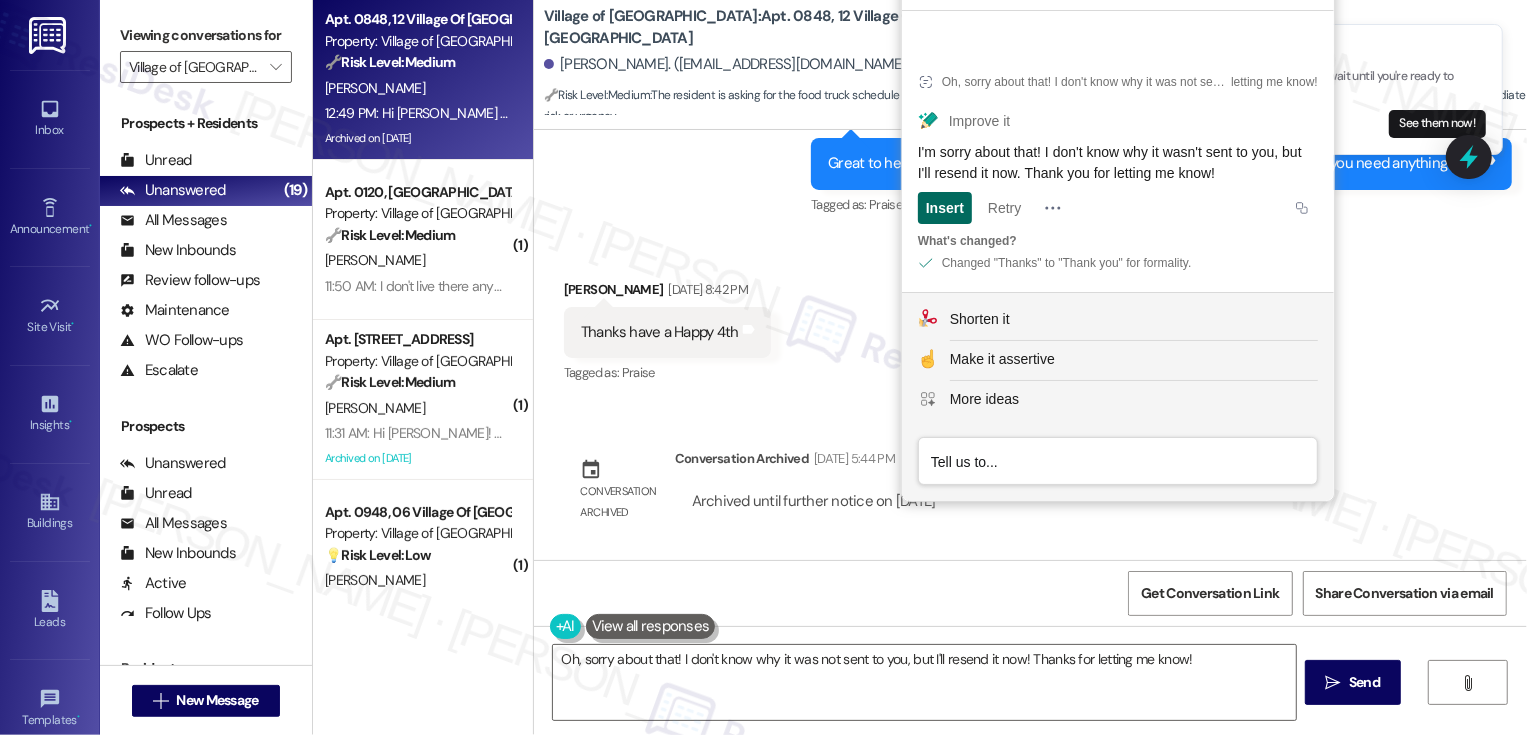 click on "Insert" 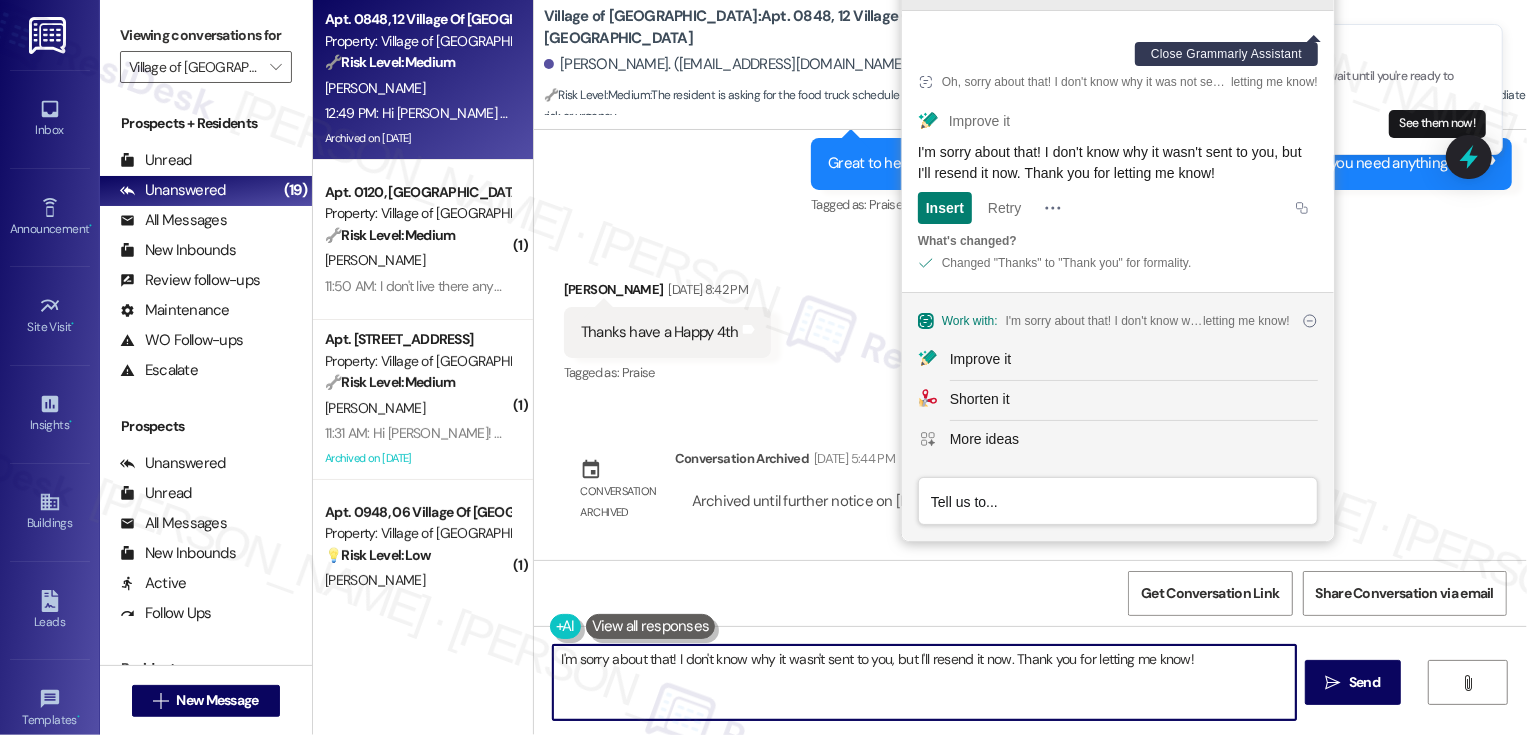 type on "I'm sorry about that! I don't know why it wasn't sent to you, but I'll resend it now. Thank you for letting me know!" 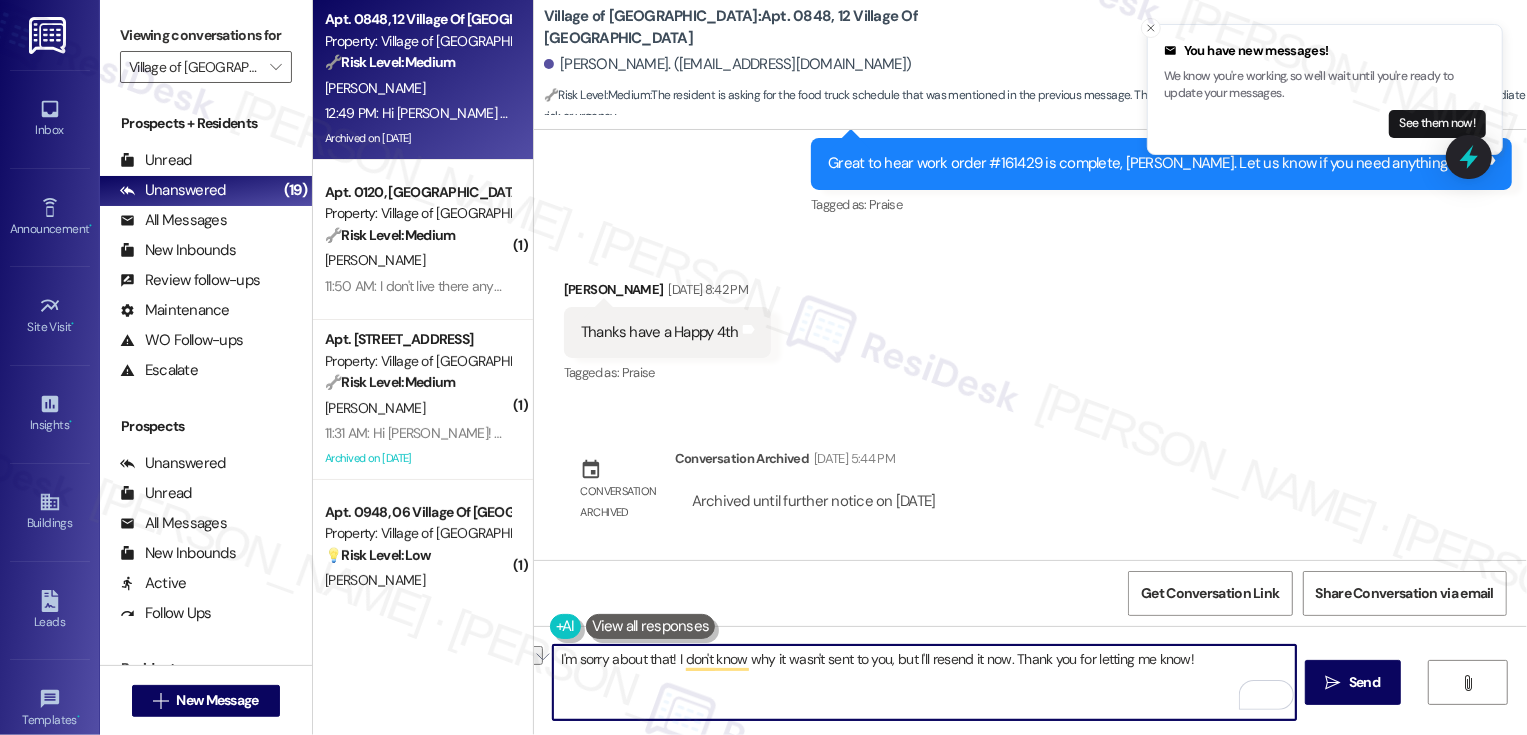 click on "I'm sorry about that! I don't know why it wasn't sent to you, but I'll resend it now. Thank you for letting me know!" at bounding box center [924, 682] 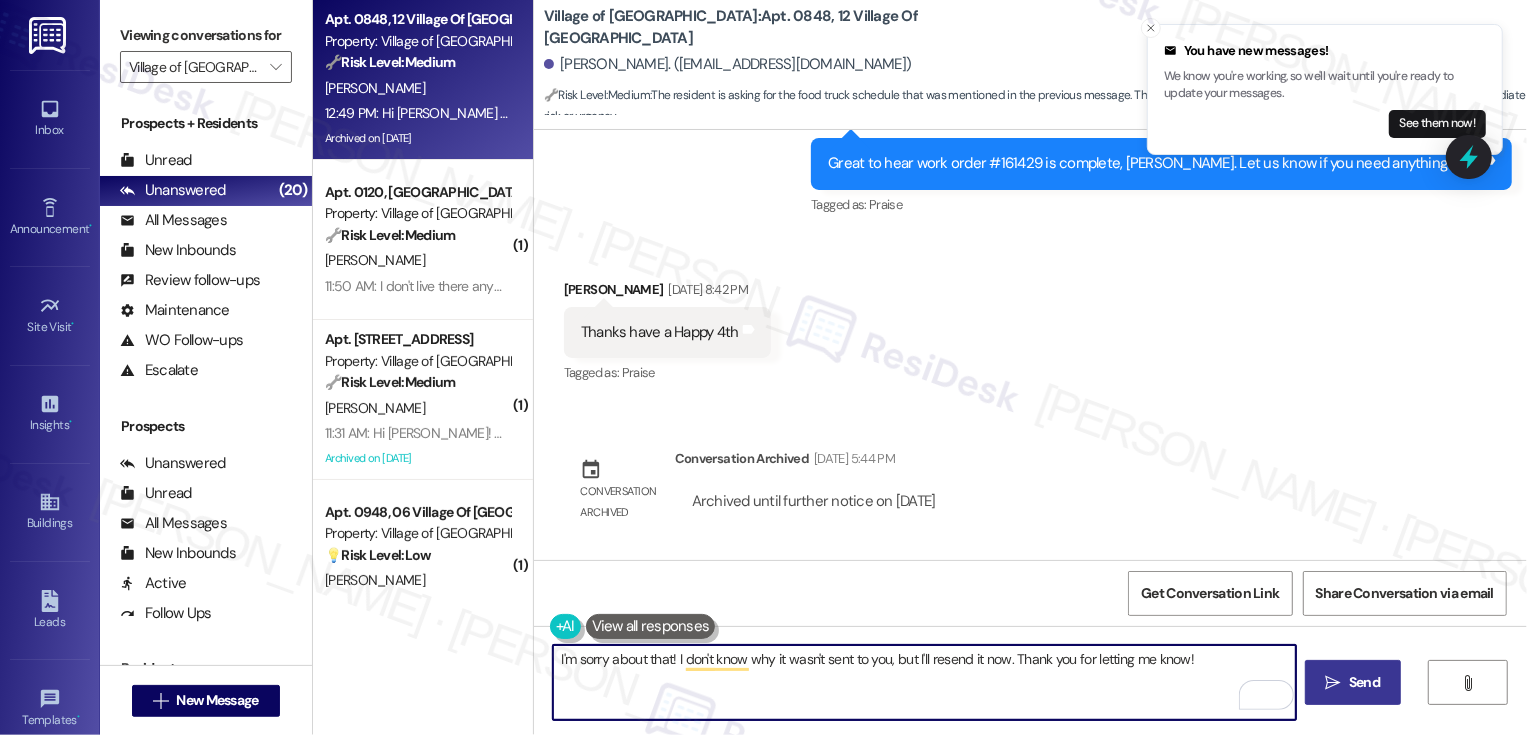 click on "Send" at bounding box center (1364, 682) 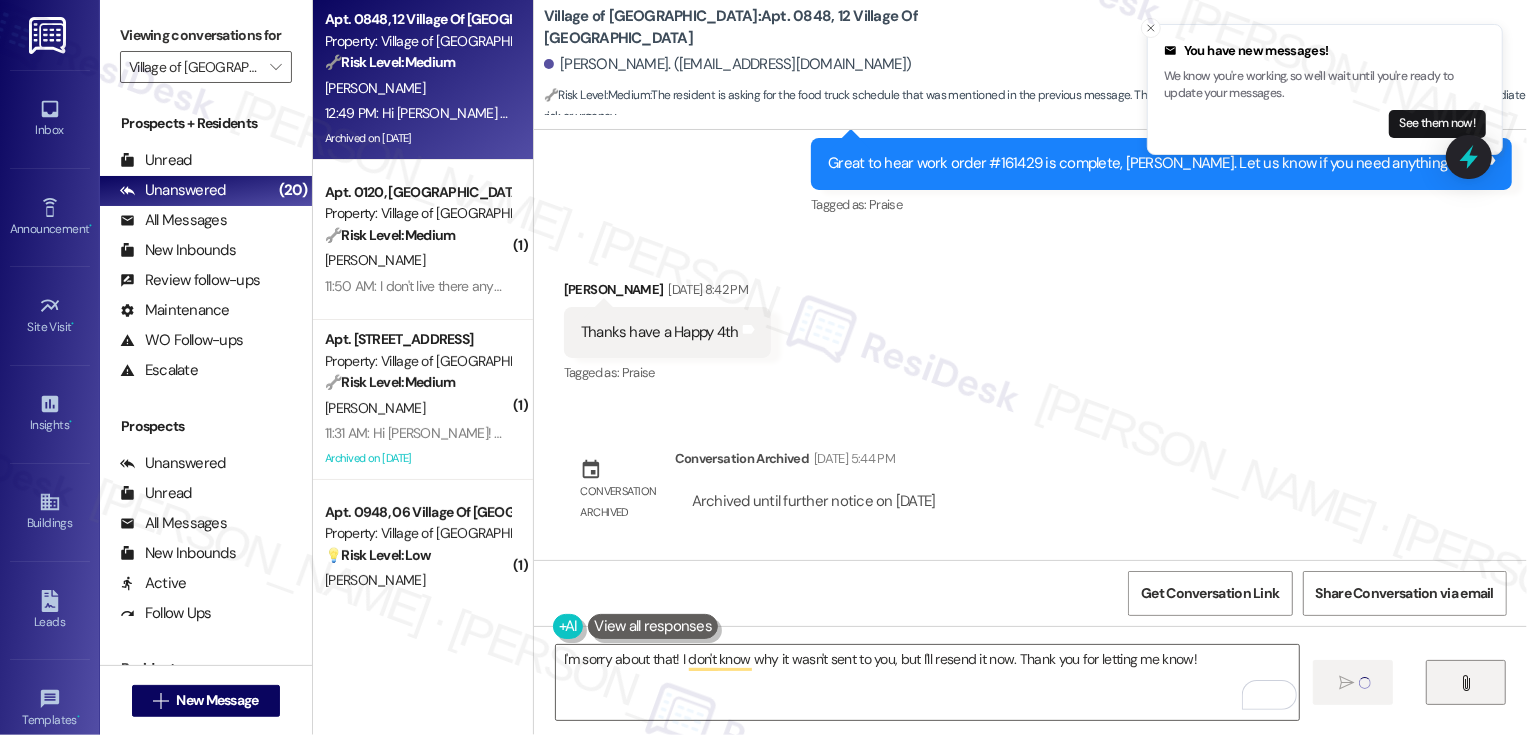 type 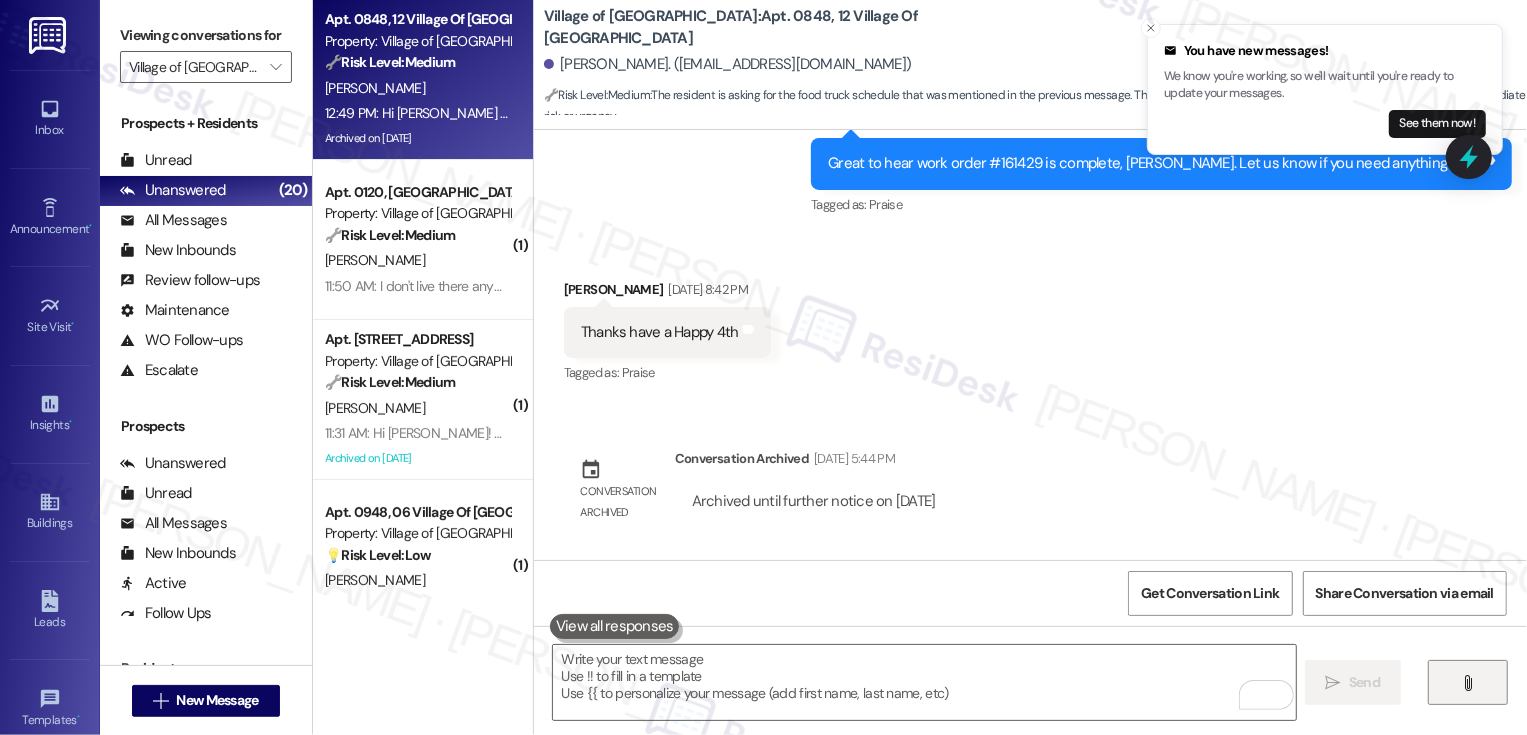 click on "" at bounding box center (1468, 683) 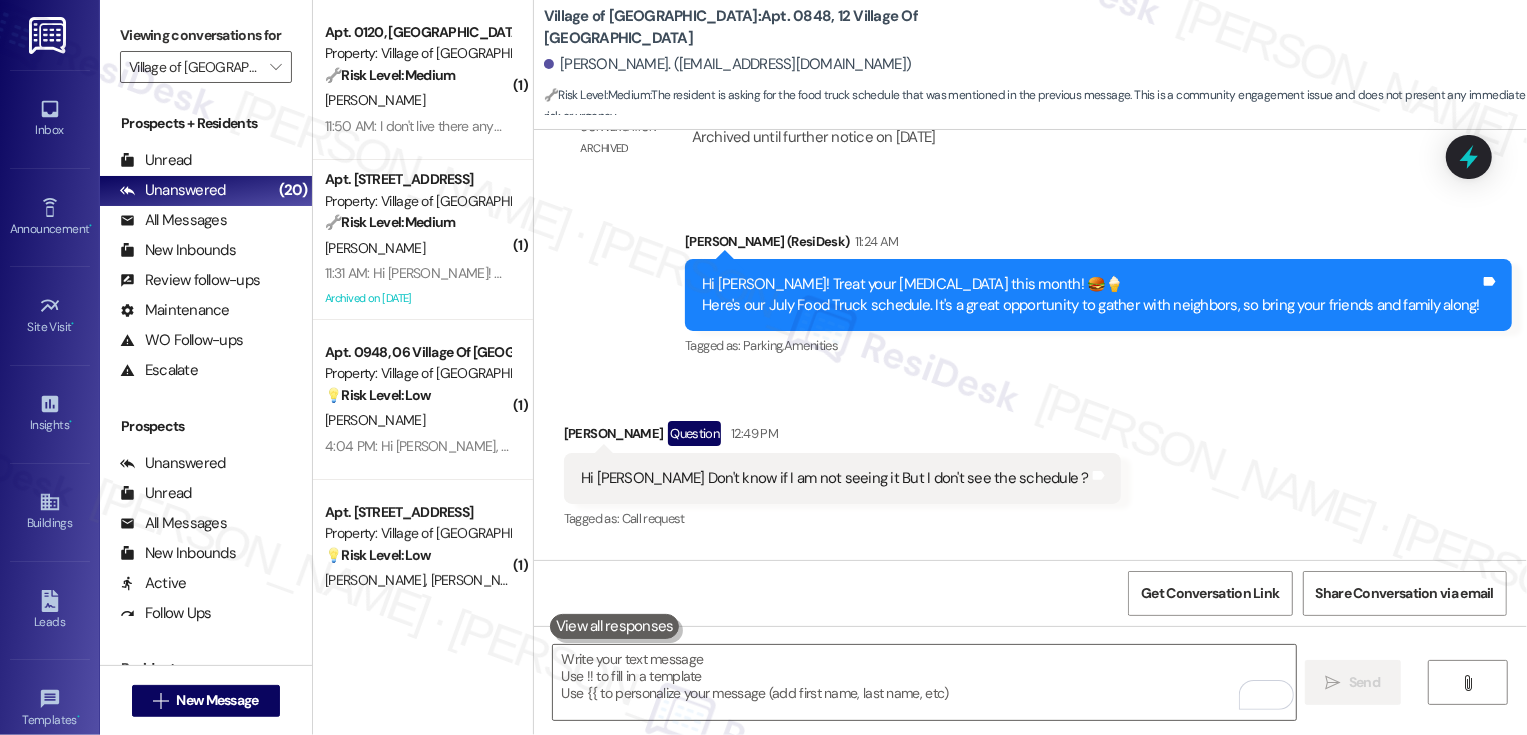scroll, scrollTop: 33646, scrollLeft: 0, axis: vertical 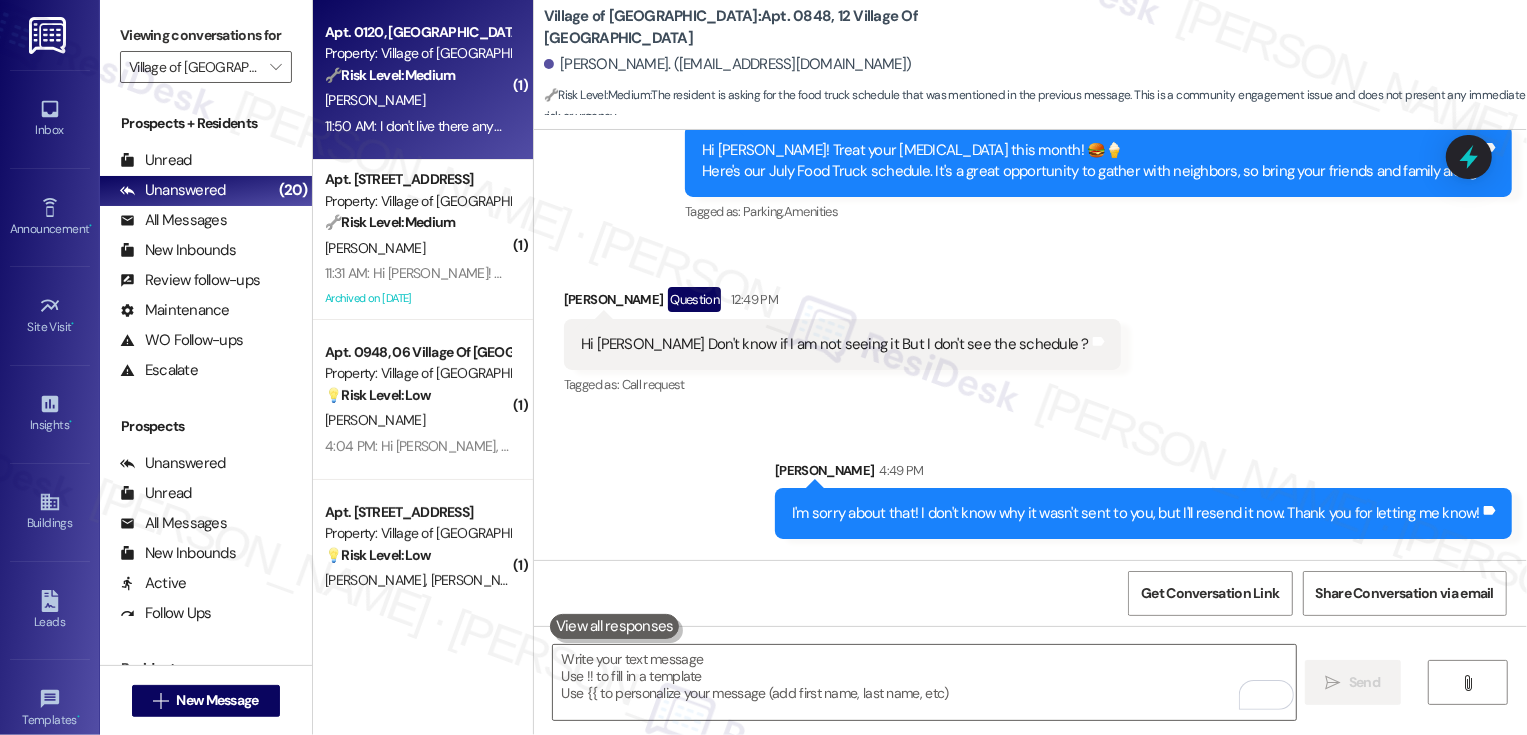 click on "[PERSON_NAME]" at bounding box center [417, 100] 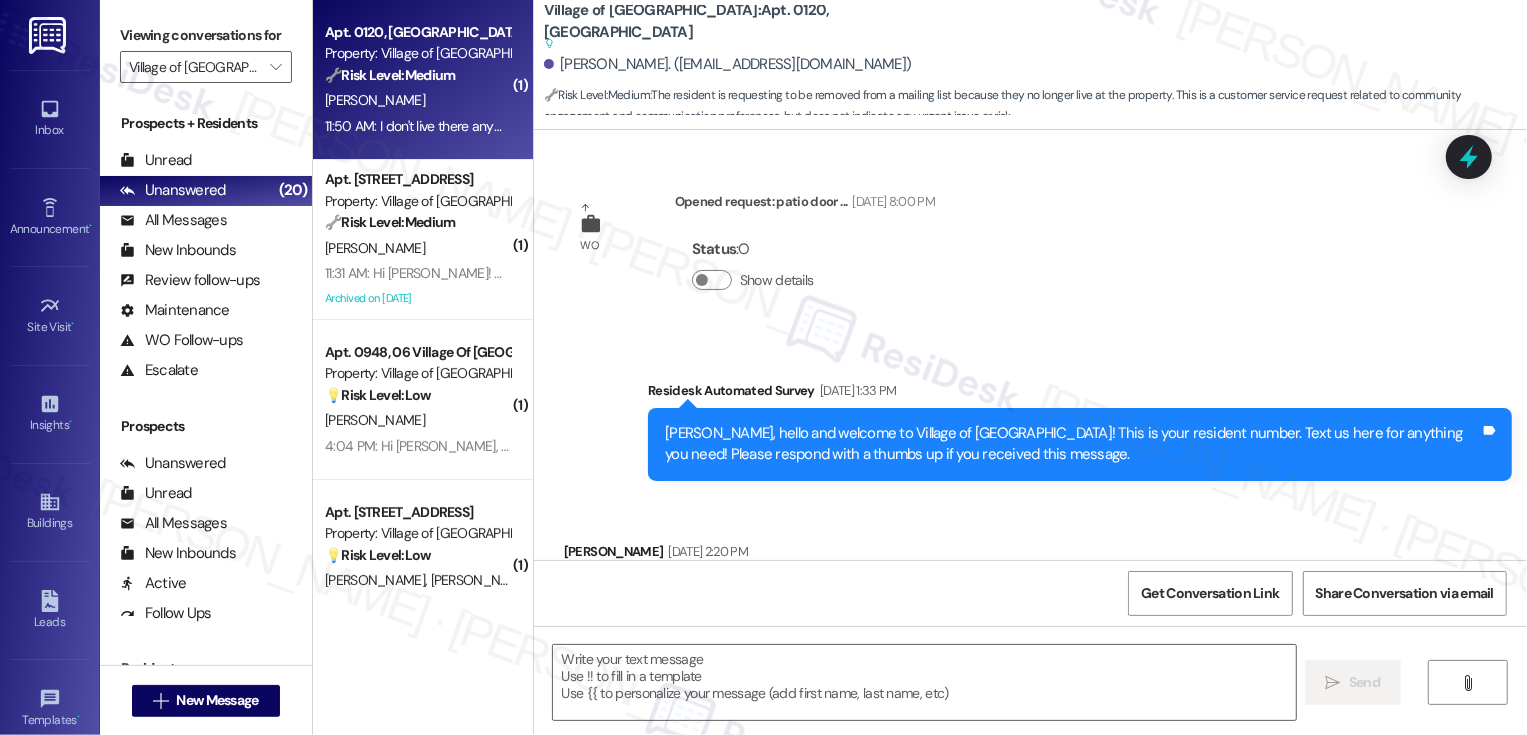 type on "Fetching suggested responses. Please feel free to read through the conversation in the meantime." 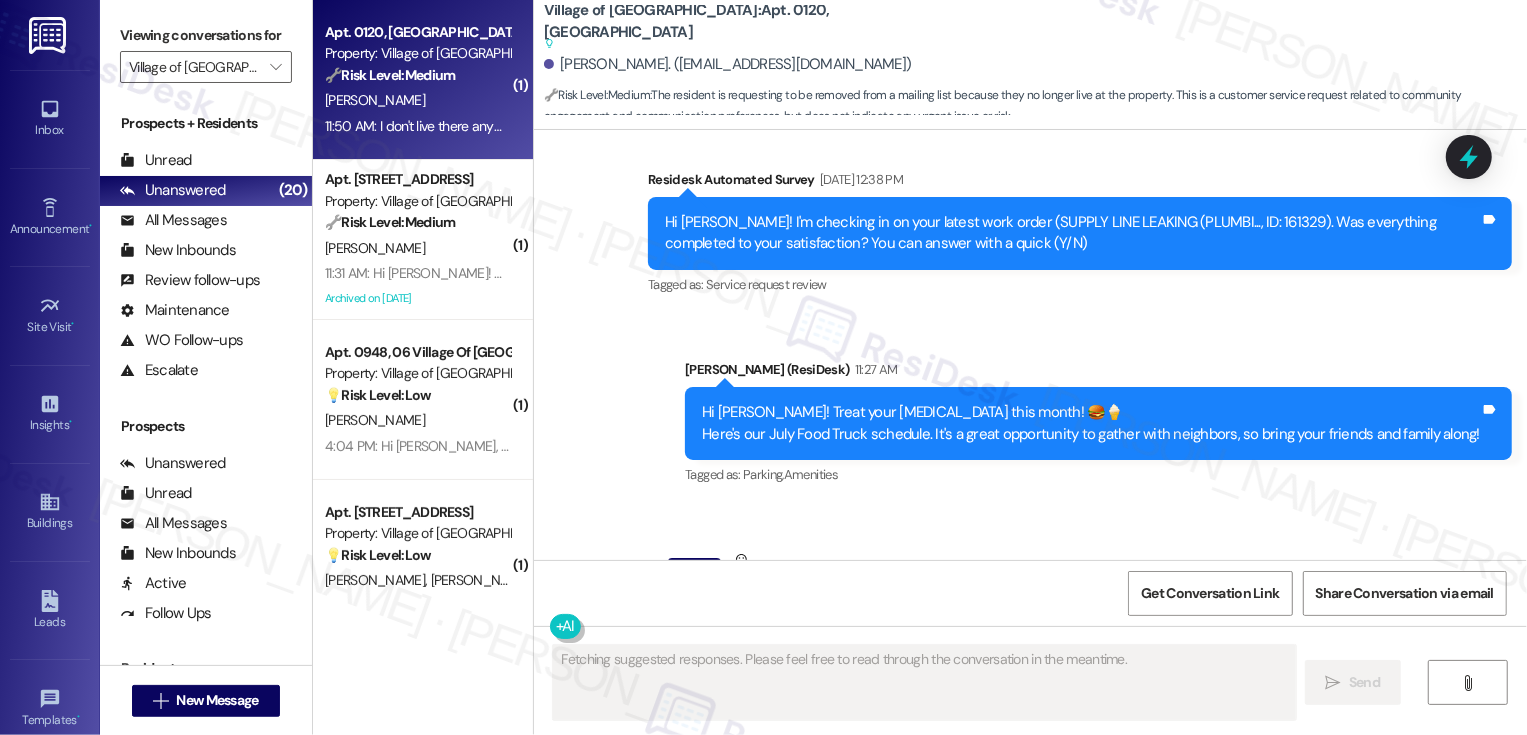 scroll, scrollTop: 19993, scrollLeft: 0, axis: vertical 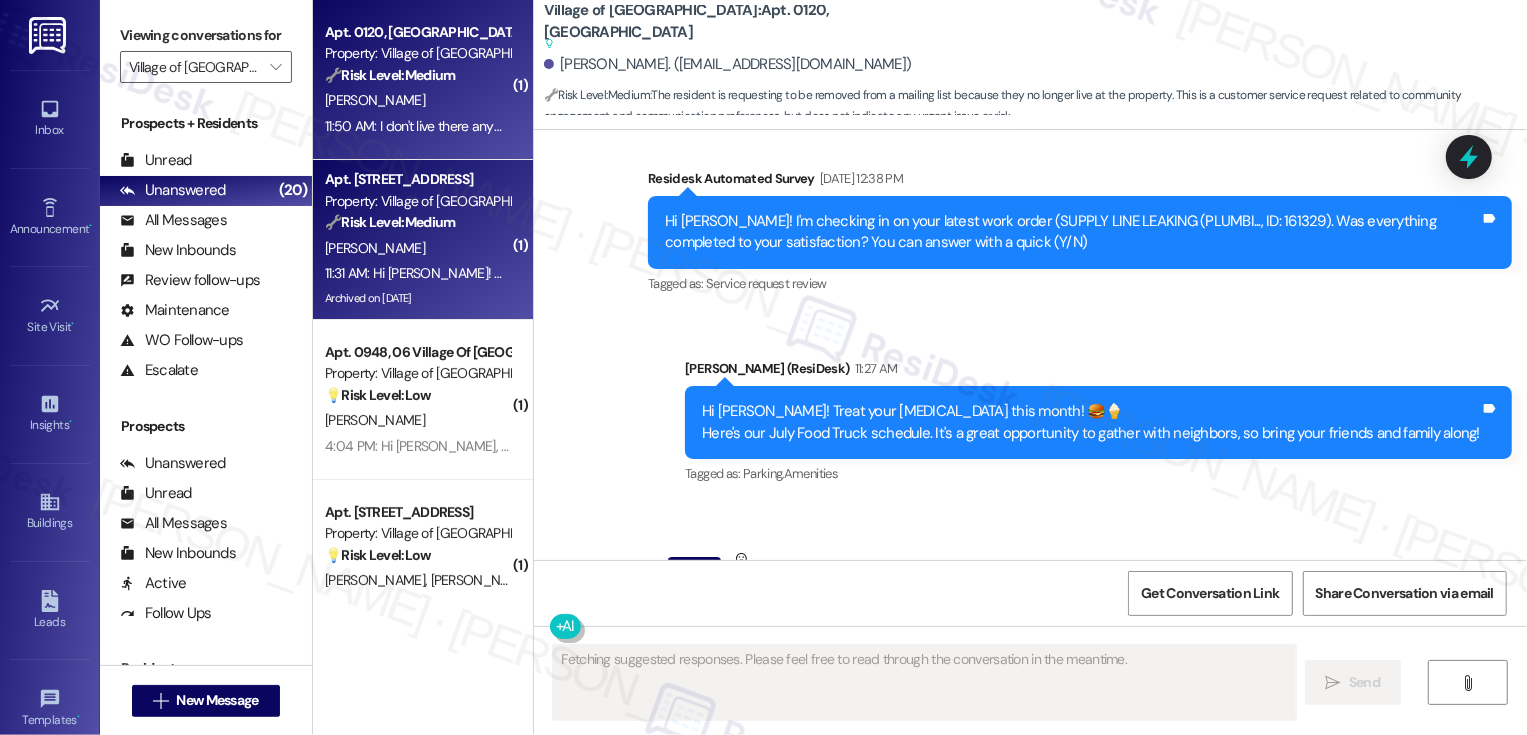 click on "🔧  Risk Level:  Medium The resident is reporting a missing attachment. This is a non-urgent issue related to community engagement." at bounding box center (417, 222) 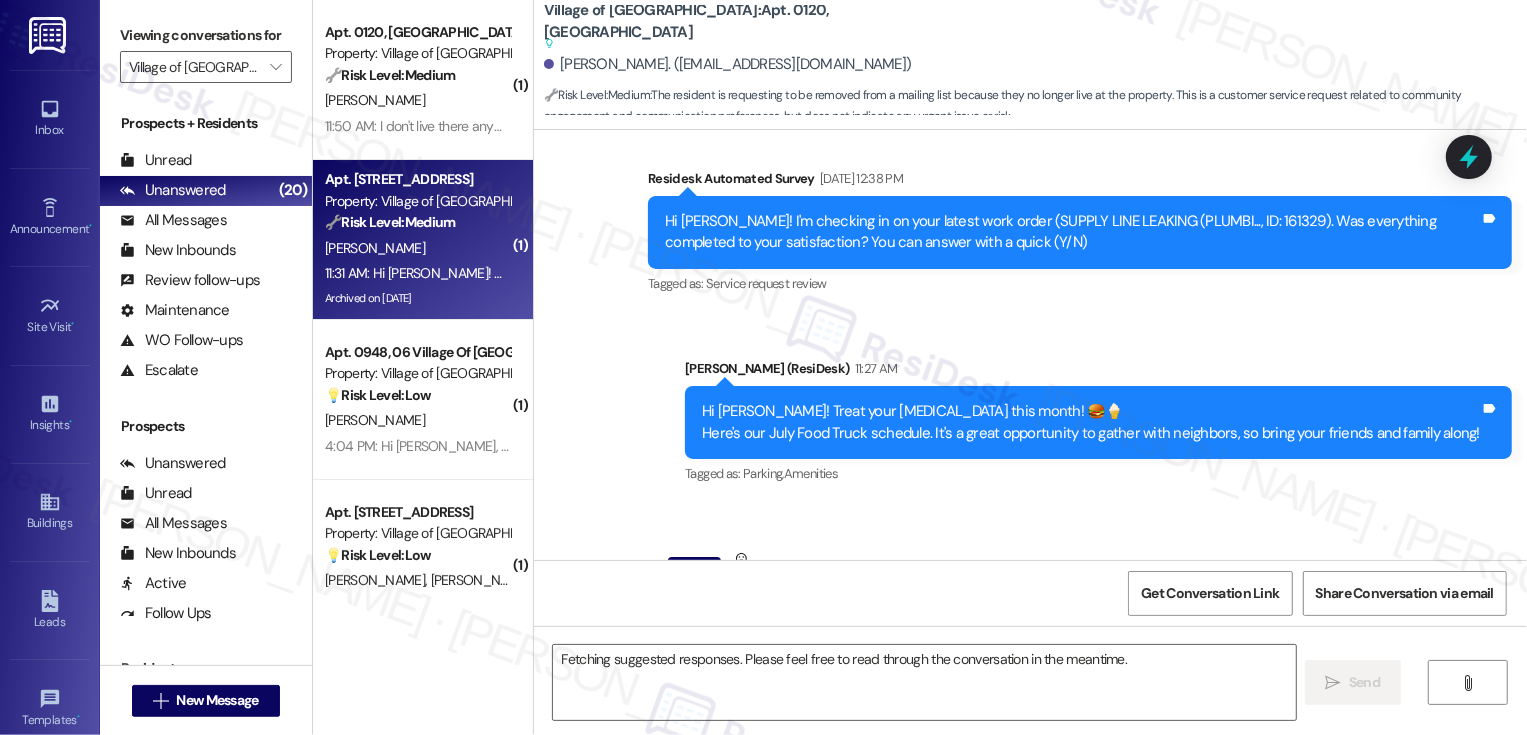 click on "🔧  Risk Level:  Medium The resident is reporting a missing attachment. This is a non-urgent issue related to community engagement." at bounding box center (417, 222) 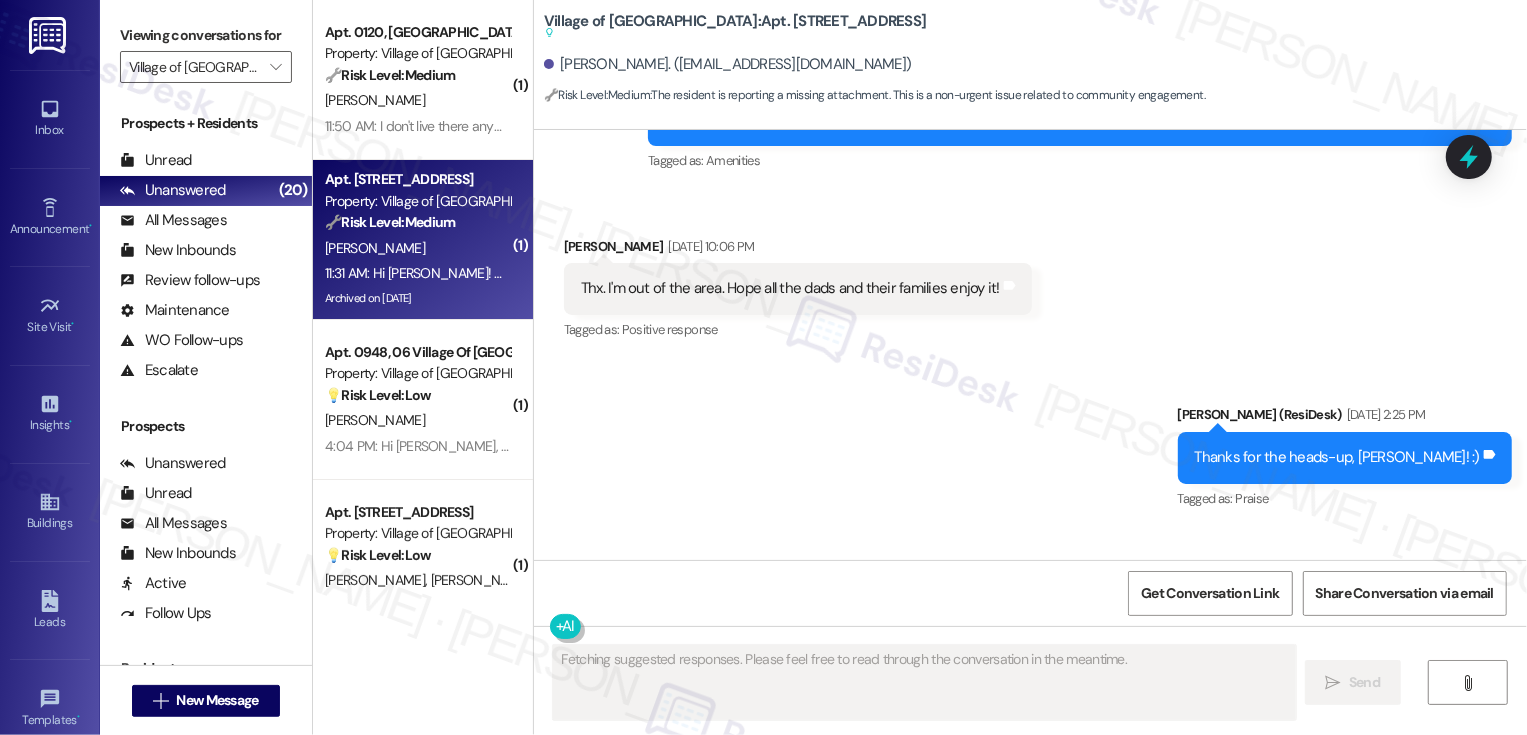 scroll, scrollTop: 25782, scrollLeft: 0, axis: vertical 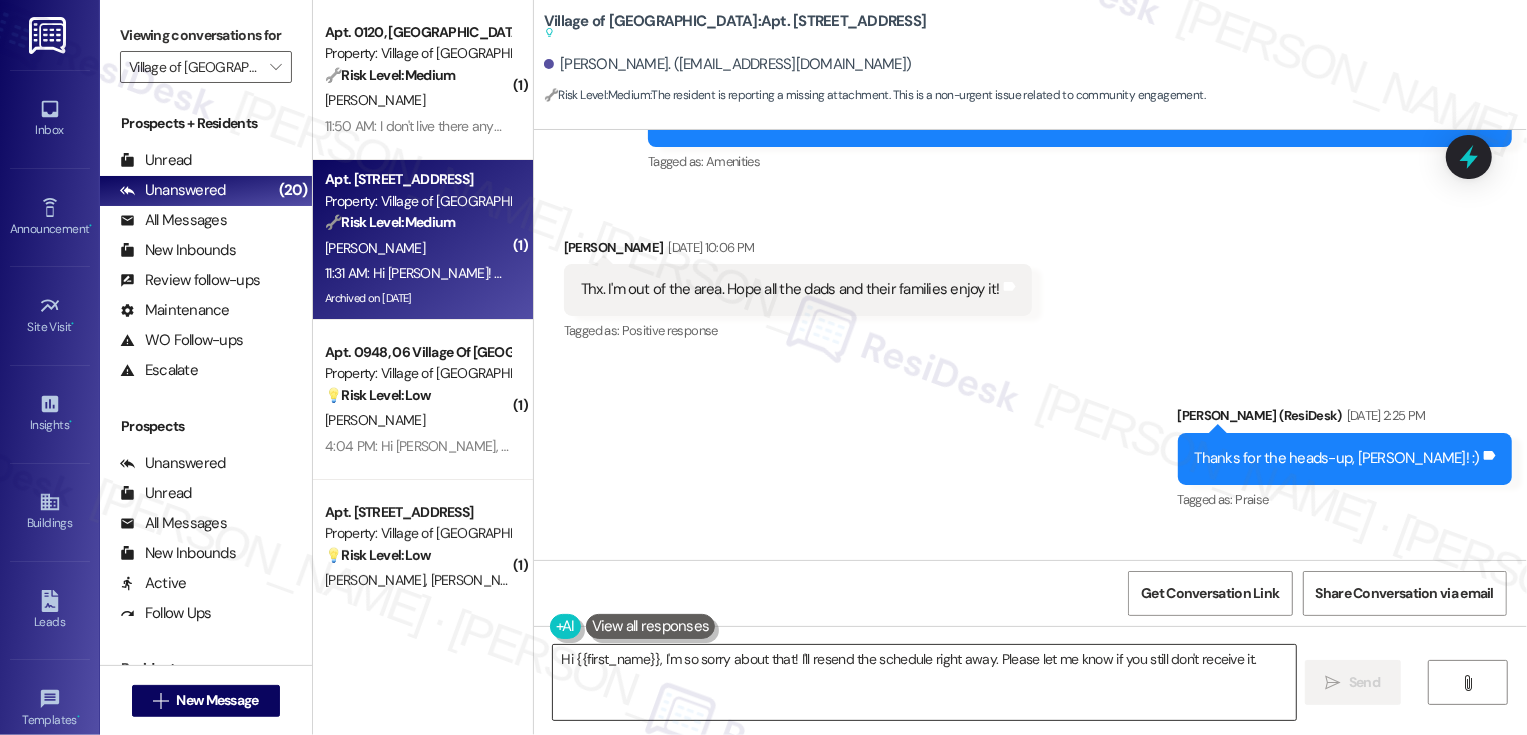 click on "Hi {{first_name}}, I'm so sorry about that! I'll resend the schedule right away. Please let me know if you still don't receive it." at bounding box center (924, 682) 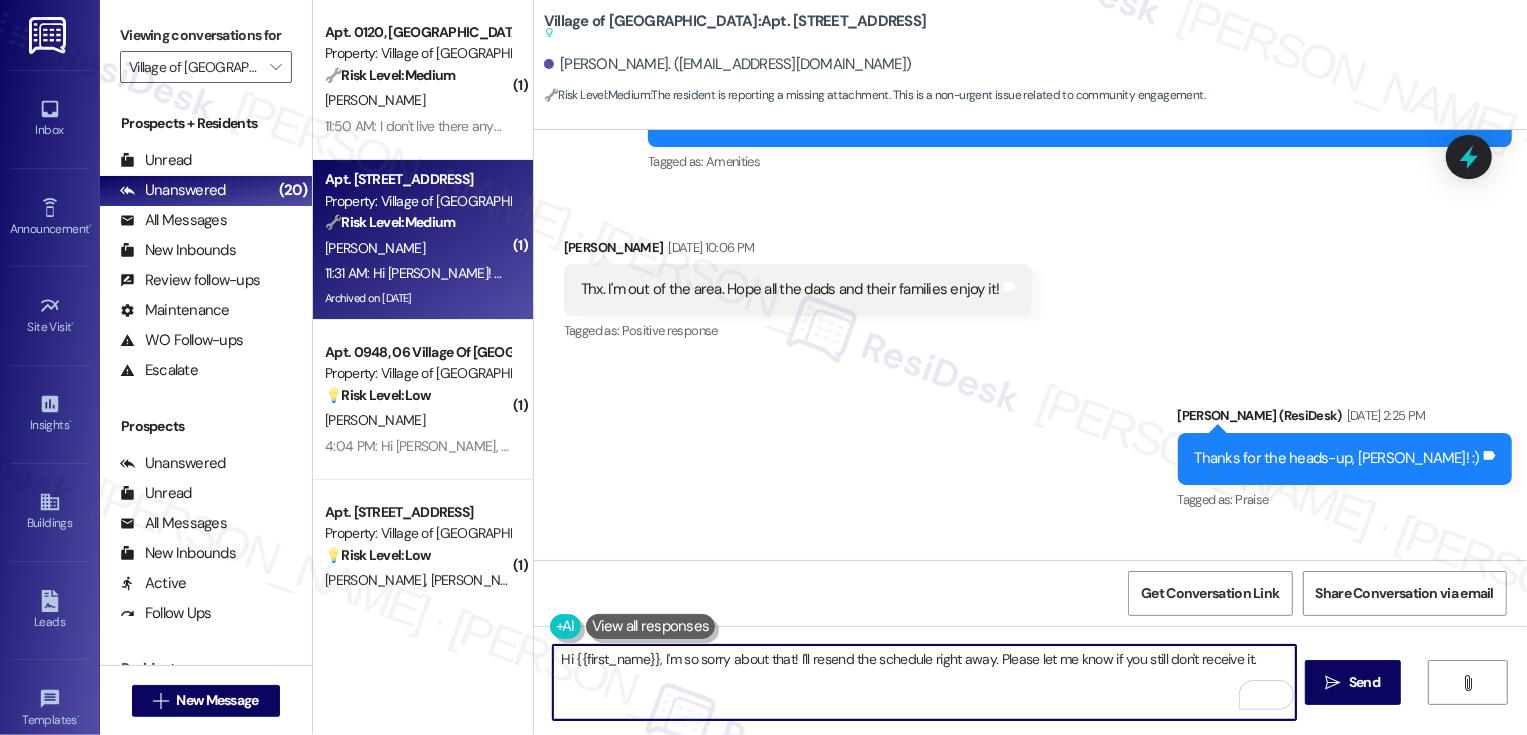 paste on "I'm sorry about that! I don't know why it wasn't sent to you, but I'll resend it now. Thank you for letting me know!" 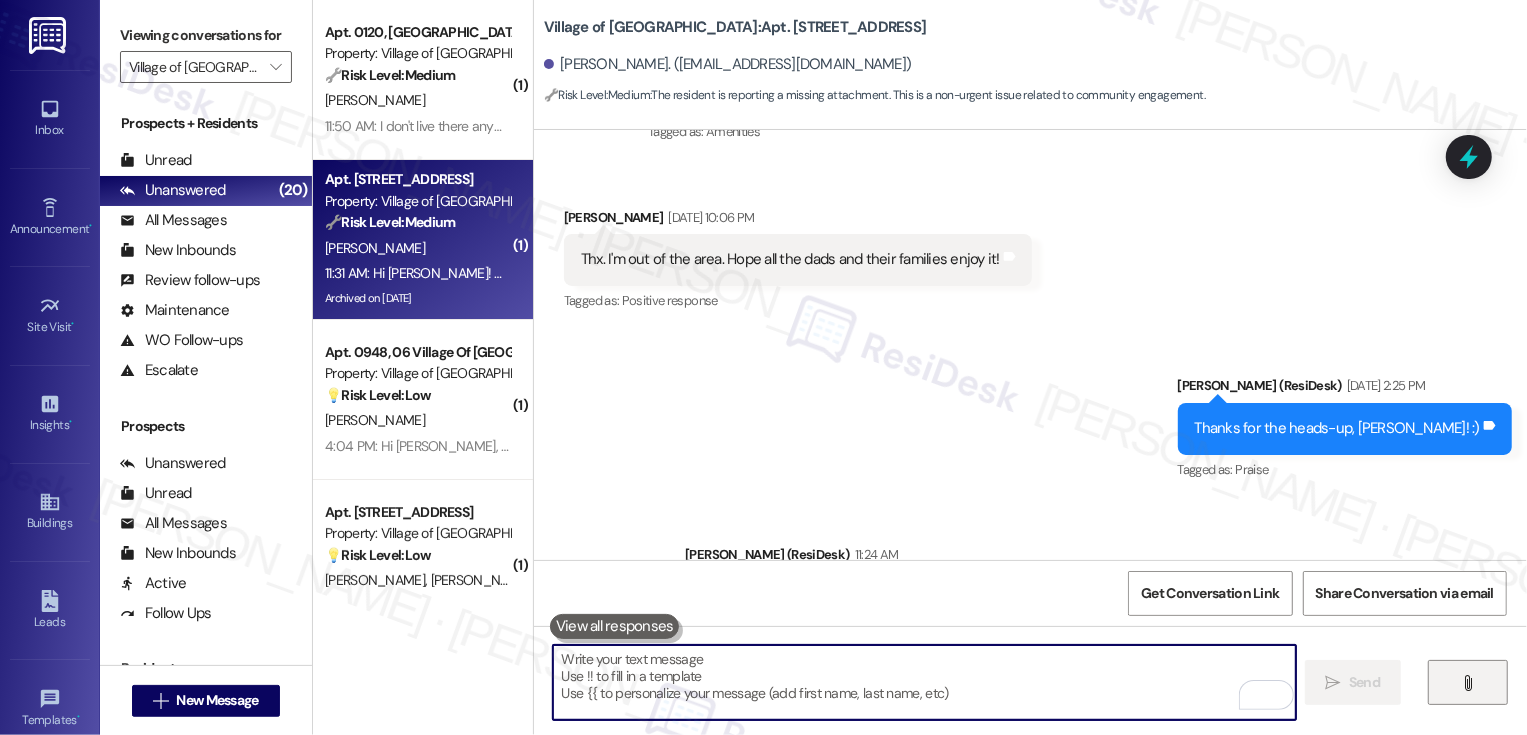 scroll, scrollTop: 25782, scrollLeft: 0, axis: vertical 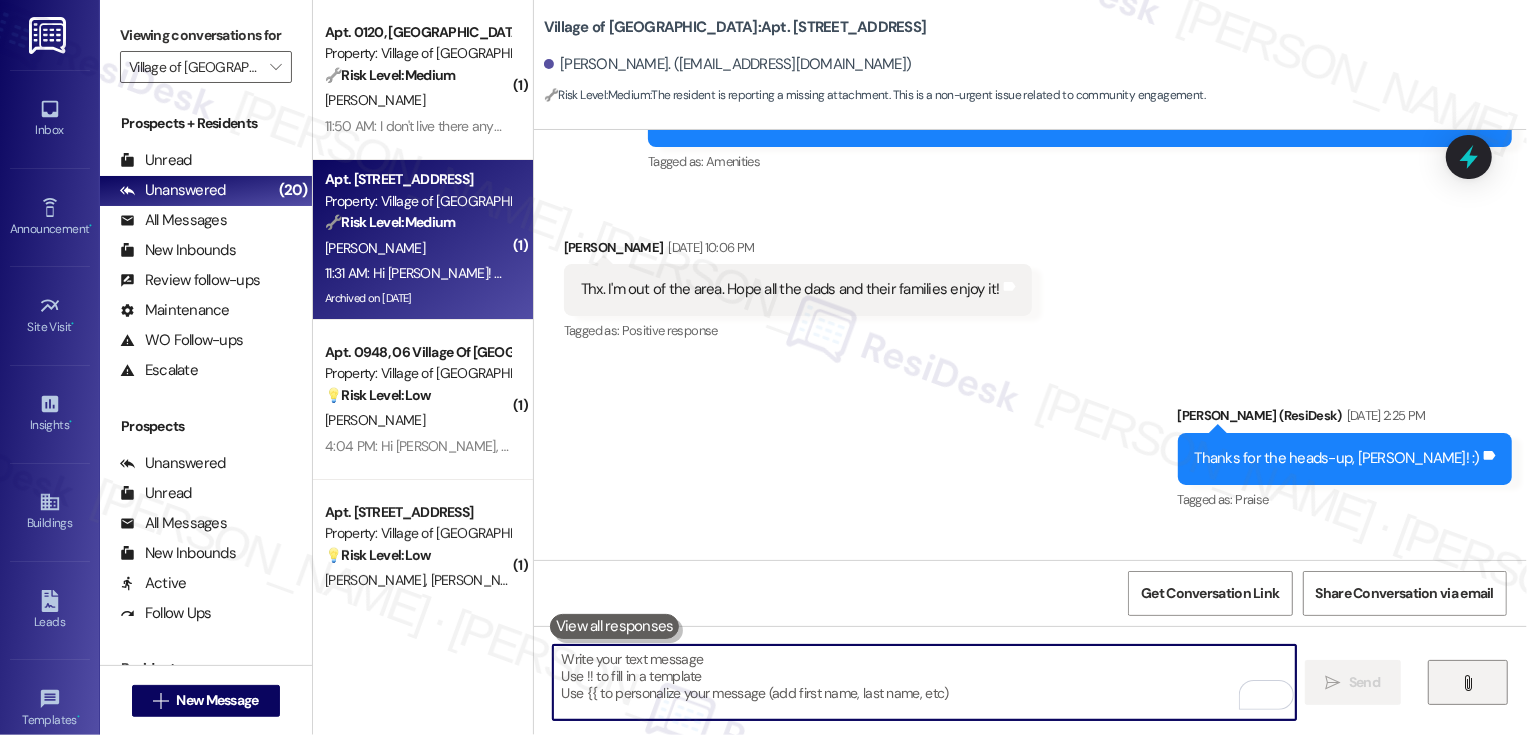 type 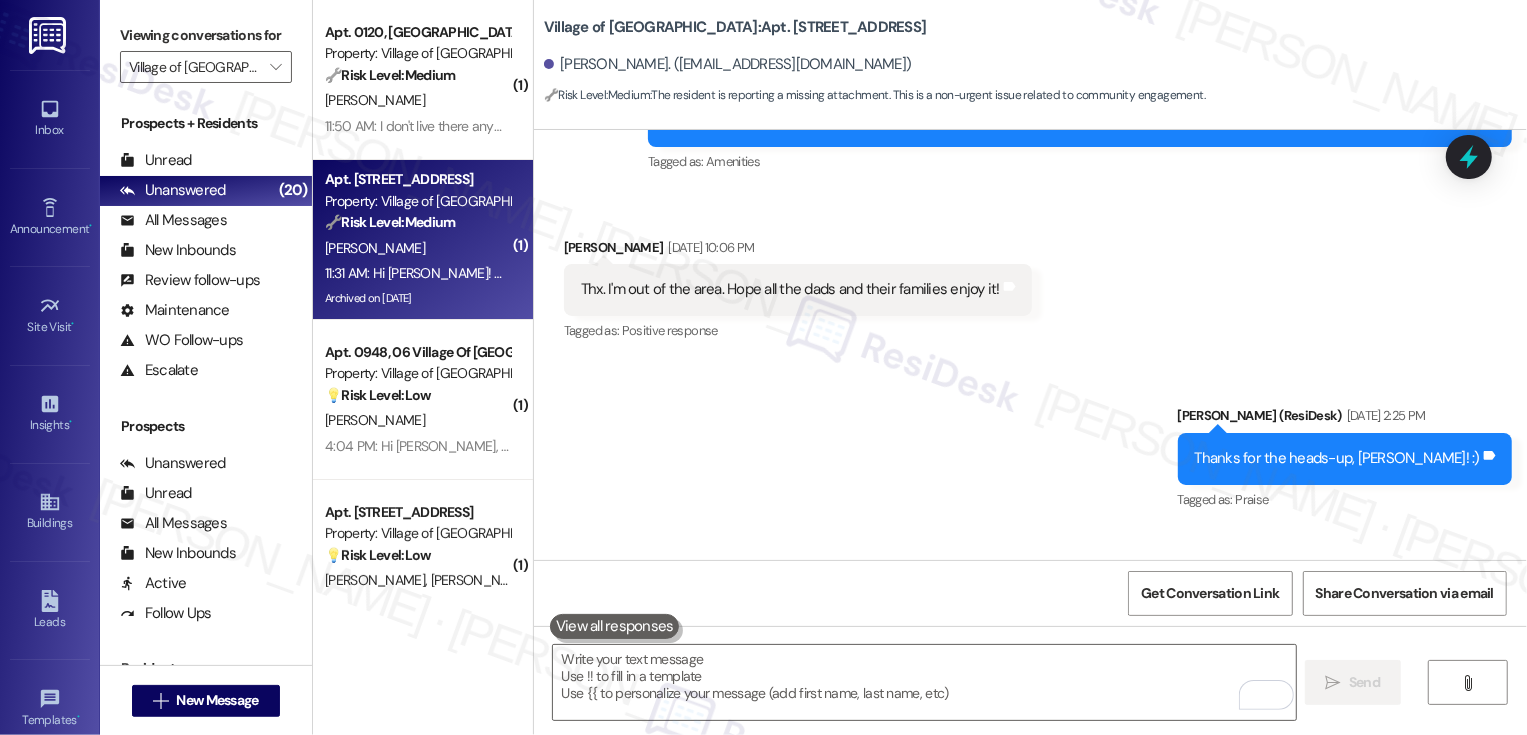 scroll, scrollTop: 26280, scrollLeft: 0, axis: vertical 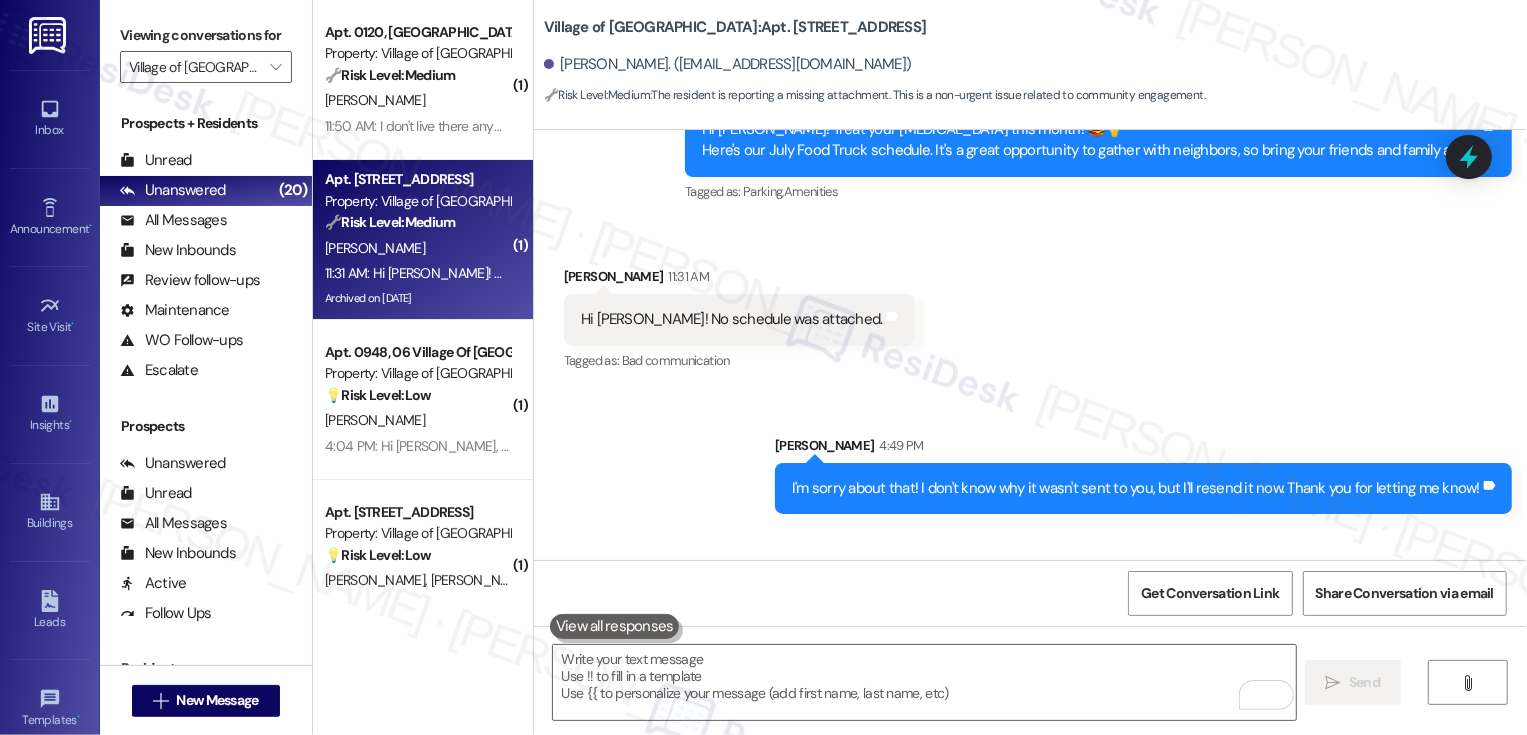 click at bounding box center [1405, 755] 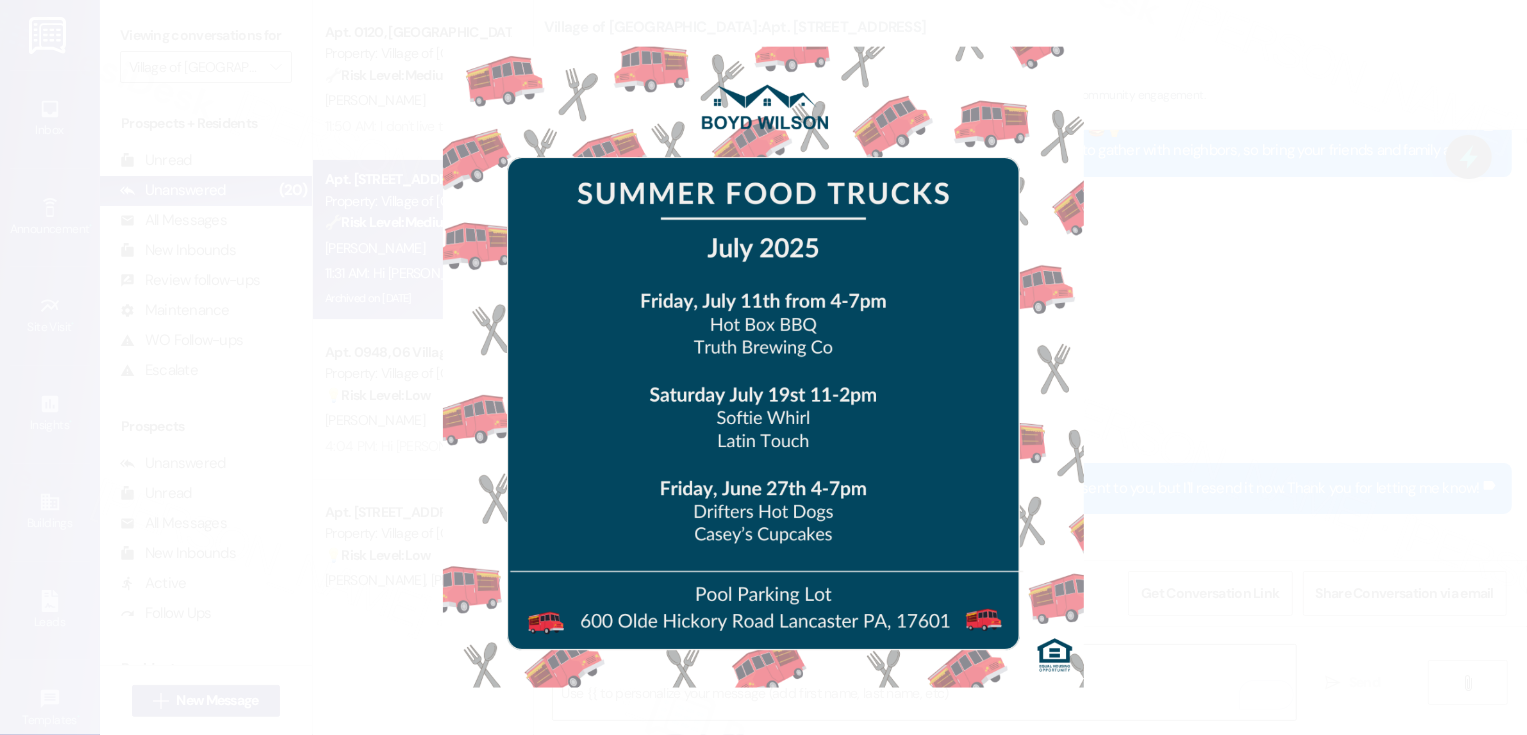 click at bounding box center (763, 367) 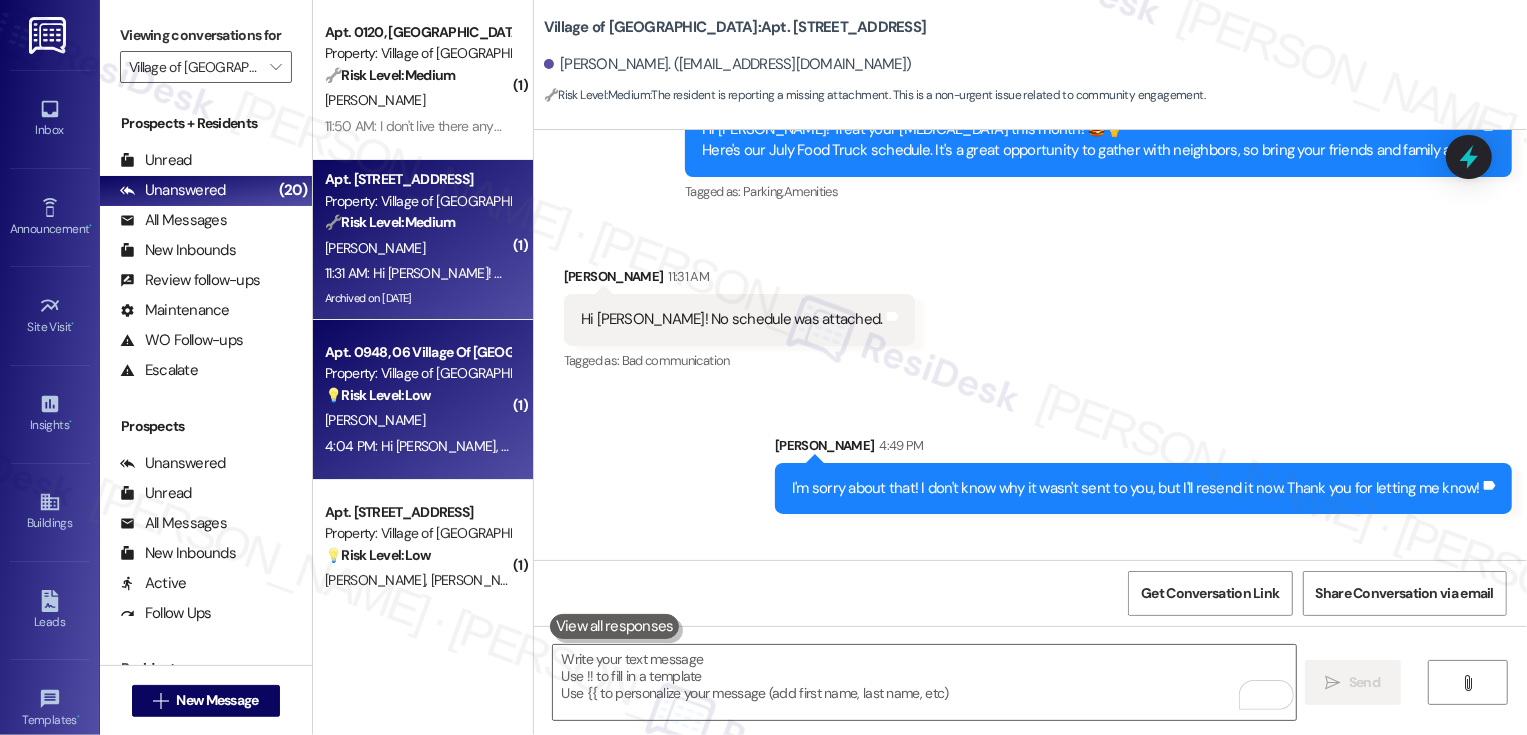 click on "💡  Risk Level:  Low" at bounding box center (378, 395) 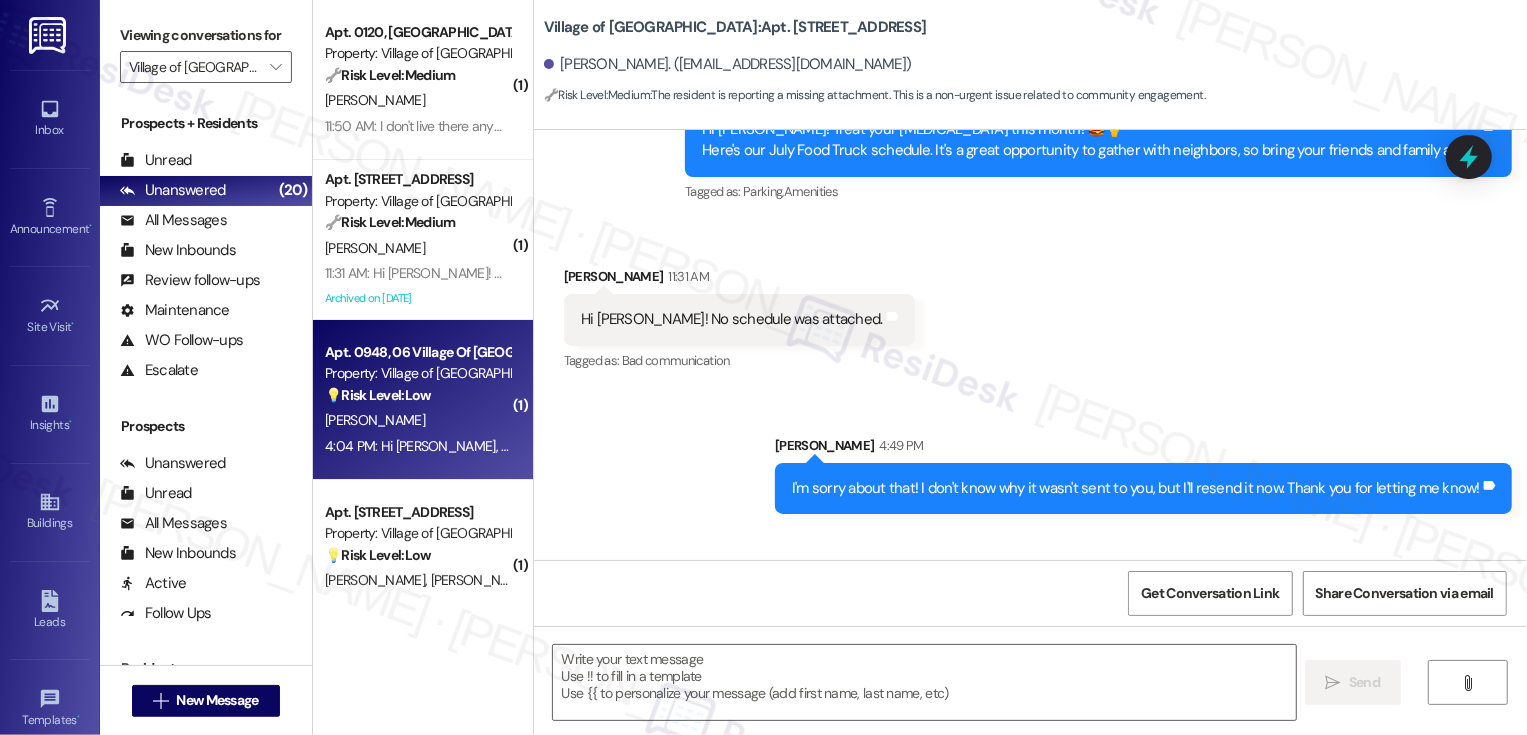 type on "Fetching suggested responses. Please feel free to read through the conversation in the meantime." 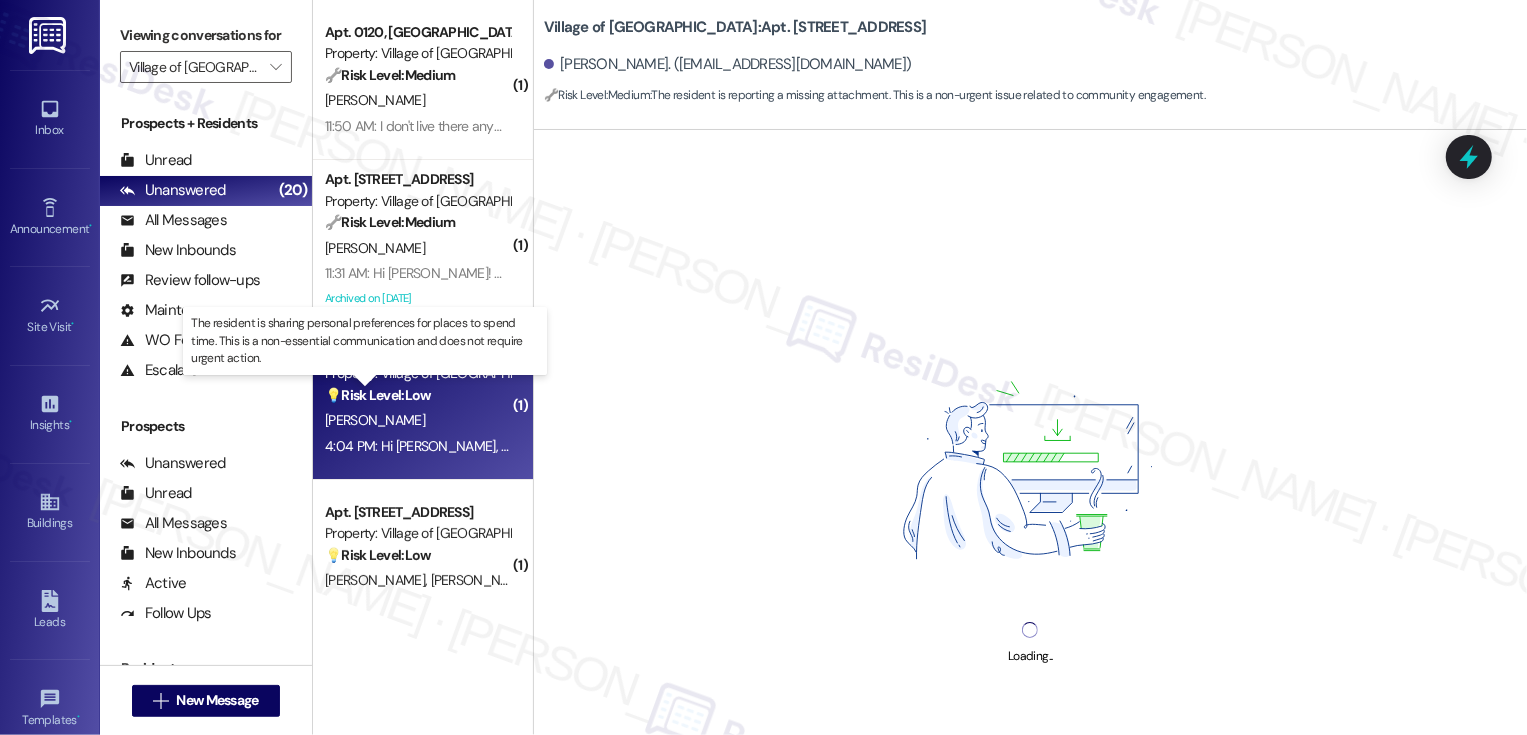 click on "💡  Risk Level:  Low" at bounding box center [378, 395] 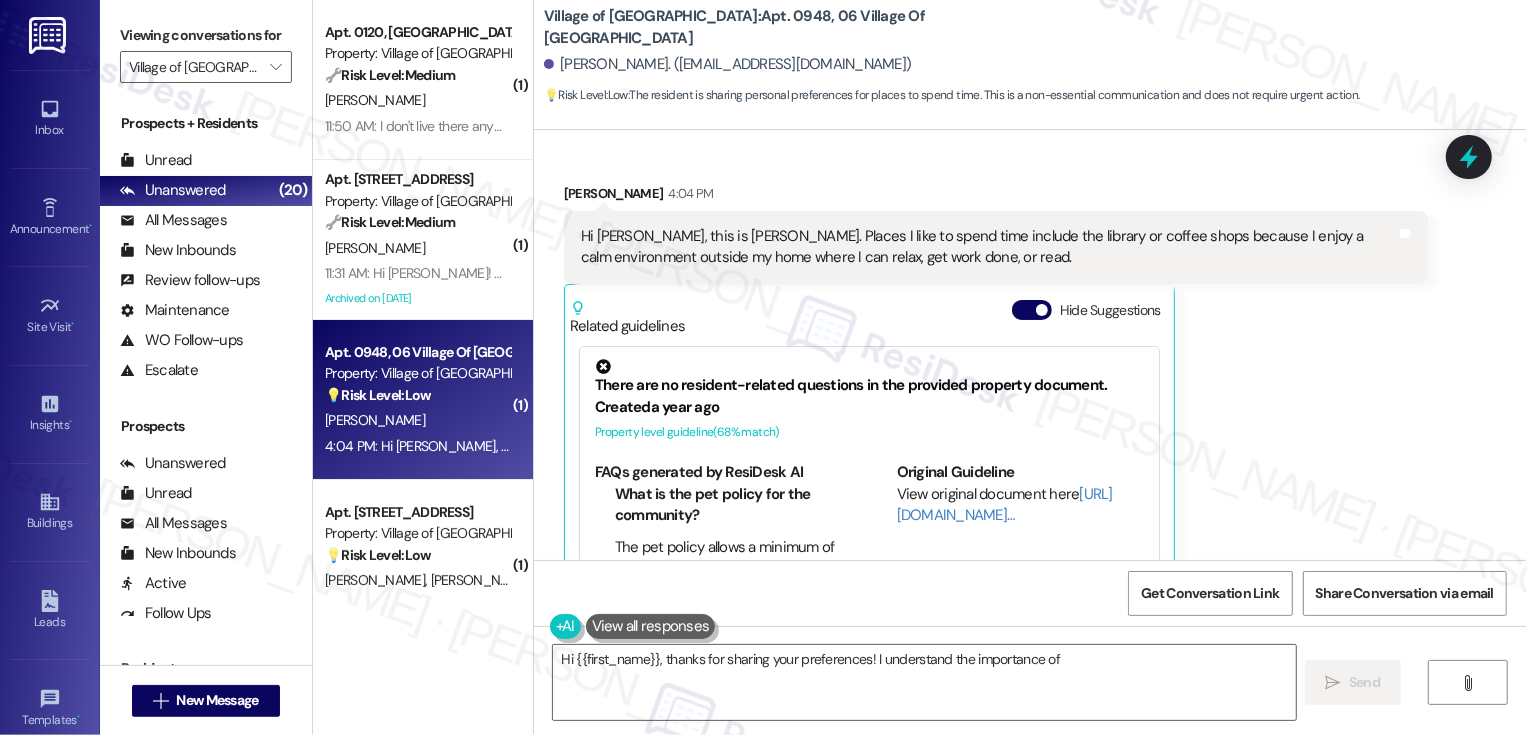 scroll, scrollTop: 217, scrollLeft: 0, axis: vertical 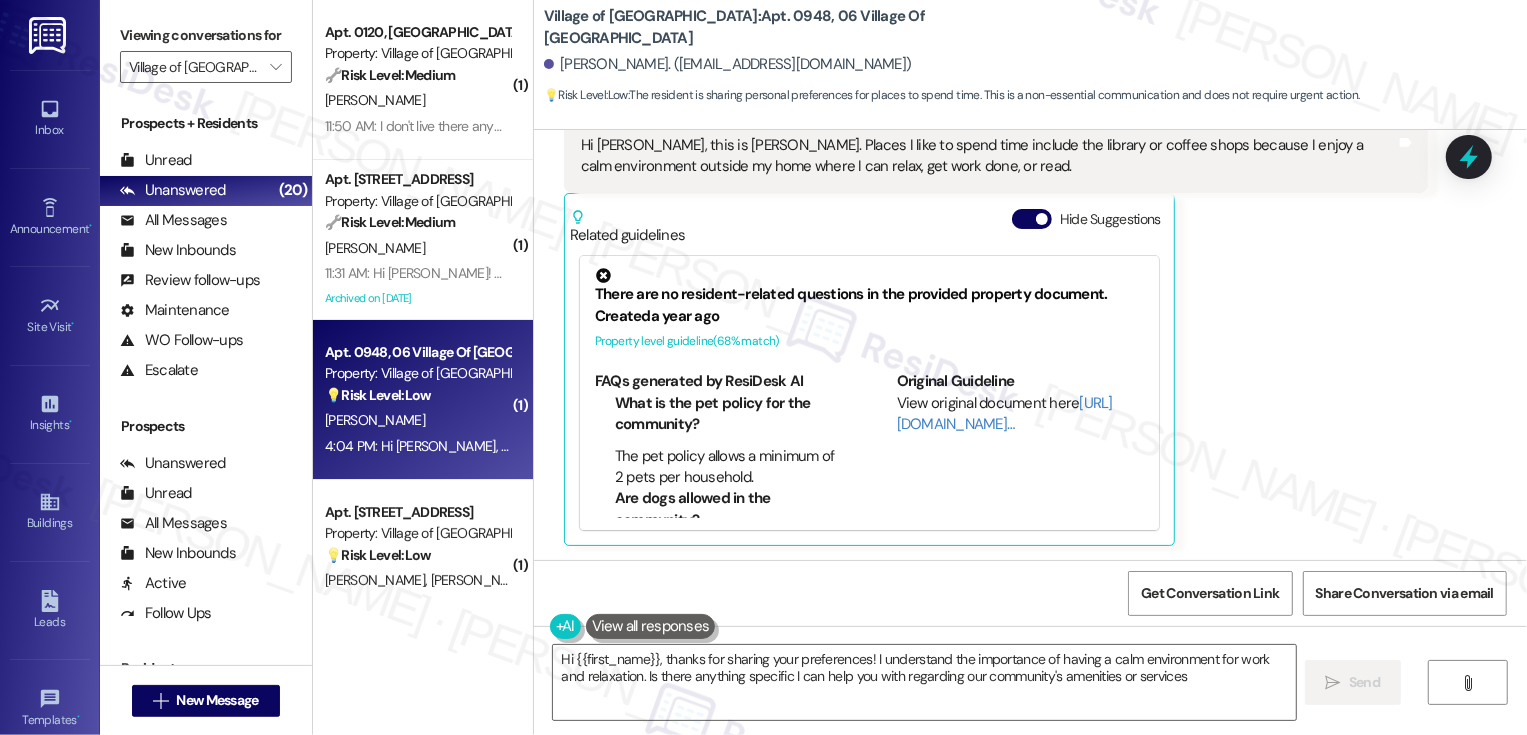type on "Hi {{first_name}}, thanks for sharing your preferences! I understand the importance of having a calm environment for work and relaxation. Is there anything specific I can help you with regarding our community's amenities or services?" 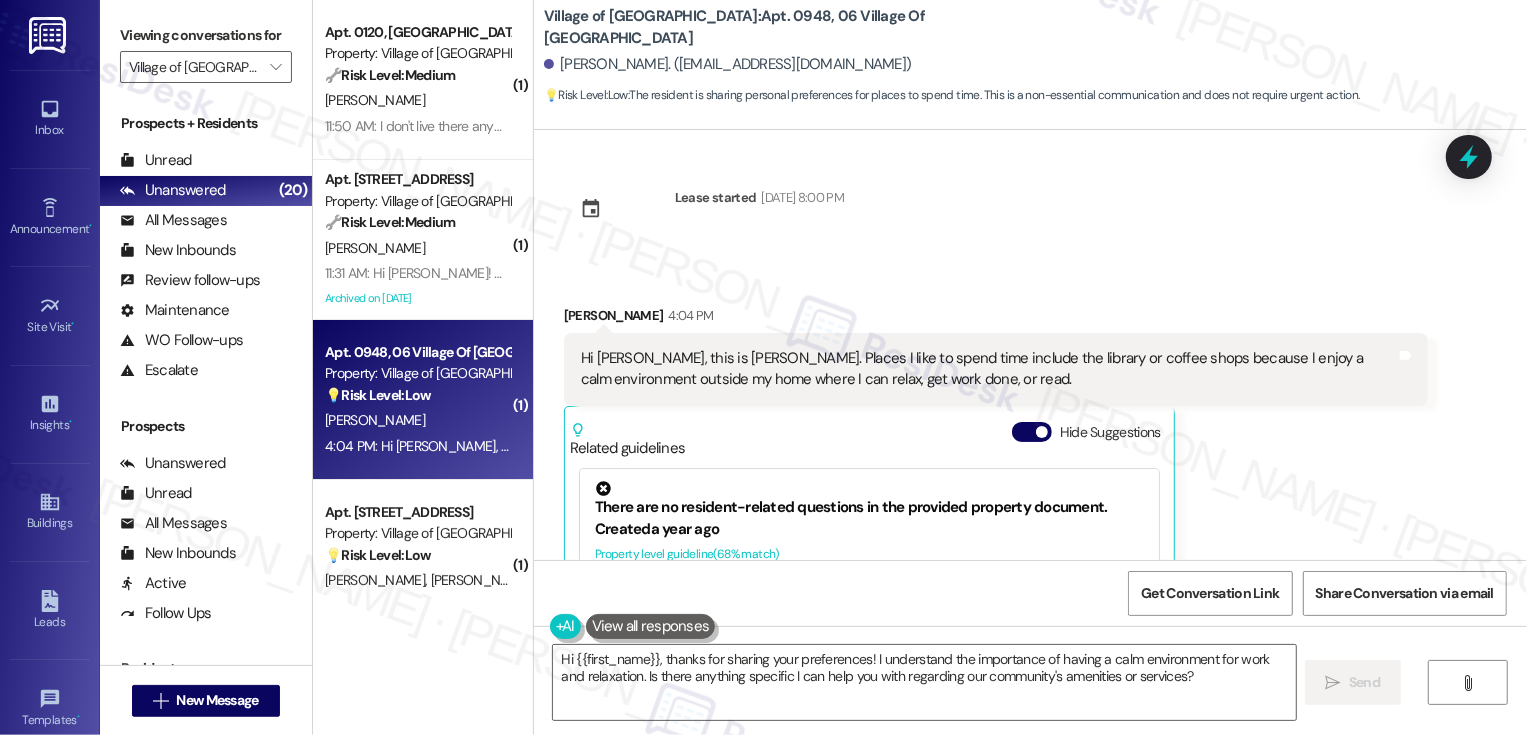 scroll, scrollTop: 0, scrollLeft: 0, axis: both 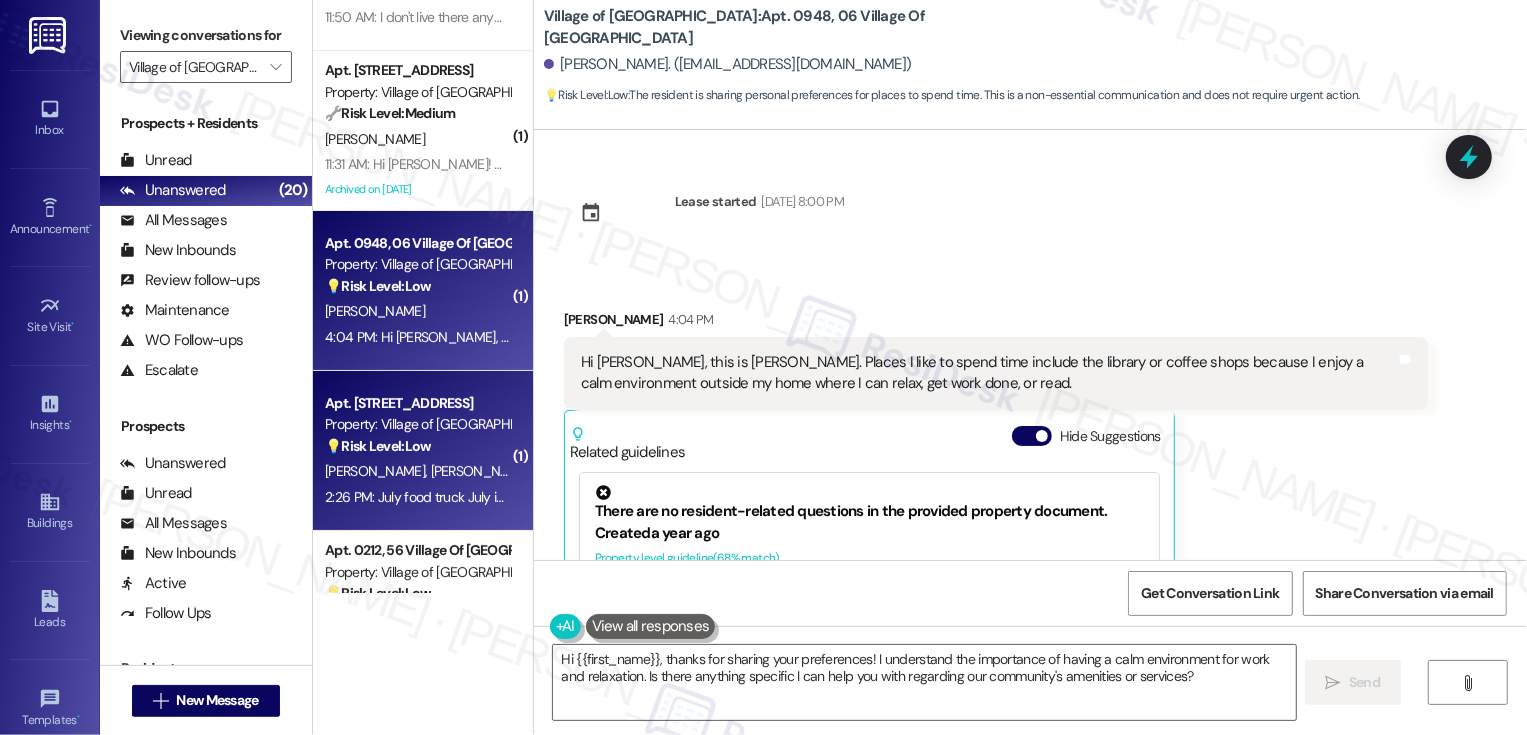 click on "💡  Risk Level:  Low The resident is pointing out that July is almost over, implying that the food truck schedule was sent late. This is a customer satisfaction issue, but not urgent." at bounding box center [417, 446] 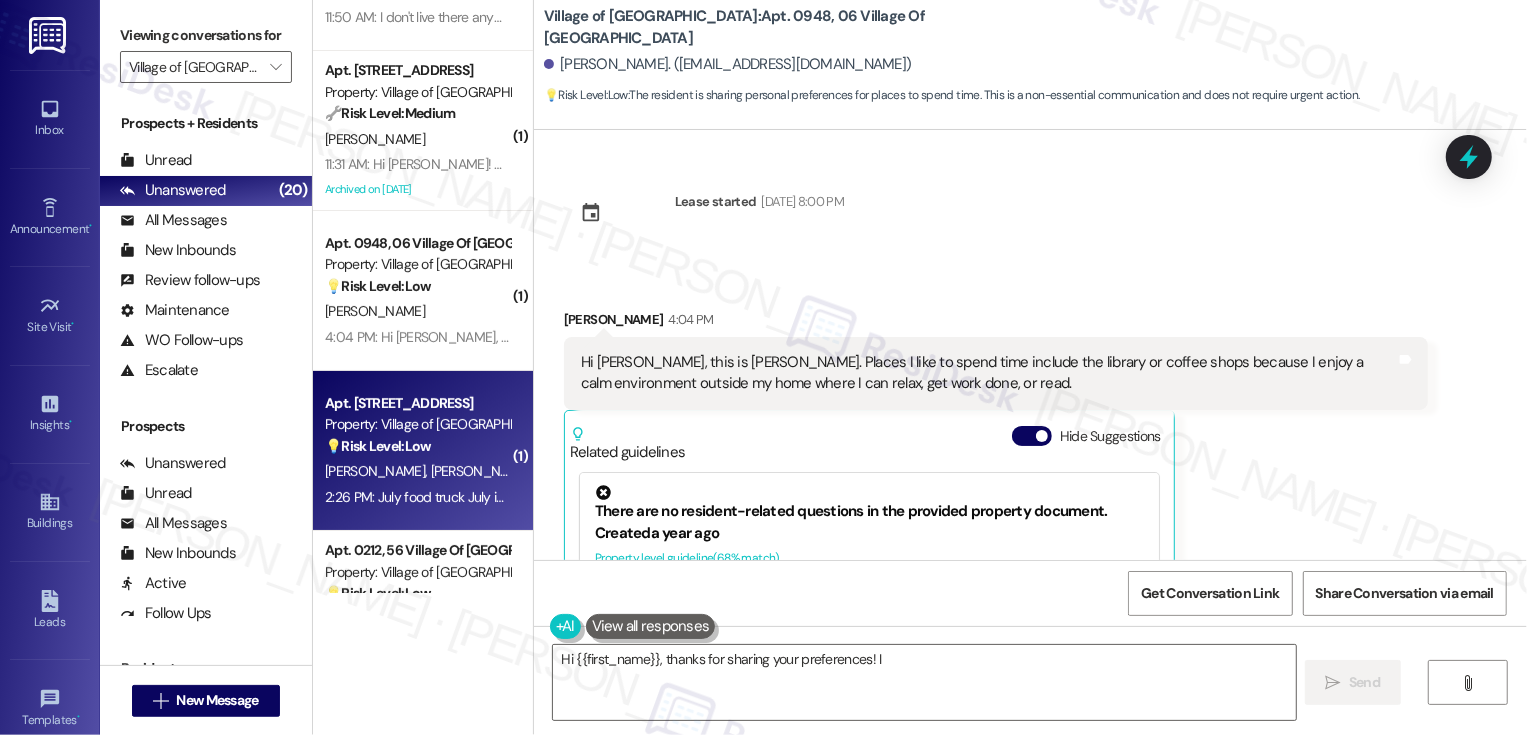 type on "Hi {{first_name}}, thanks for sharing your preferences! I" 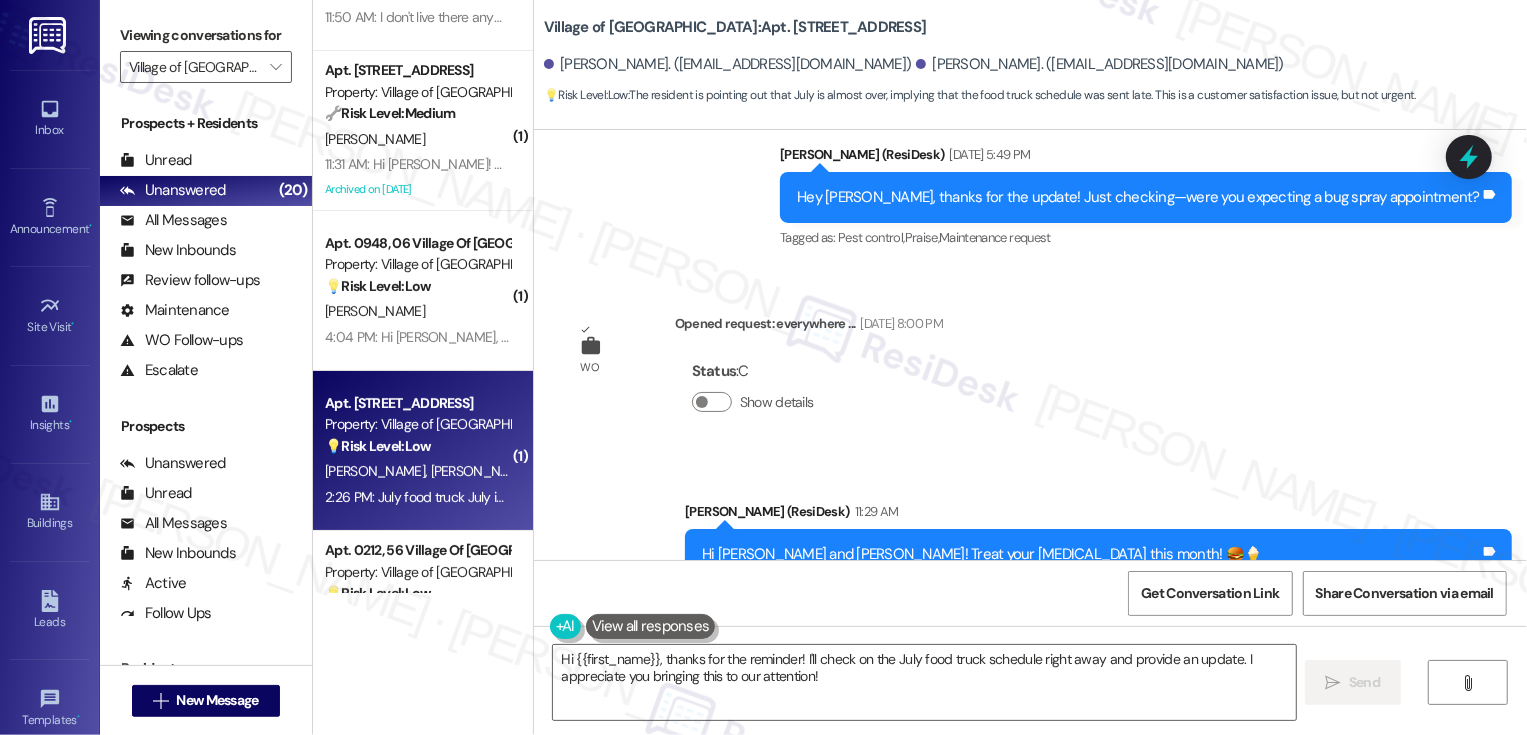 scroll, scrollTop: 29331, scrollLeft: 0, axis: vertical 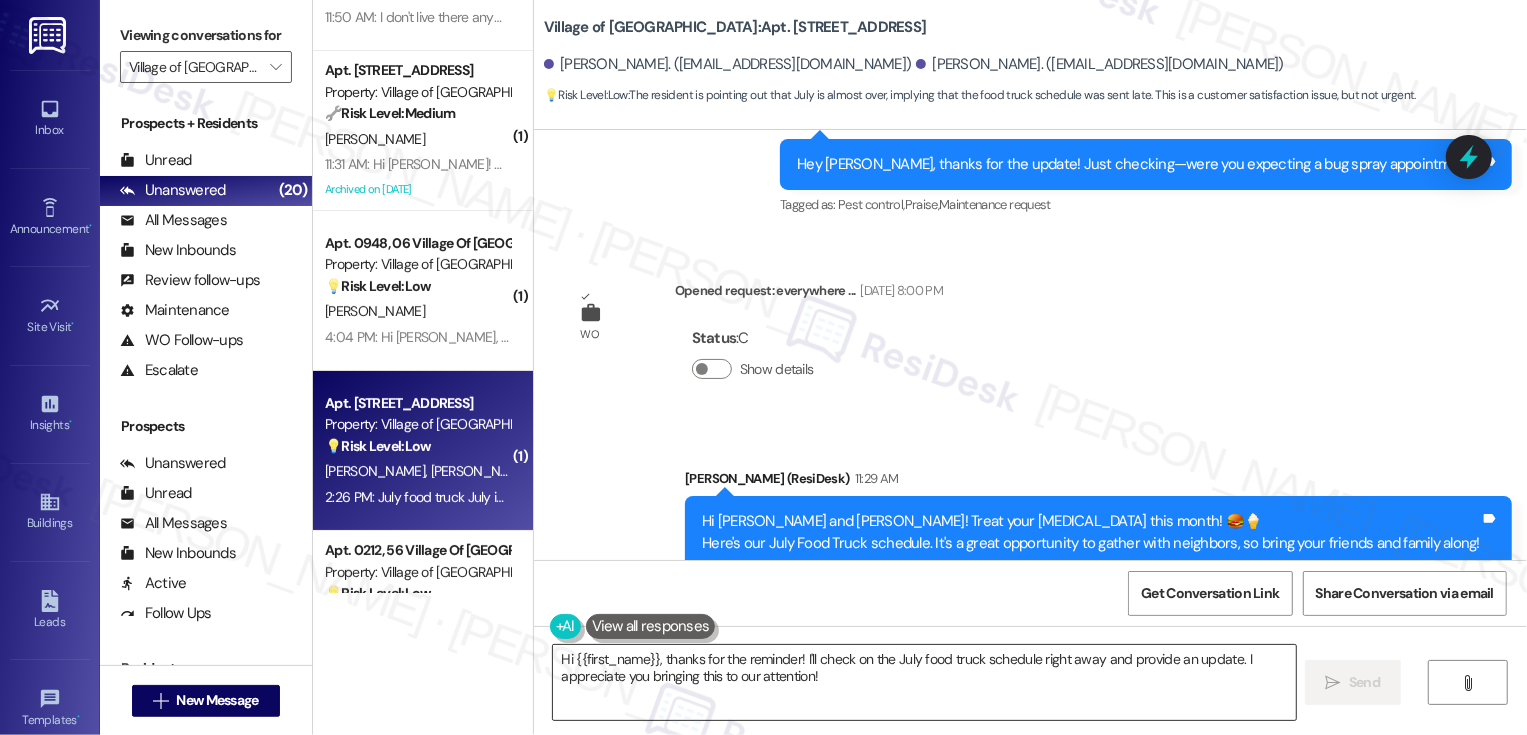 click on "Hi {{first_name}}, thanks for the reminder! I'll check on the July food truck schedule right away and provide an update. I appreciate you bringing this to our attention!" at bounding box center (924, 682) 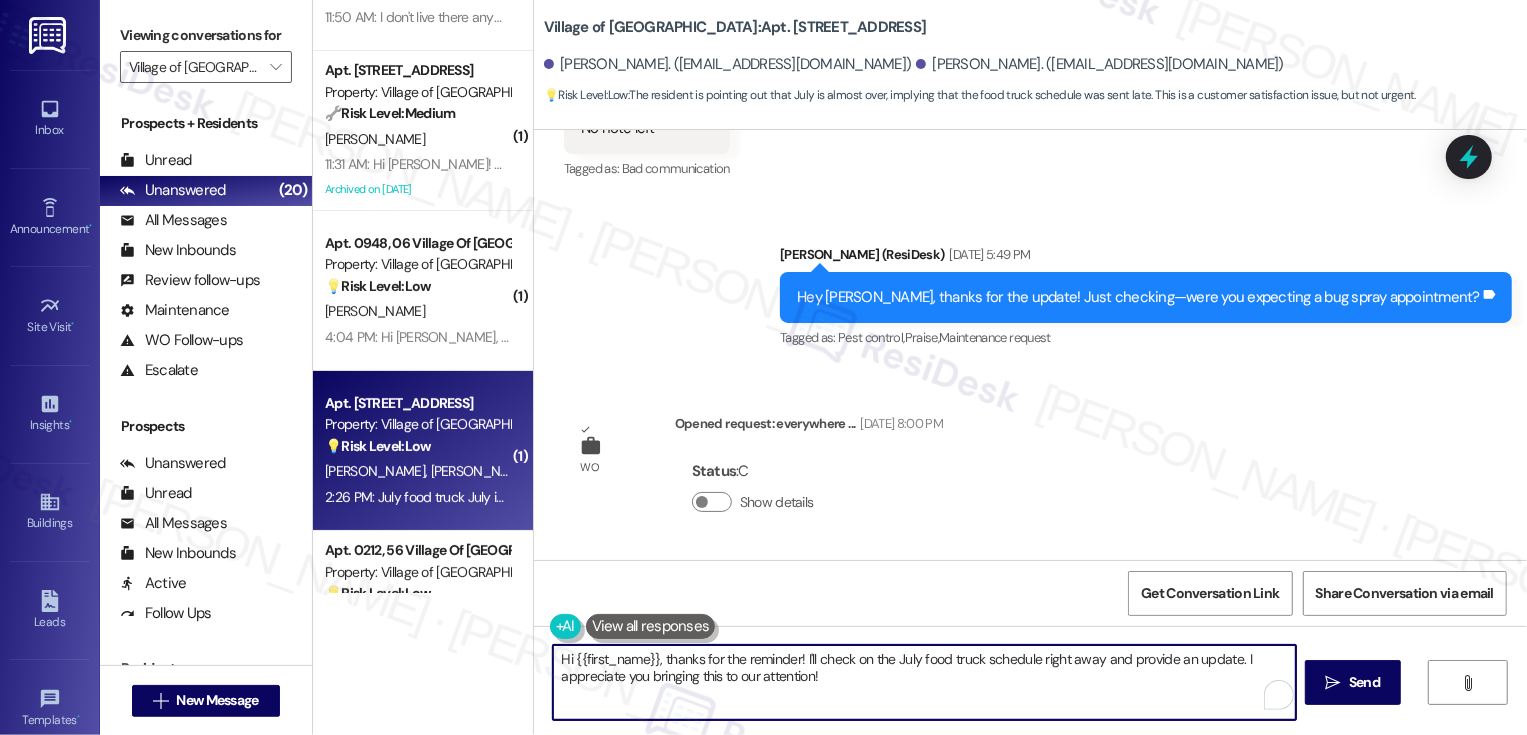 scroll, scrollTop: 29331, scrollLeft: 0, axis: vertical 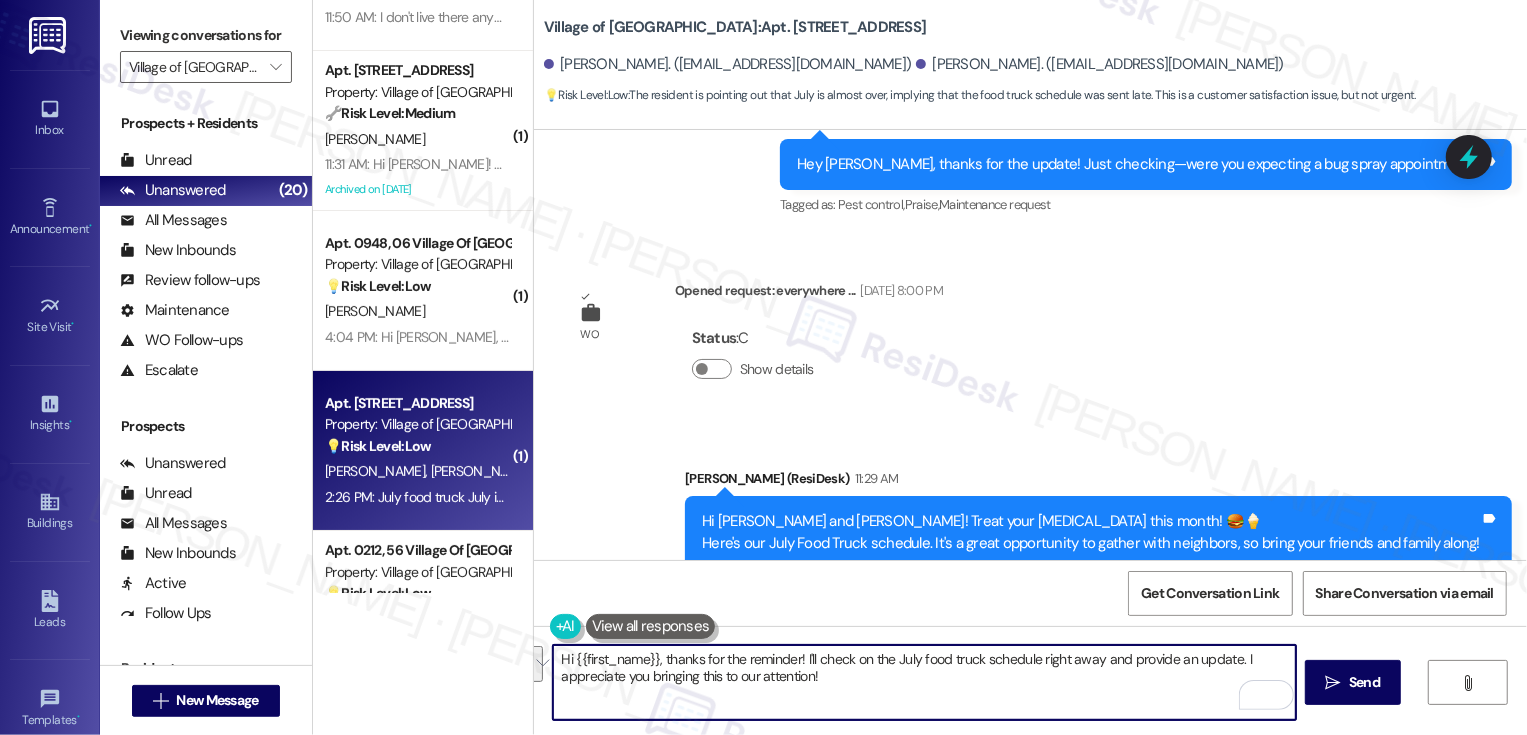 drag, startPoint x: 967, startPoint y: 685, endPoint x: 515, endPoint y: 635, distance: 454.75708 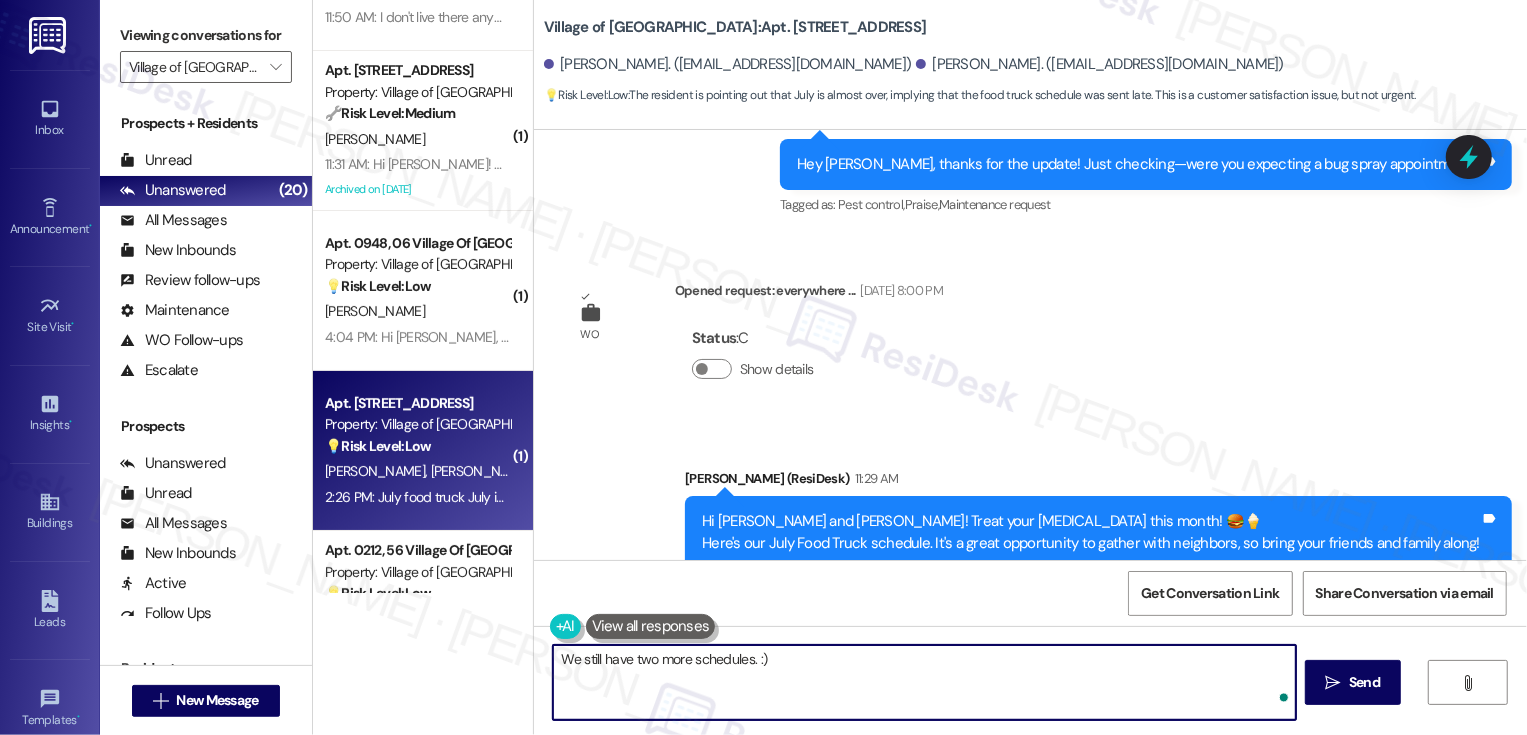 paste on "I'm sorry about that! I don't know why it wasn't sent to you, but I'll resend it now. Thank you for letting me know!" 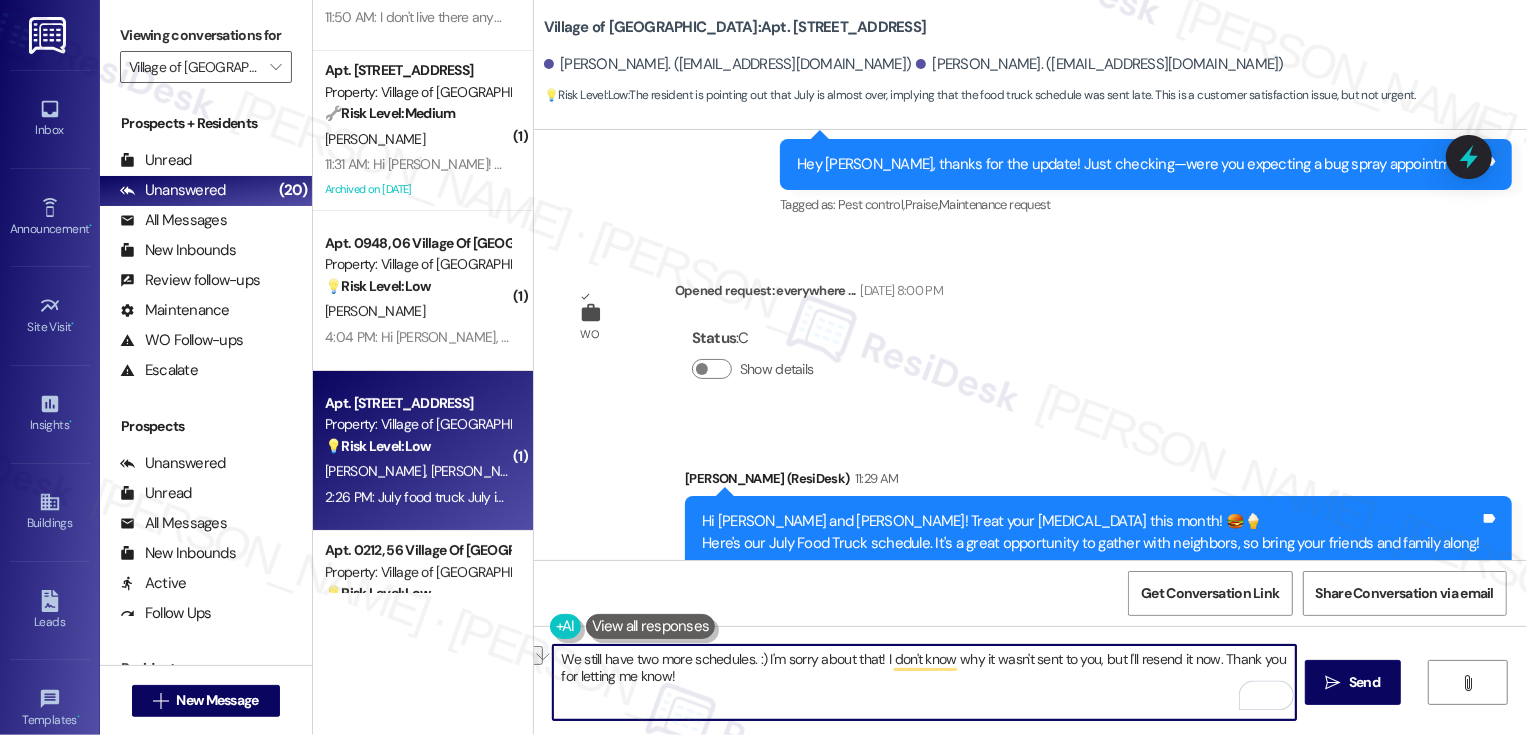 drag, startPoint x: 755, startPoint y: 658, endPoint x: 544, endPoint y: 657, distance: 211.00237 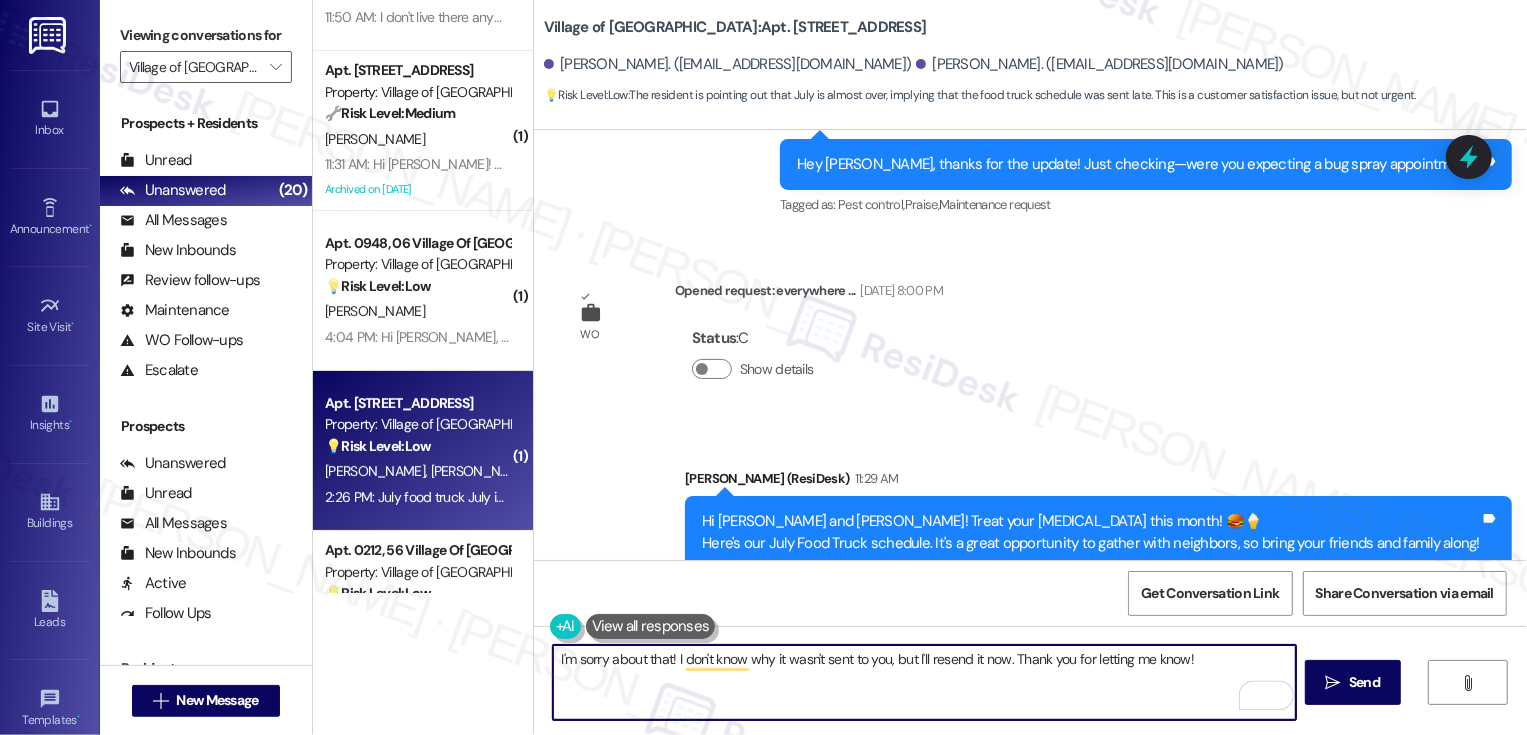 click on "I'm sorry about that! I don't know why it wasn't sent to you, but I'll resend it now. Thank you for letting me know!" at bounding box center [924, 682] 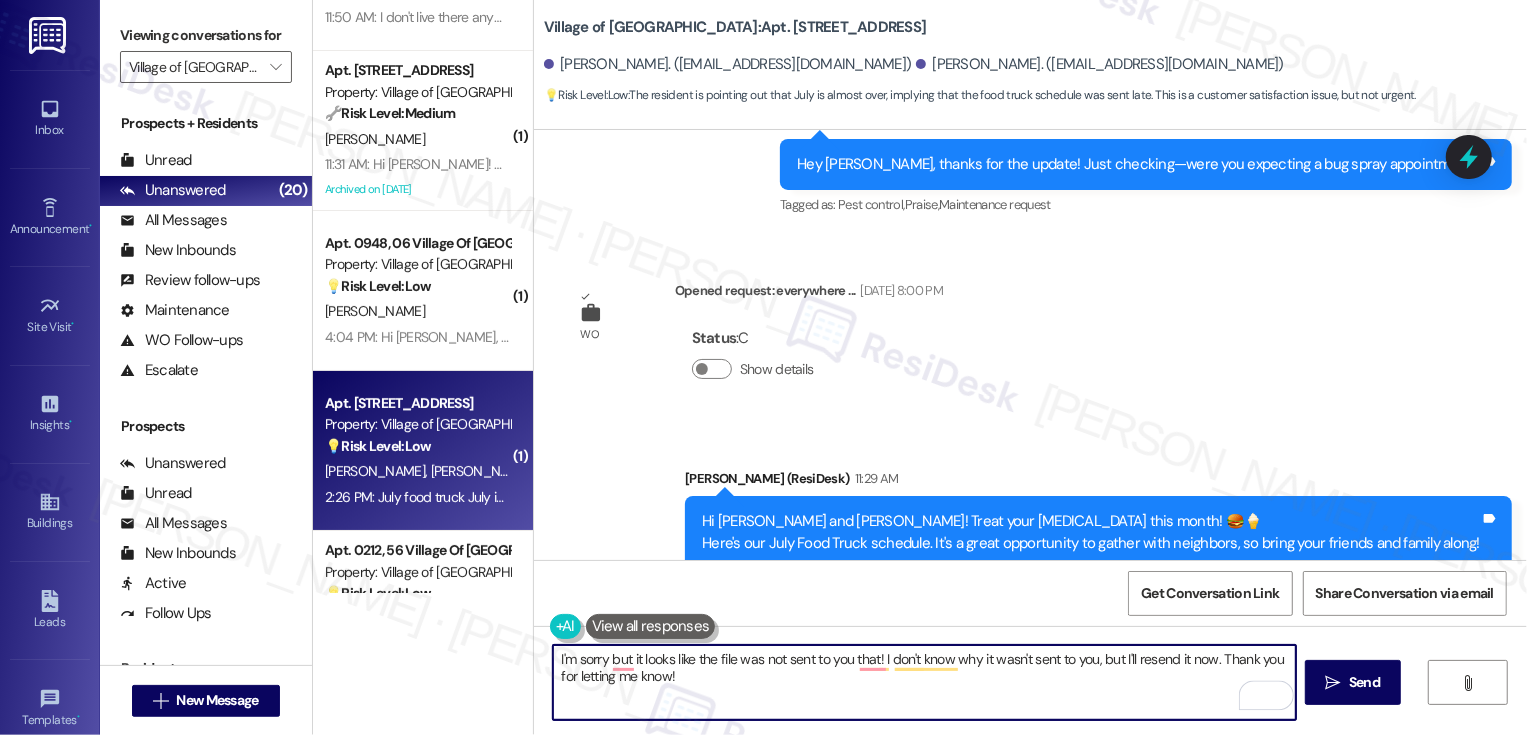 click on "I'm sorry but it looks like the file was not sent to you that! I don't know why it wasn't sent to you, but I'll resend it now. Thank you for letting me know!" at bounding box center [924, 682] 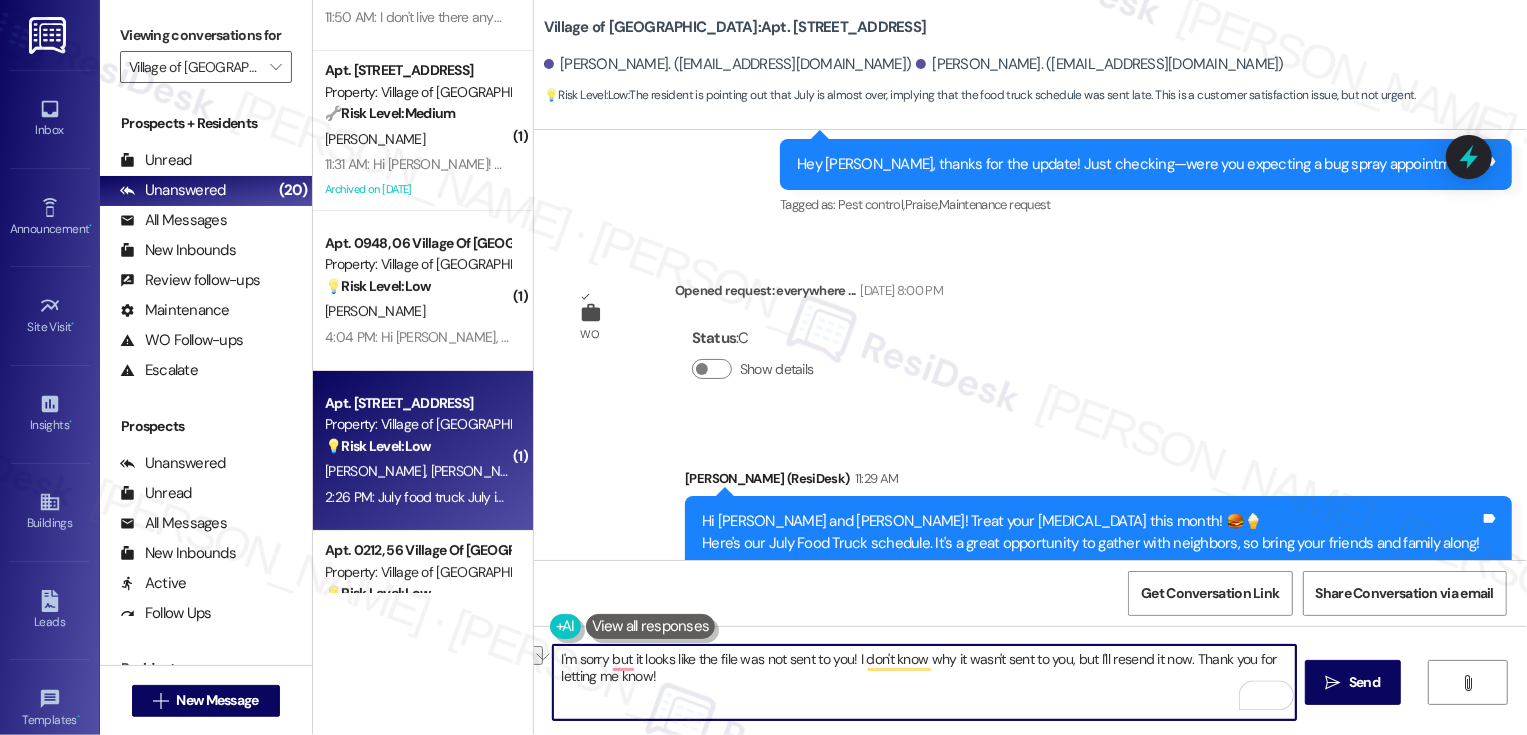 drag, startPoint x: 948, startPoint y: 659, endPoint x: 1060, endPoint y: 661, distance: 112.01785 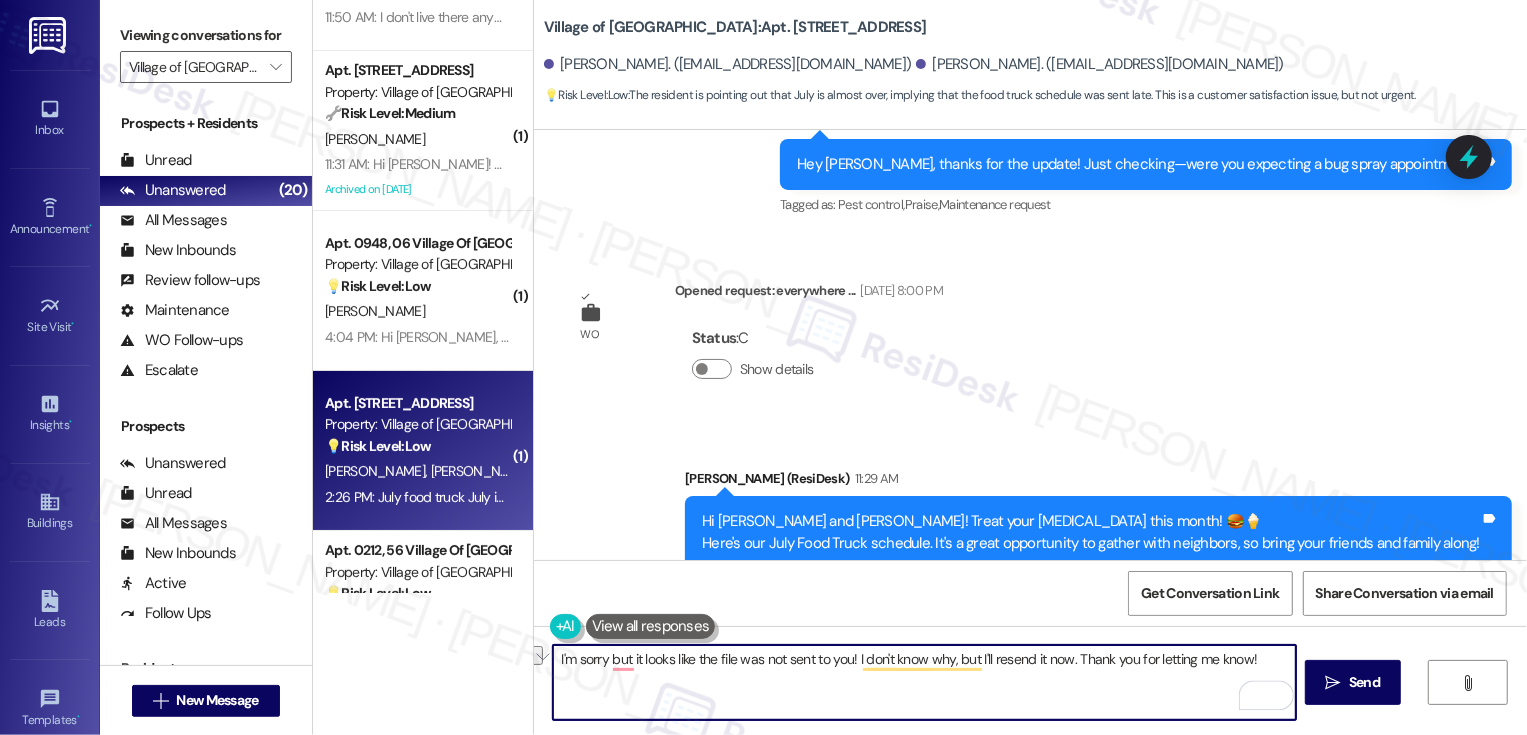 drag, startPoint x: 1073, startPoint y: 662, endPoint x: 1261, endPoint y: 662, distance: 188 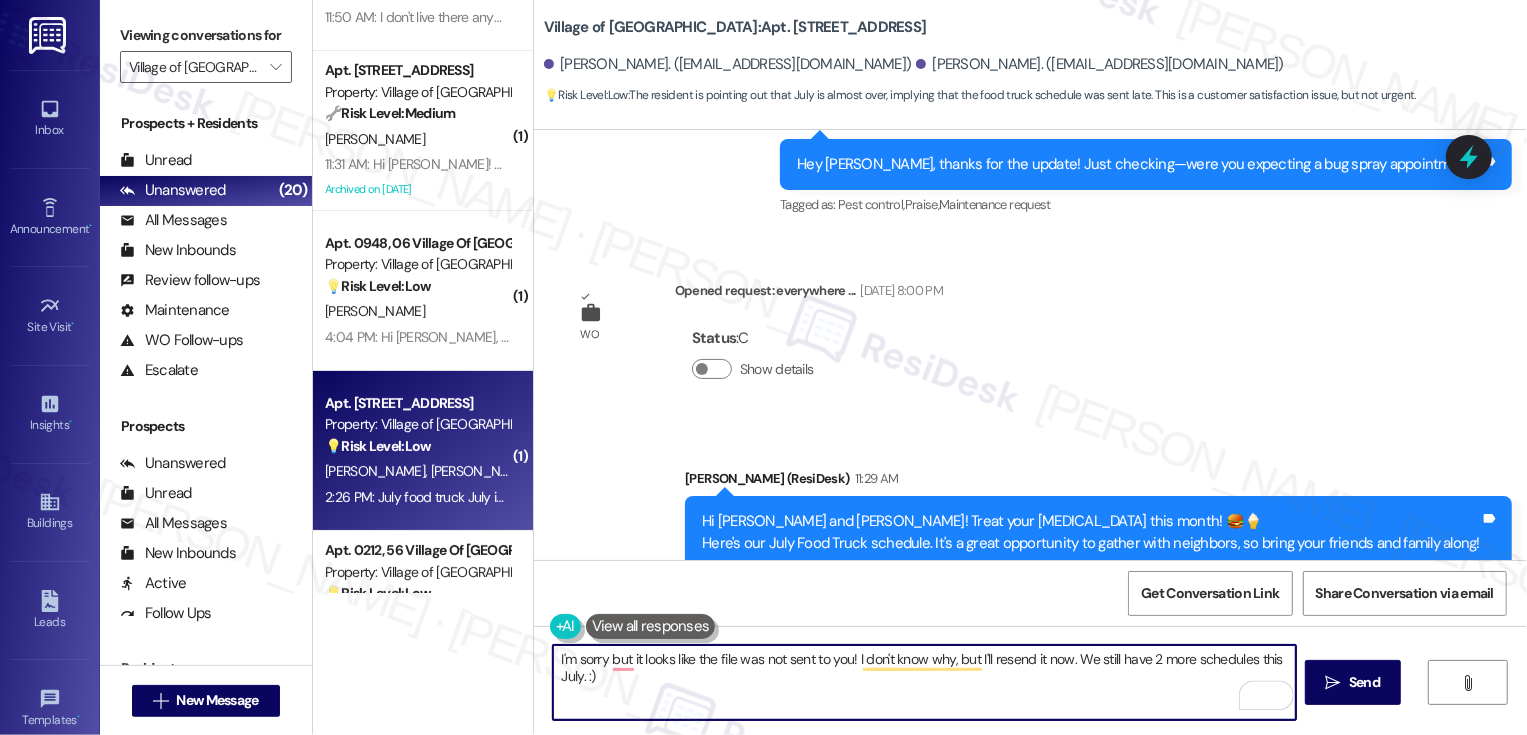 click on "I'm sorry but it looks like the file was not sent to you! I don't know why, but I'll resend it now. We still have 2 more schedules this July. :)" at bounding box center [924, 682] 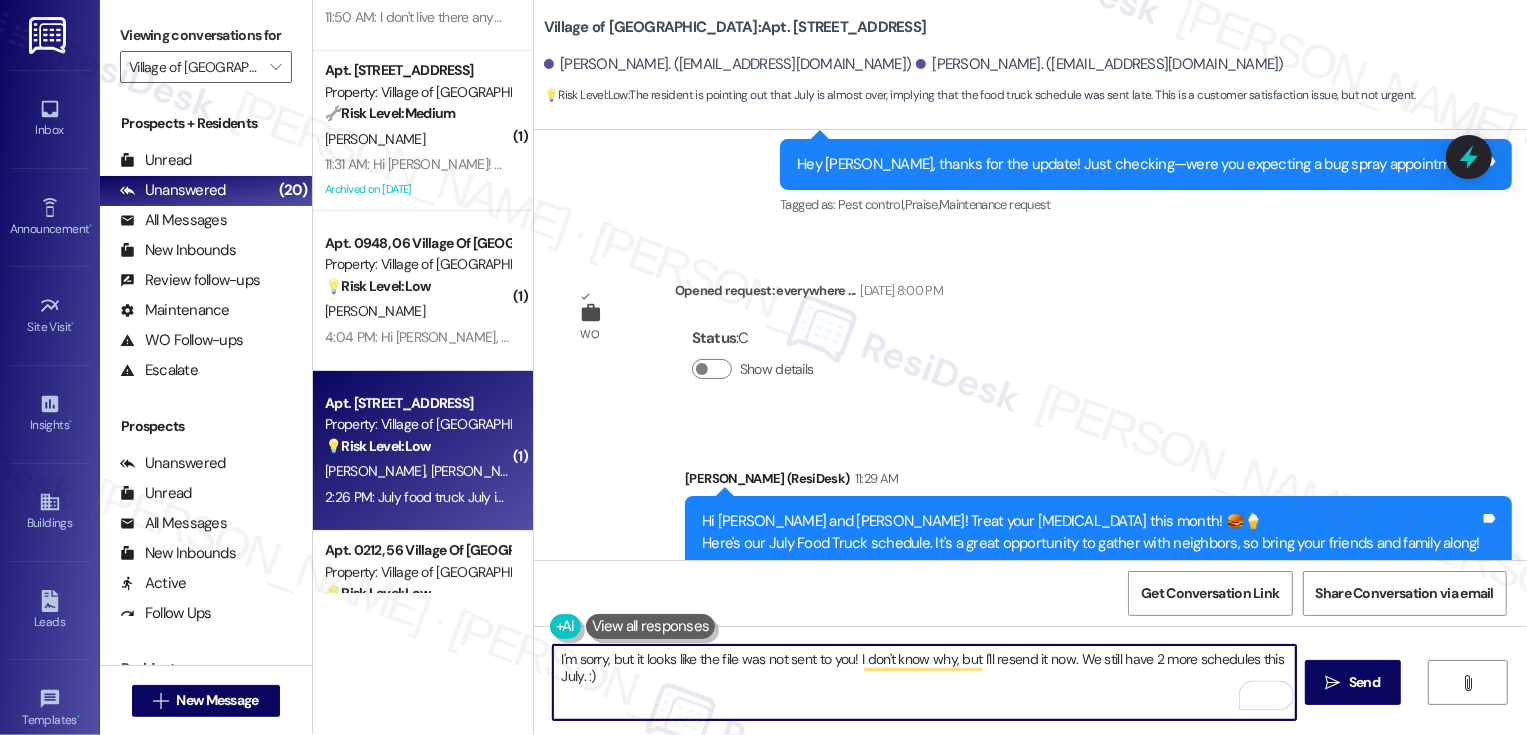 click on "I'm sorry, but it looks like the file was not sent to you! I don't know why, but I'll resend it now. We still have 2 more schedules this July. :)" at bounding box center (924, 682) 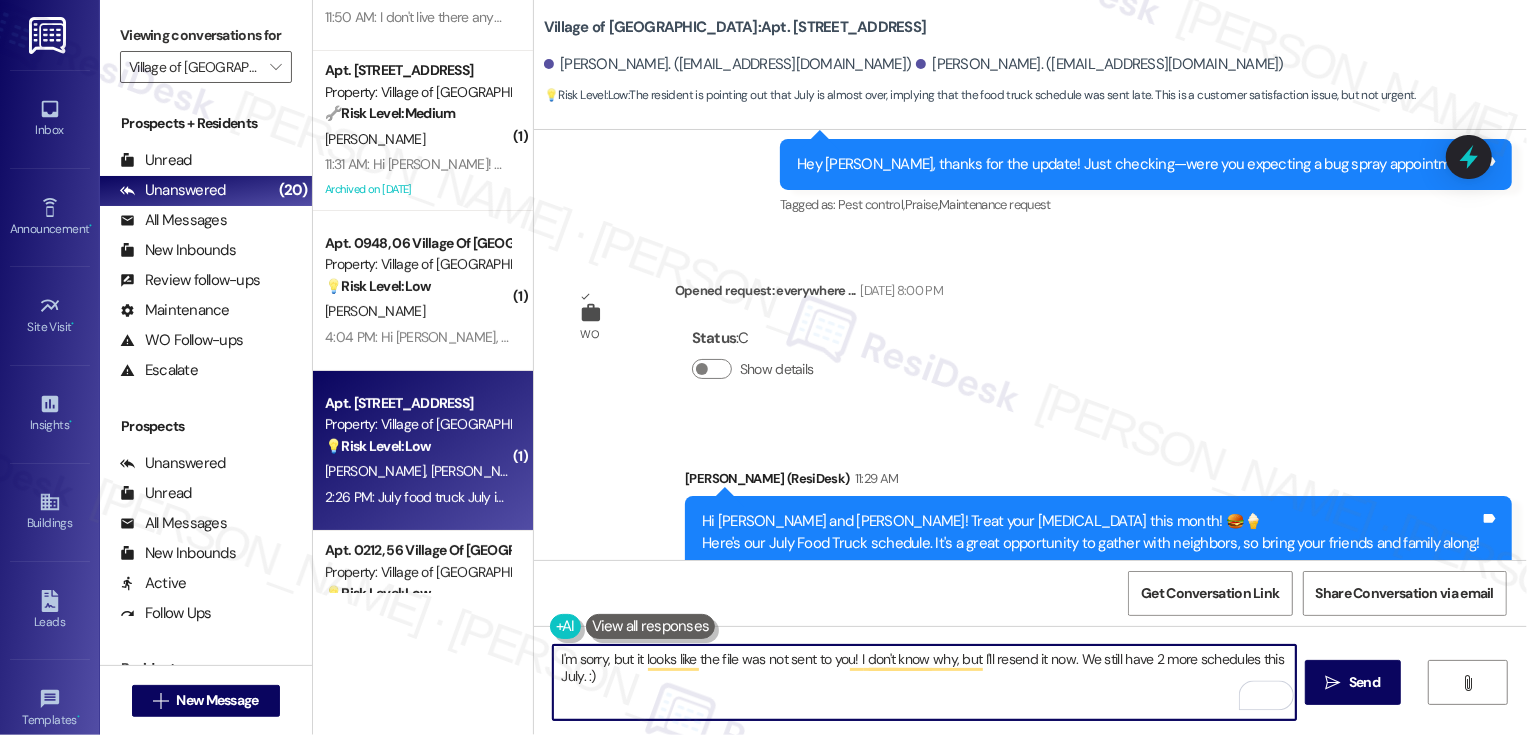 click on "I'm sorry, but it looks like the file was not sent to you! I don't know why, but I'll resend it now. We still have 2 more schedules this July. :)" at bounding box center (924, 682) 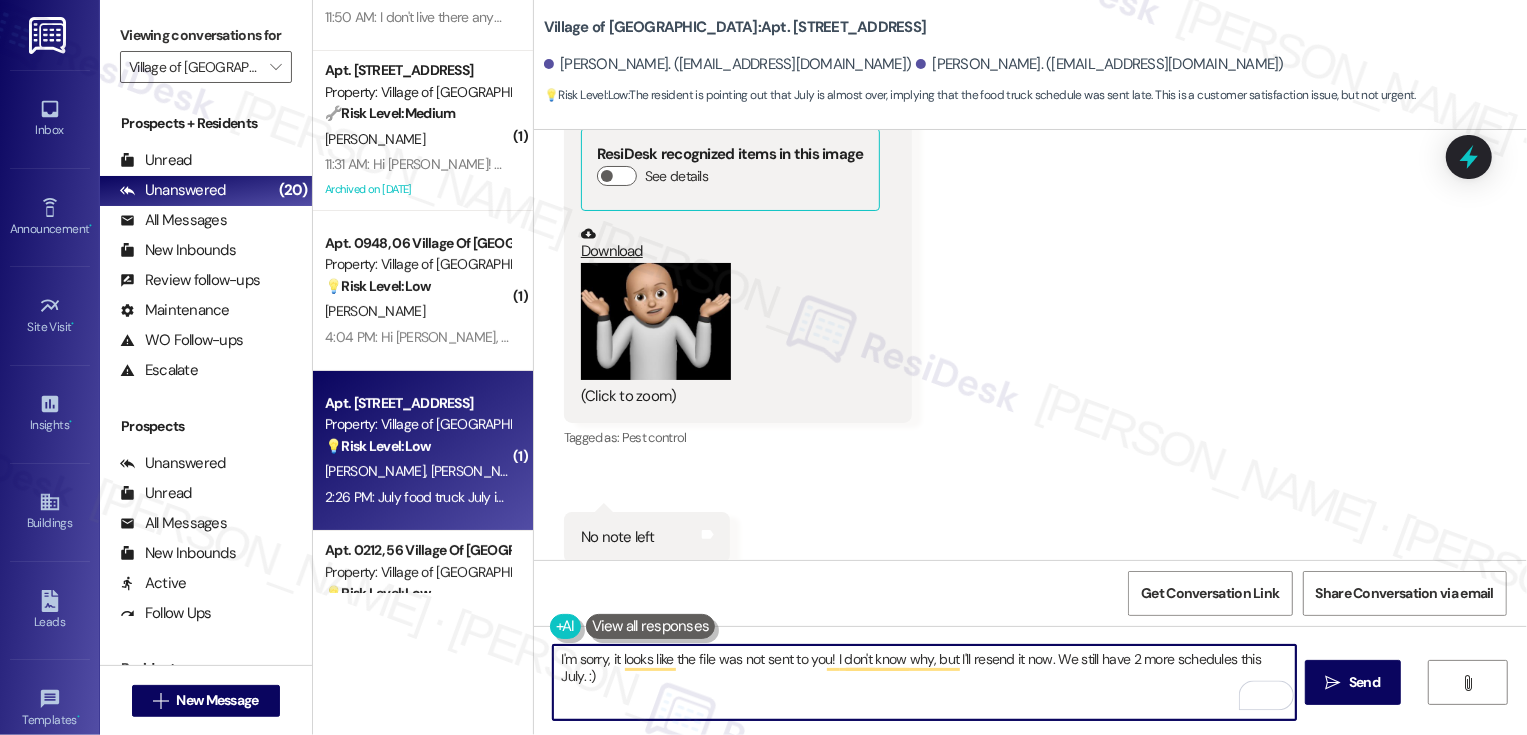 scroll, scrollTop: 29331, scrollLeft: 0, axis: vertical 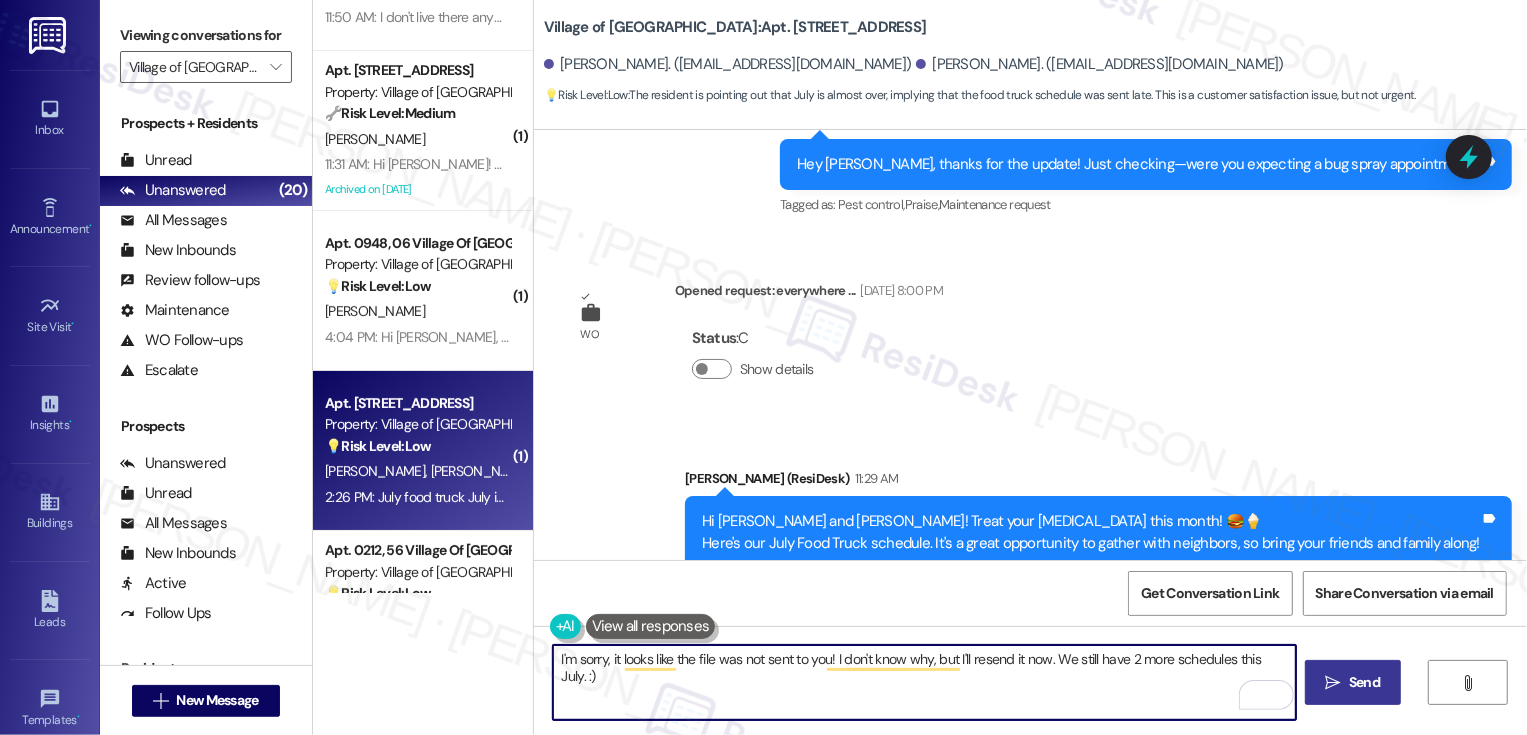 type on "I'm sorry, it looks like the file was not sent to you! I don't know why, but I'll resend it now. We still have 2 more schedules this July. :)" 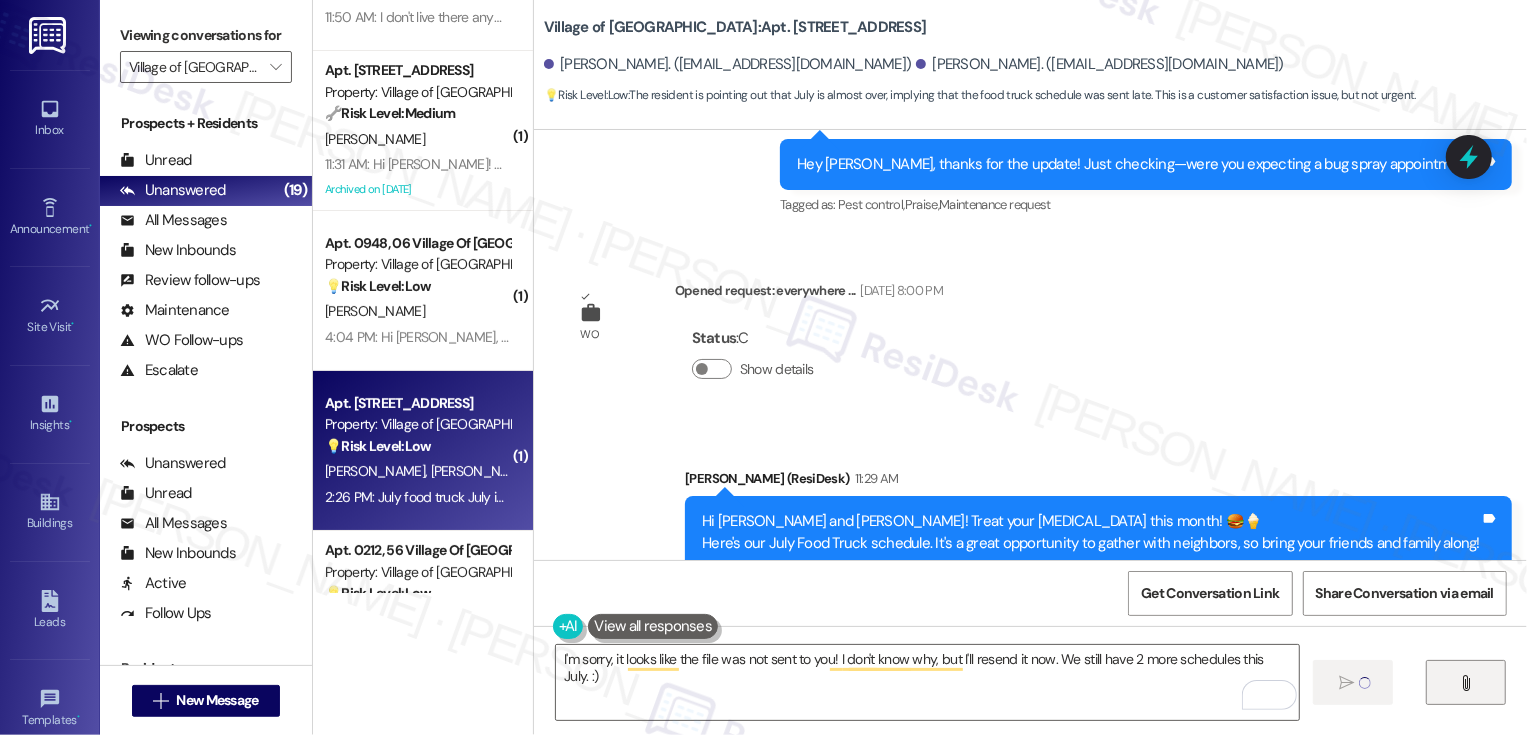type 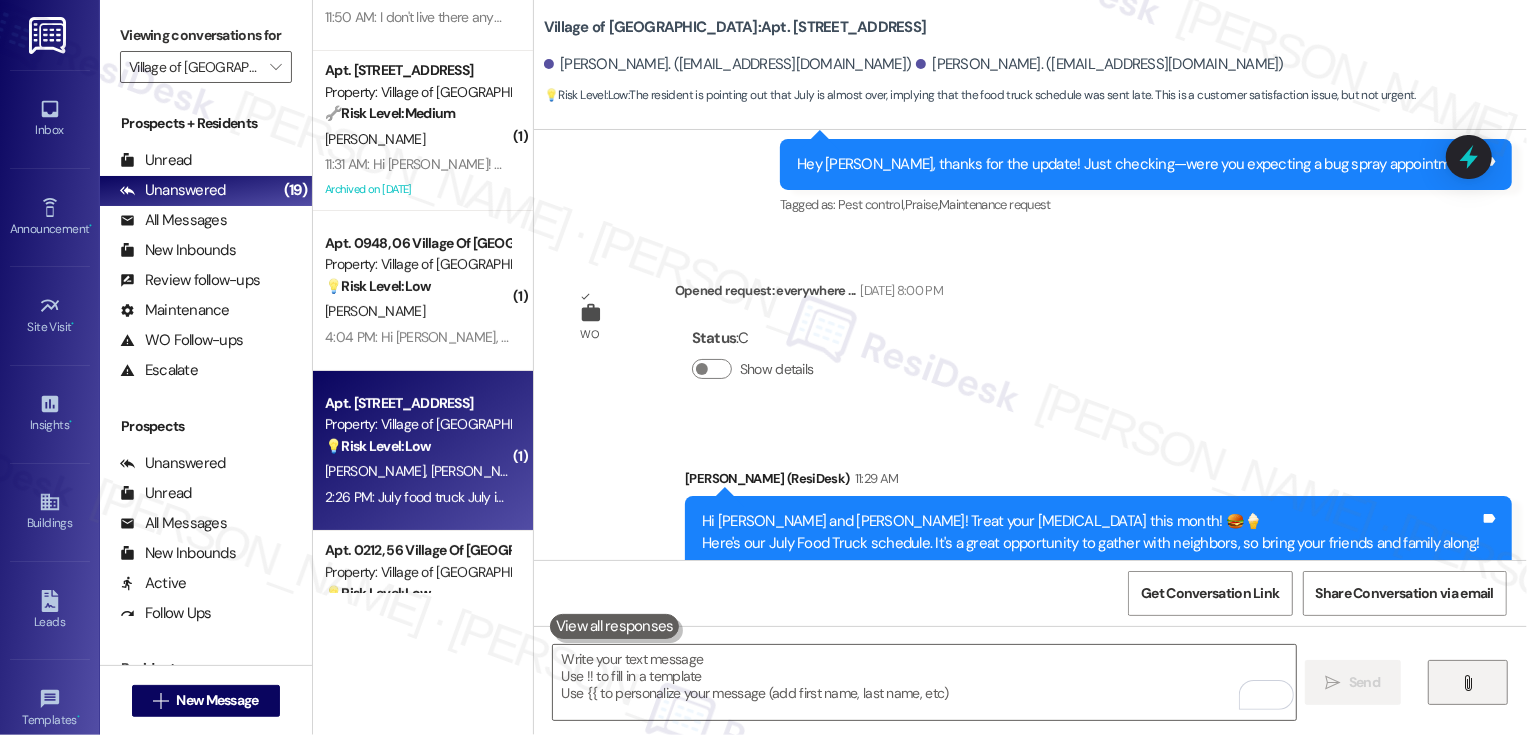 scroll, scrollTop: 29330, scrollLeft: 0, axis: vertical 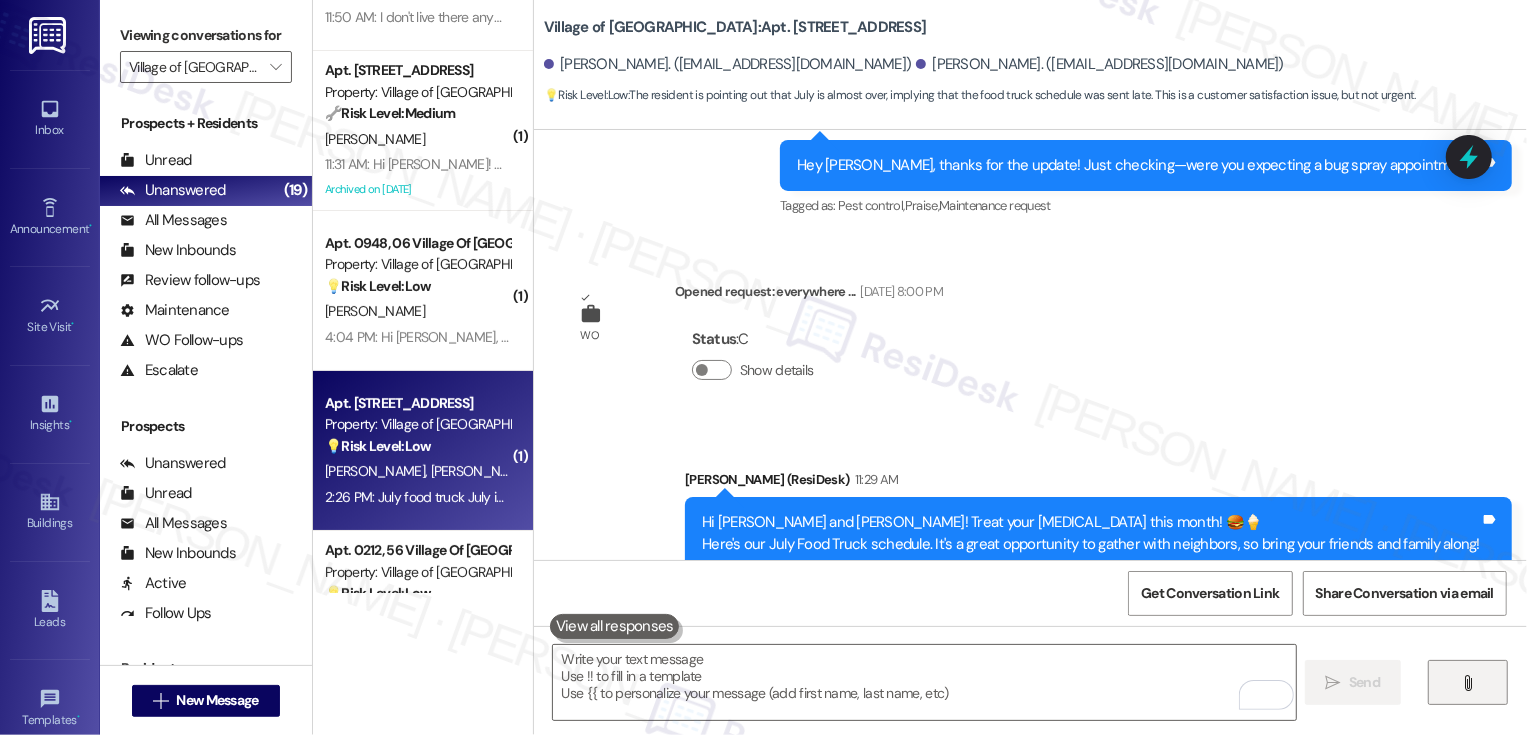 click on "" at bounding box center [1468, 683] 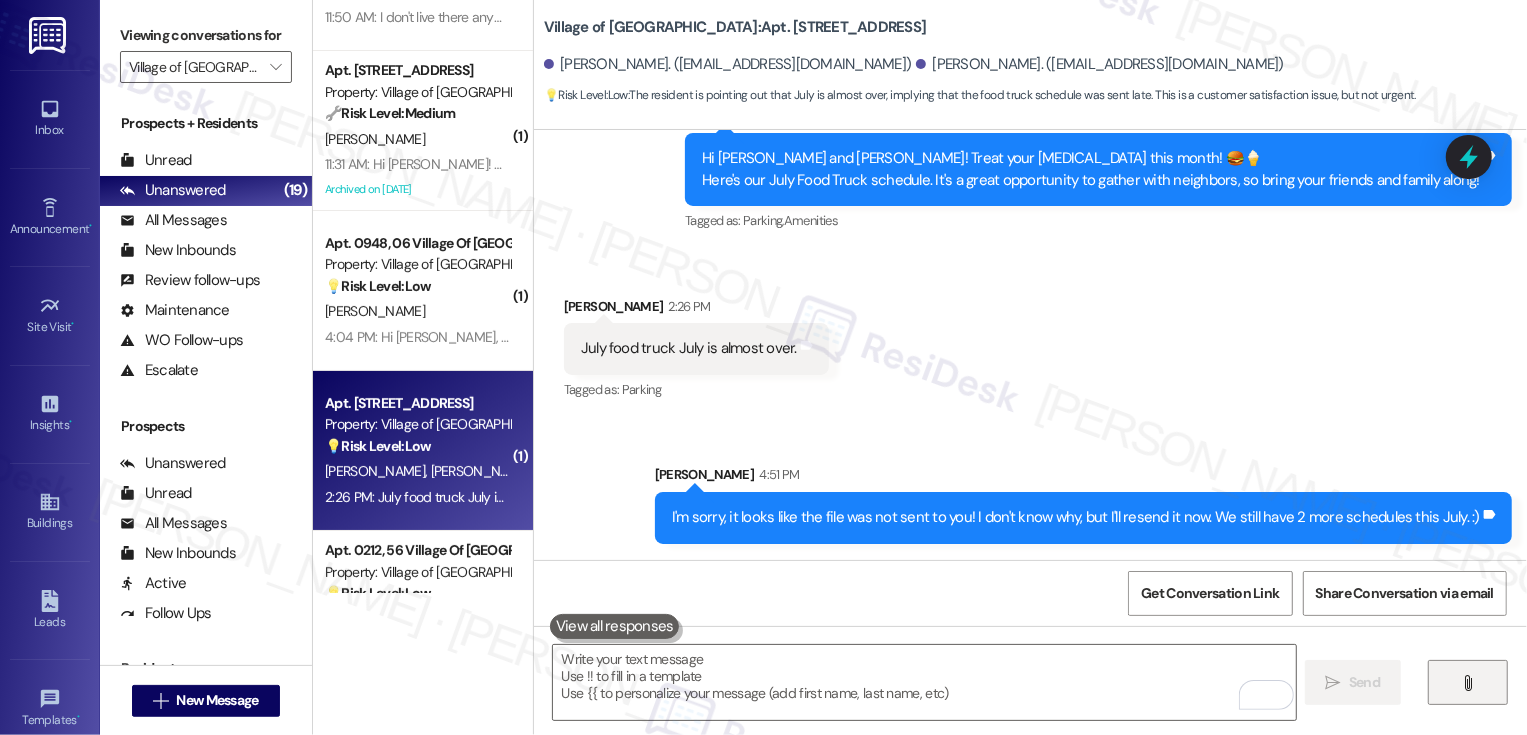 scroll, scrollTop: 29828, scrollLeft: 0, axis: vertical 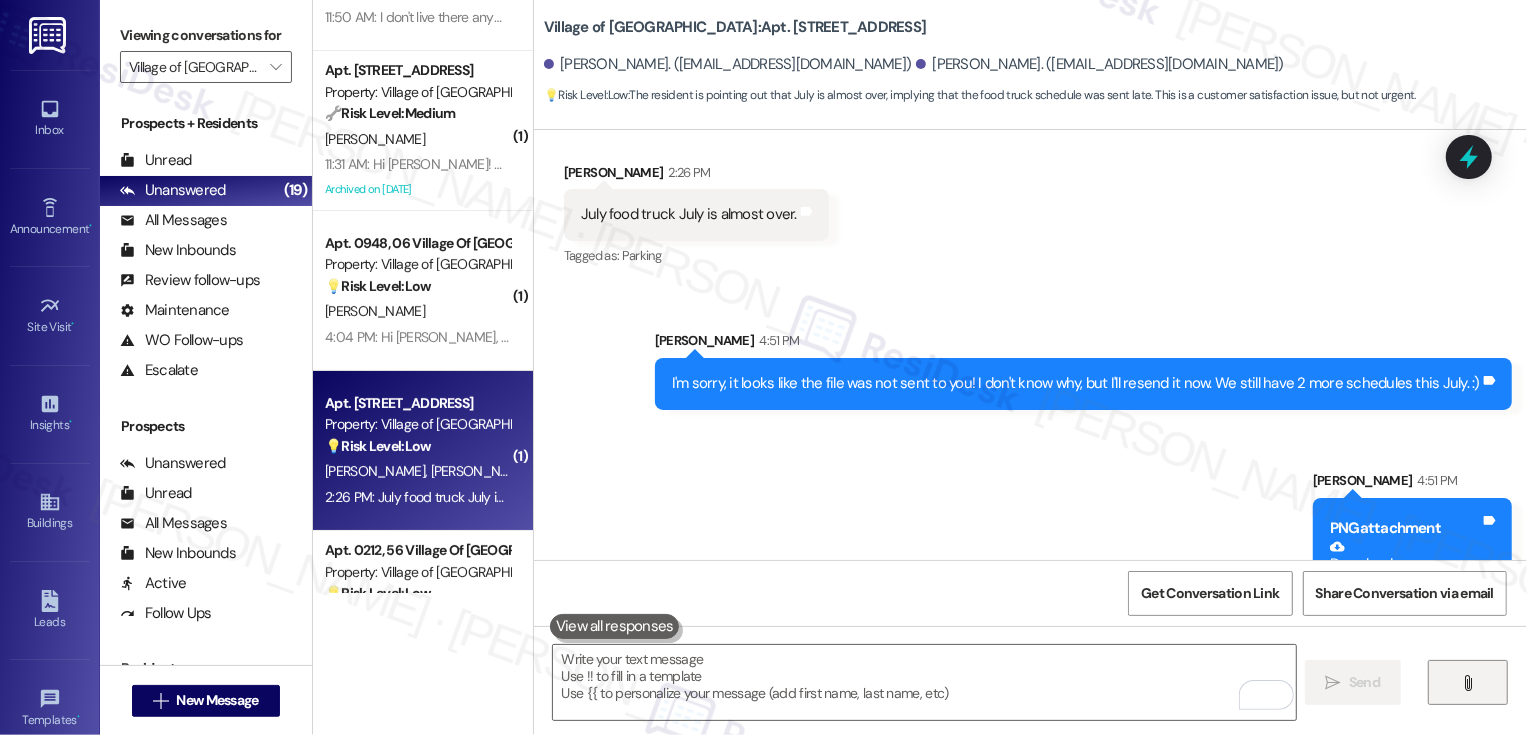 click at bounding box center [1405, 650] 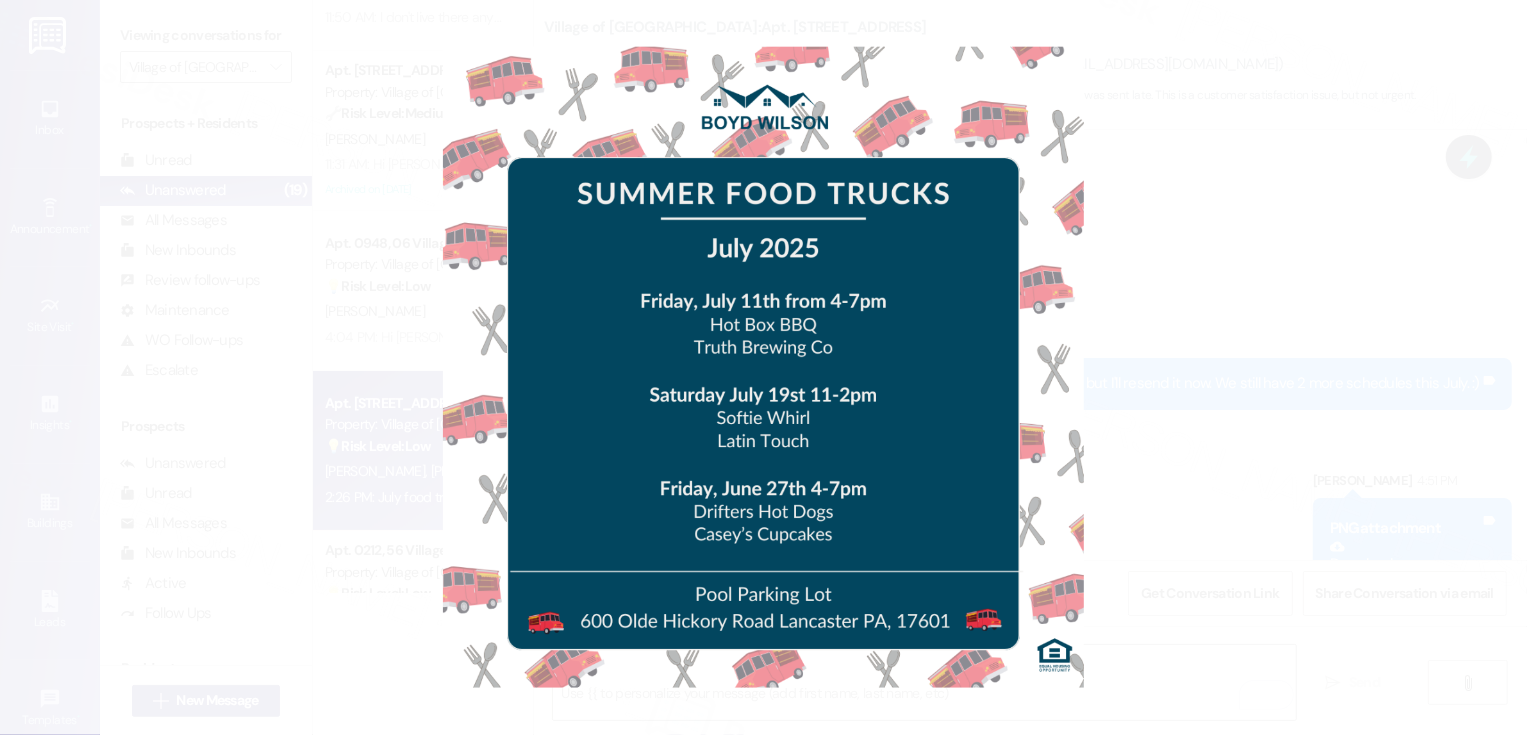 click at bounding box center [763, 367] 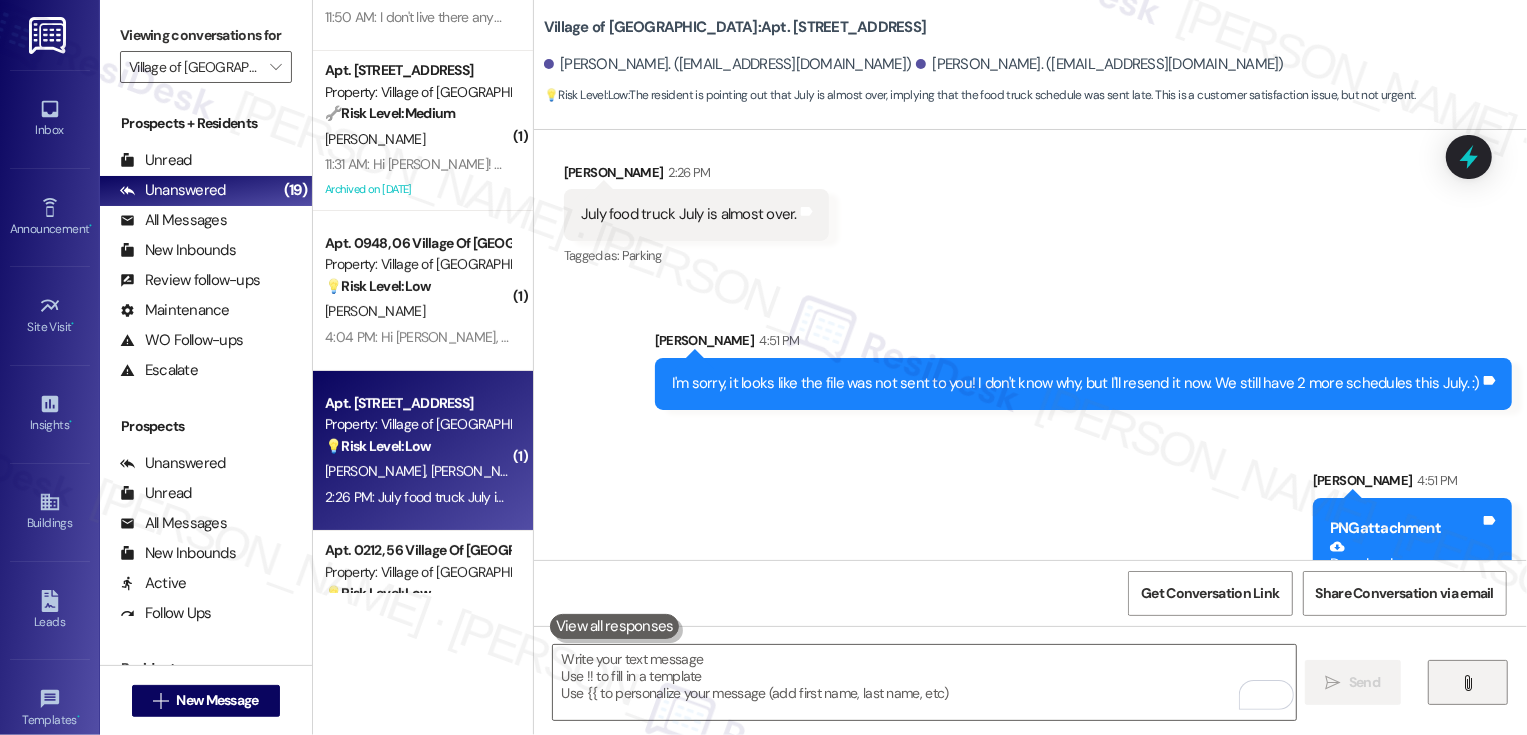 click at bounding box center (1405, 650) 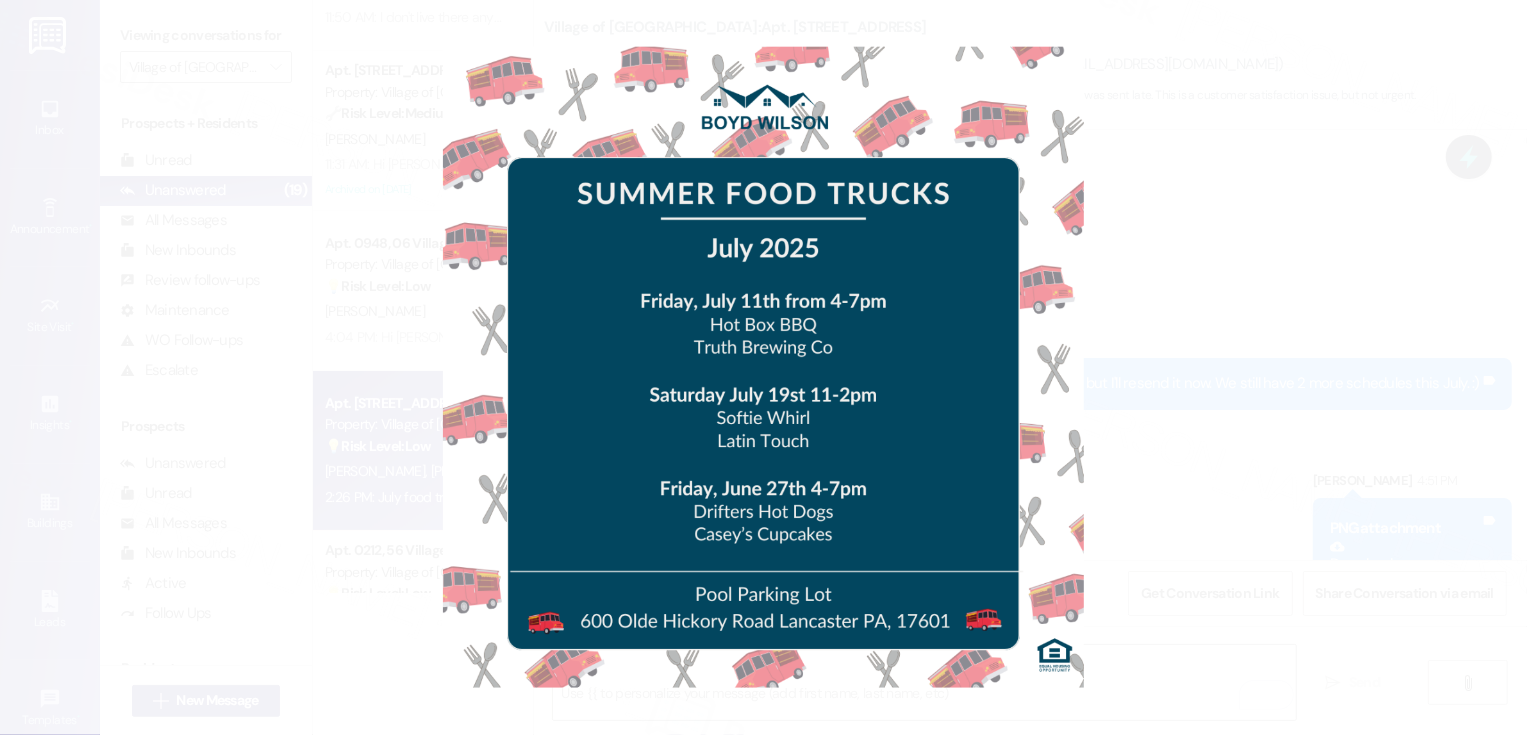 click at bounding box center (763, 367) 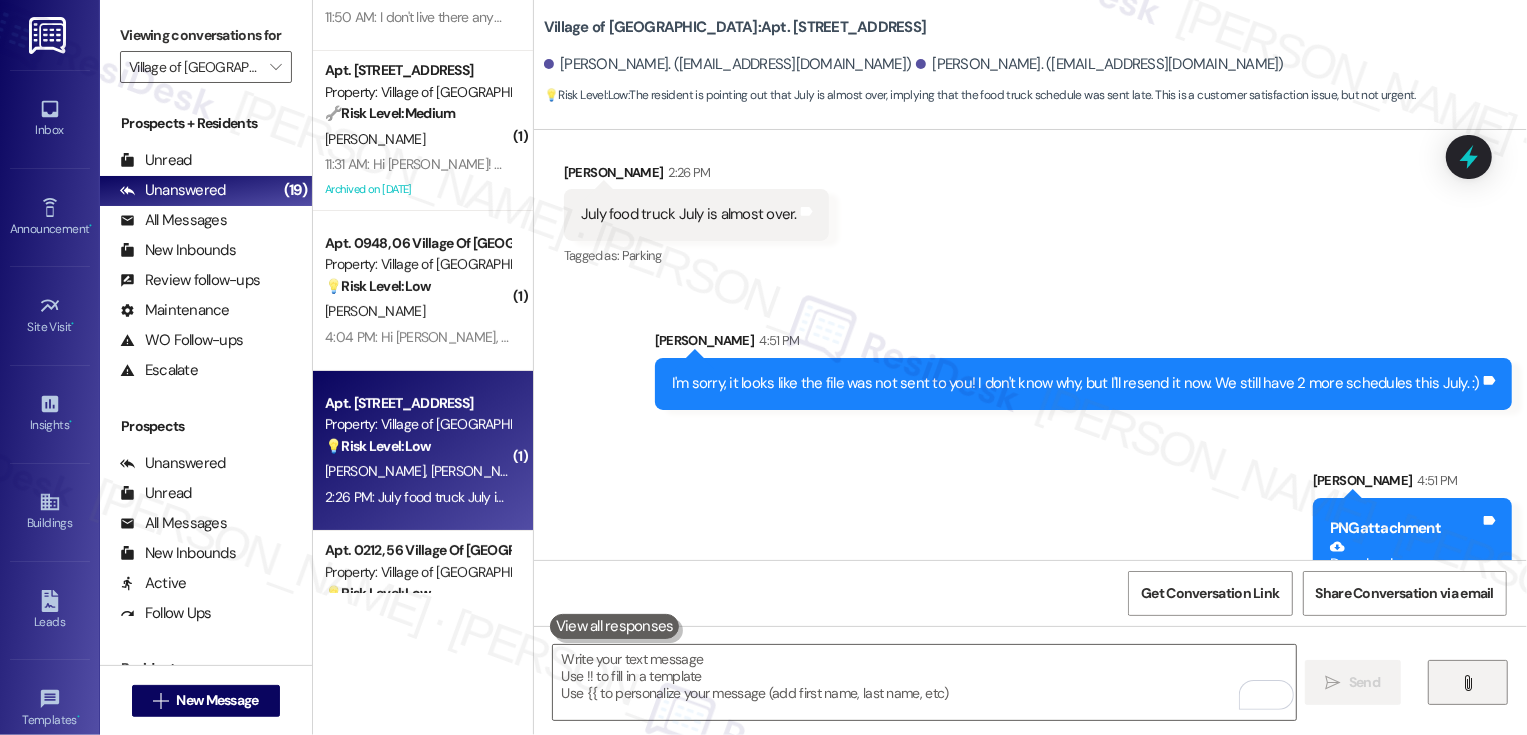 click at bounding box center [1405, 650] 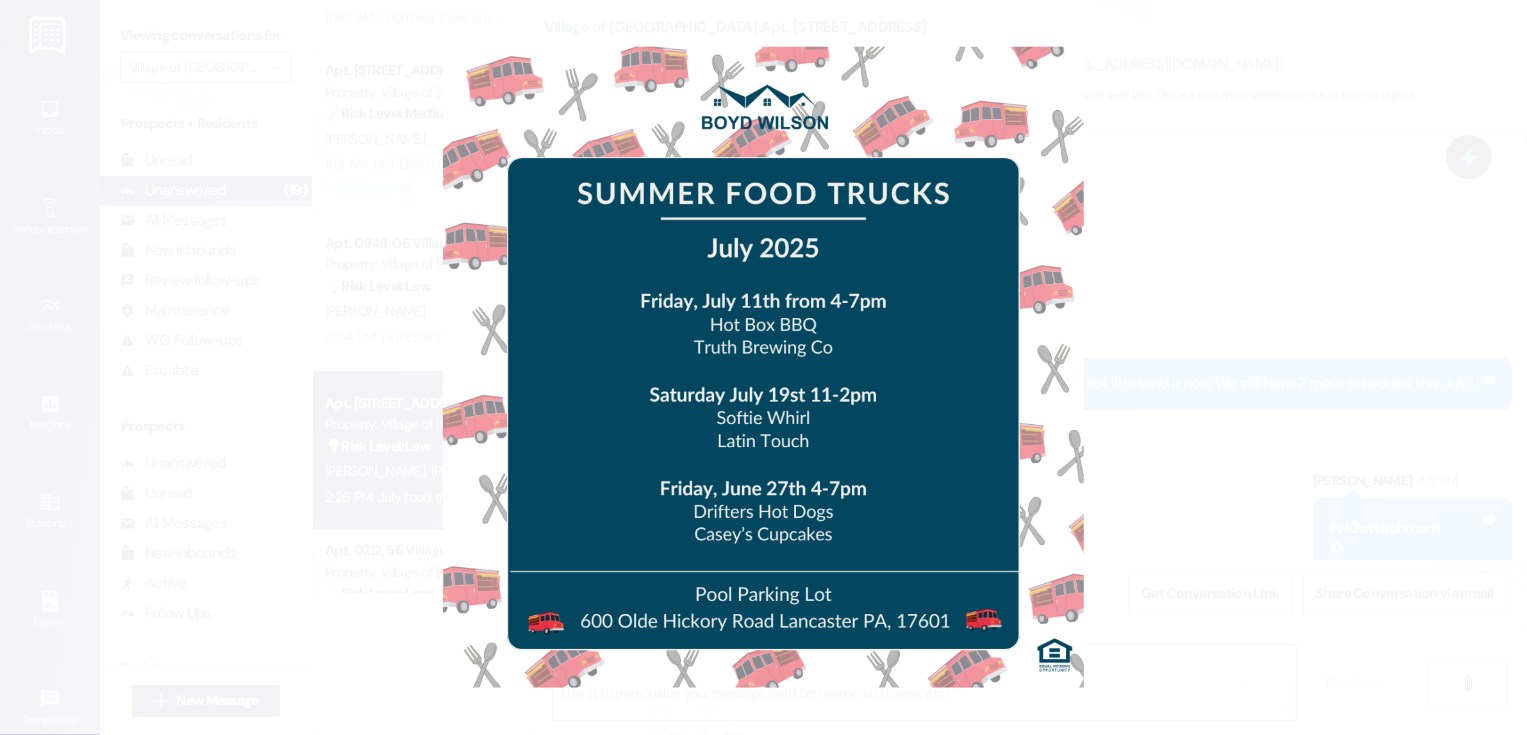 click at bounding box center (763, 367) 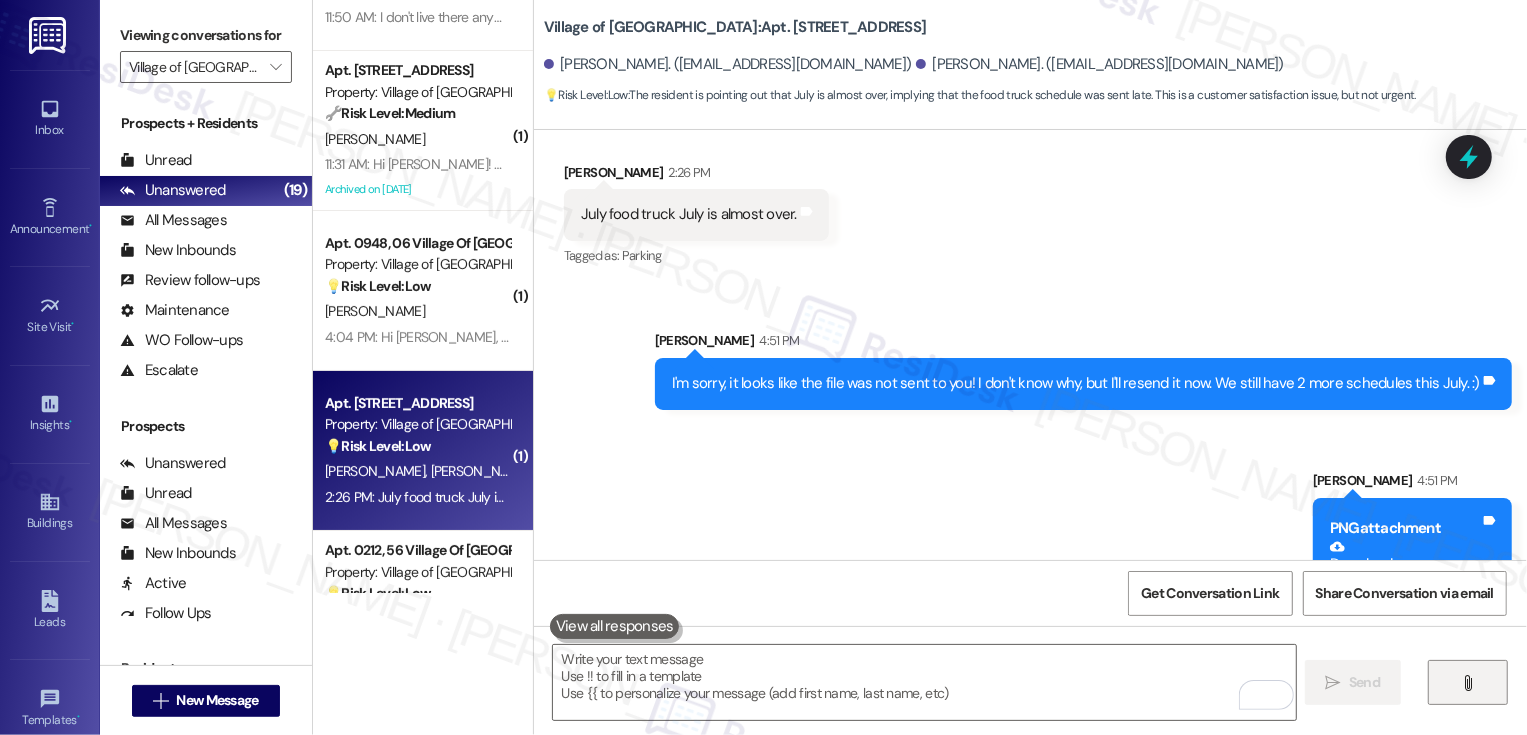 click on "Sent via SMS [PERSON_NAME] 4:51 PM I'm sorry, it looks like the file was not sent to you! I don't know why, but I'll resend it now. We still have 2 more schedules this July. :) Tags and notes Sent via SMS [PERSON_NAME] 4:51 PM PNG  attachment   Download   (Click to zoom) Tags and notes" at bounding box center (1030, 534) 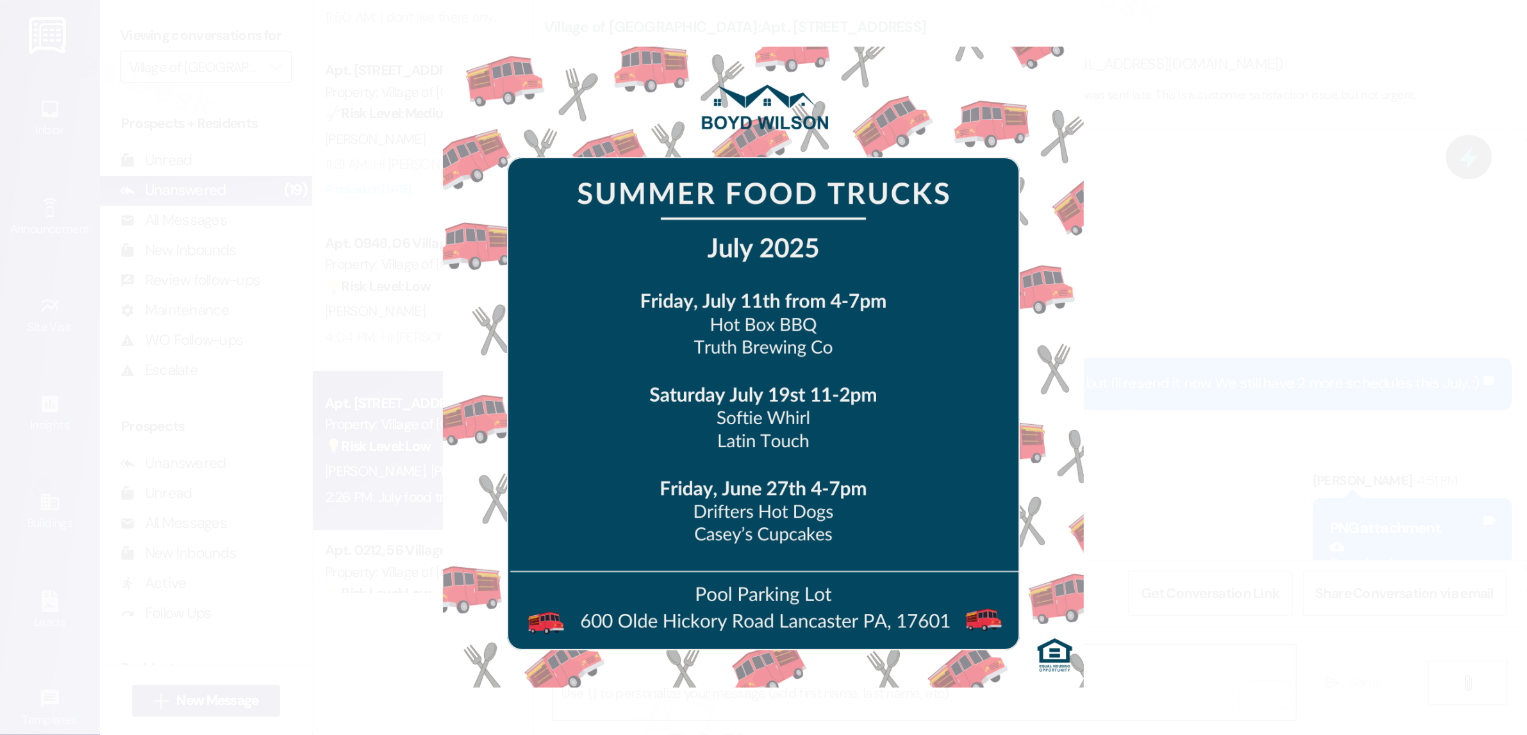 click at bounding box center (763, 367) 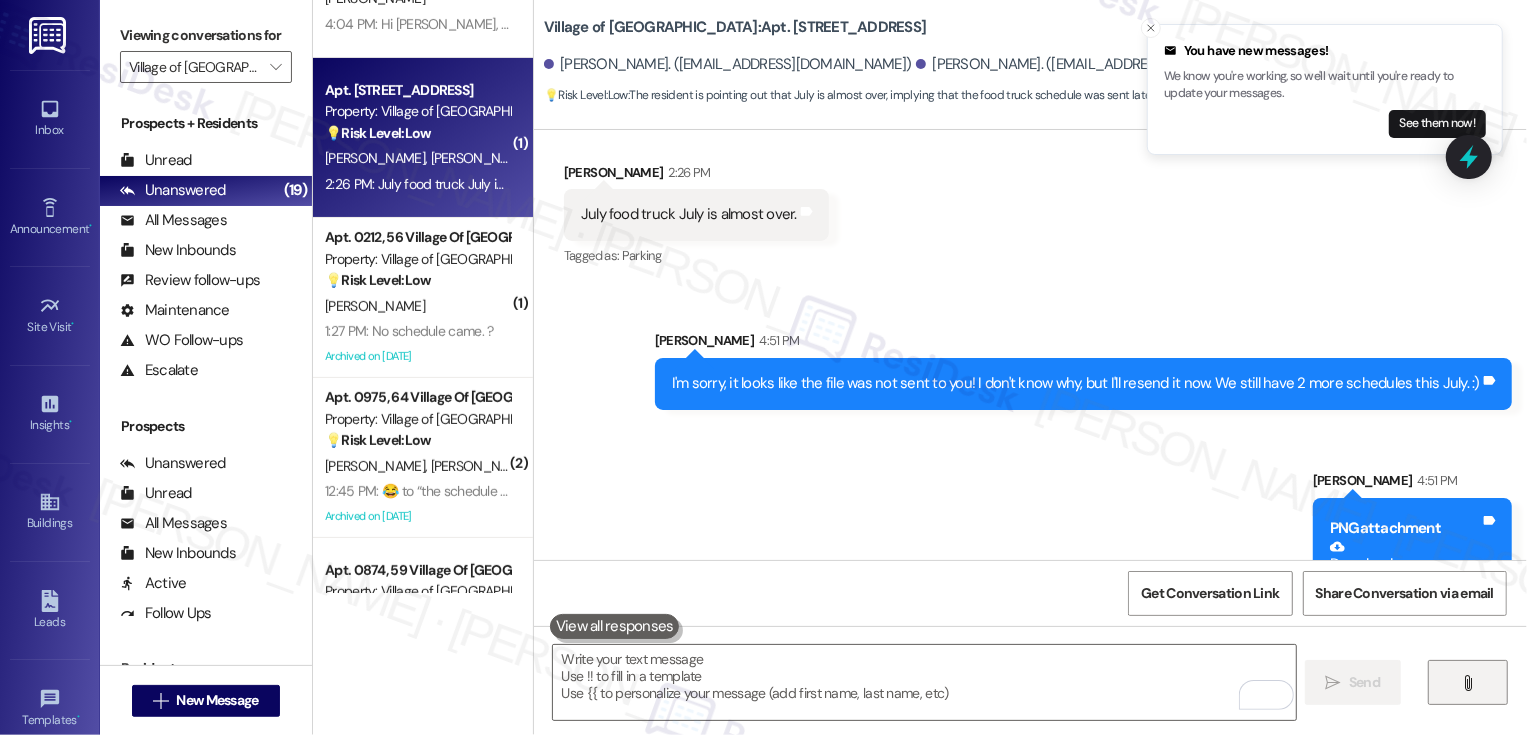 scroll, scrollTop: 491, scrollLeft: 0, axis: vertical 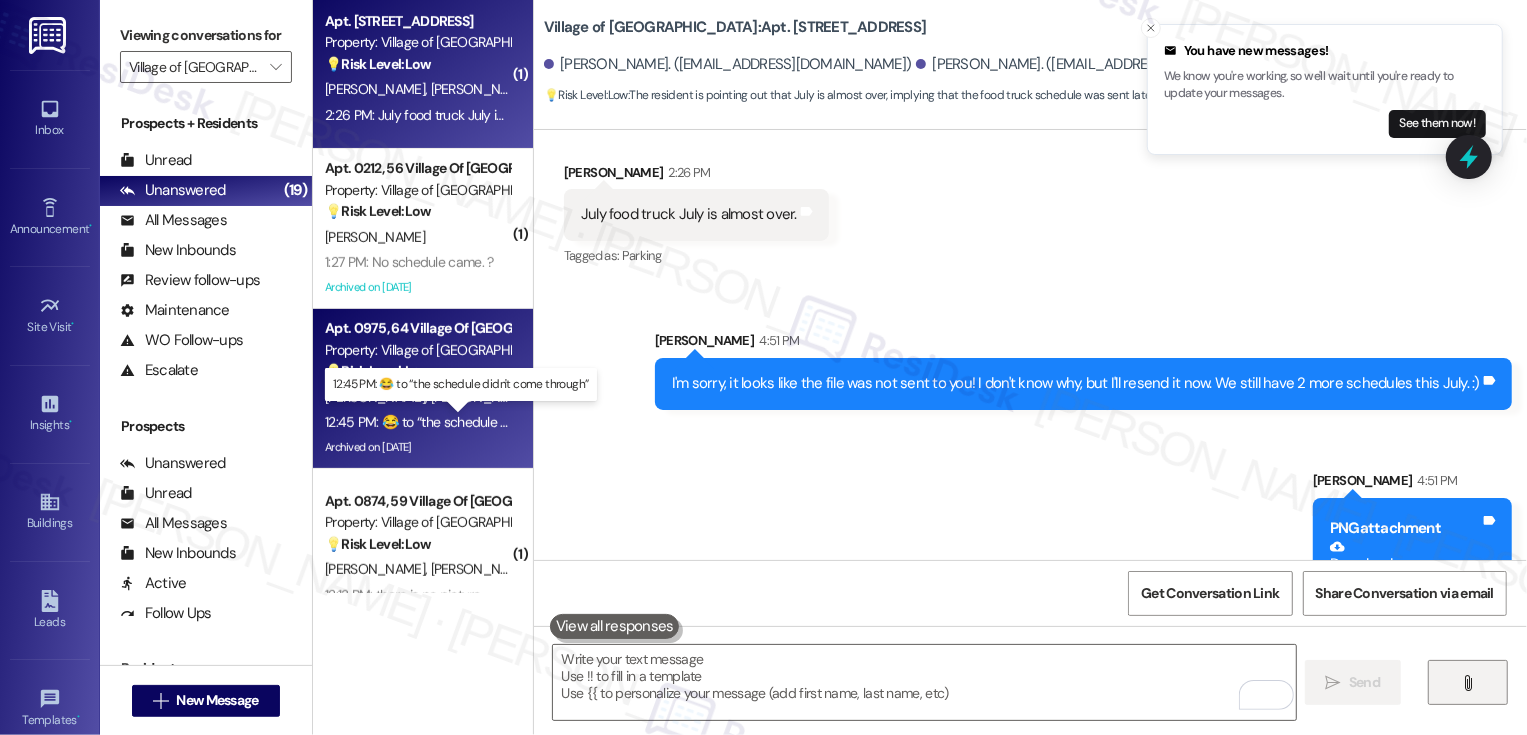 click on "12:45 PM:  ​😂​ to “ the schedule didn't come through ”  12:45 PM:  ​😂​ to “ the schedule didn't come through ”" at bounding box center (473, 422) 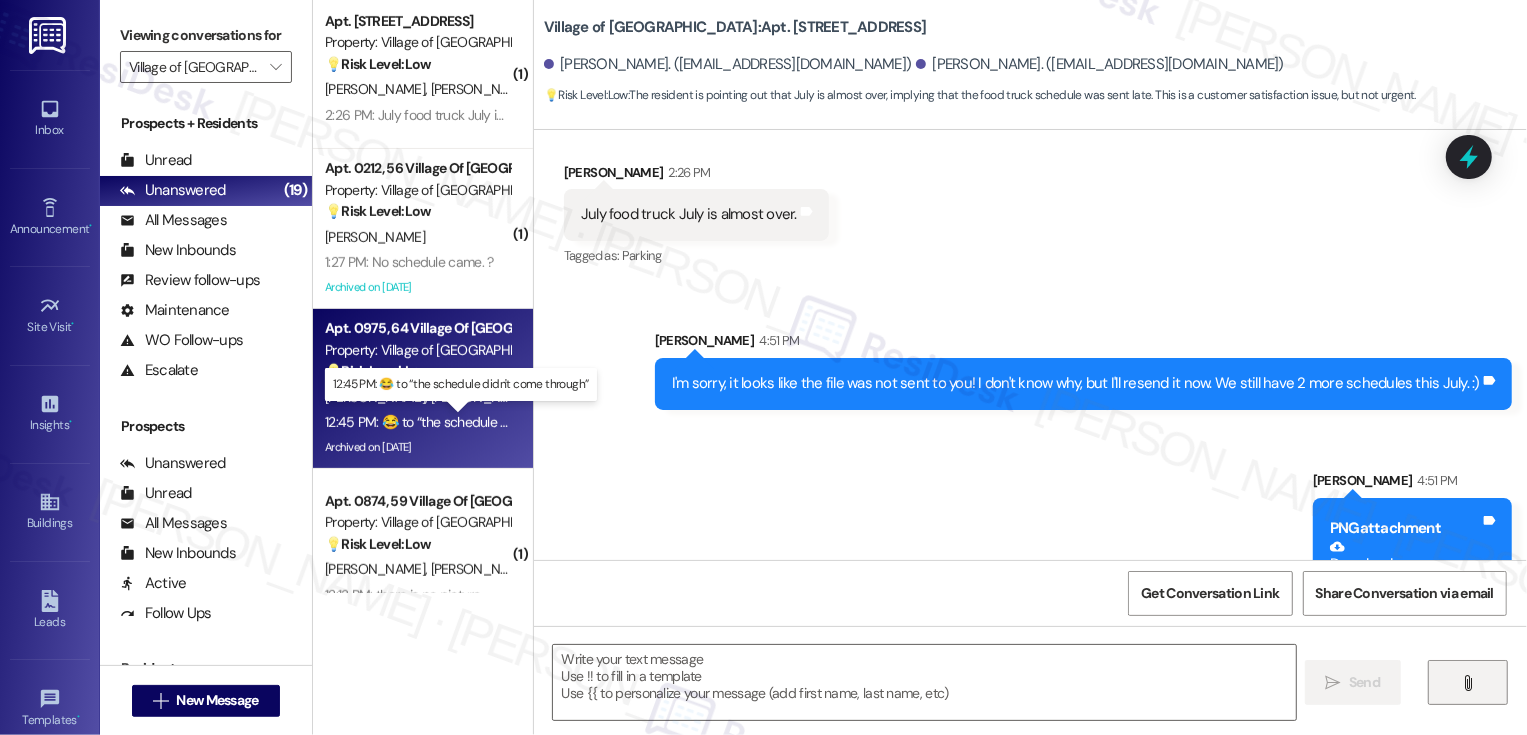 click on "12:45 PM:  ​😂​ to “ the schedule didn't come through ”  12:45 PM:  ​😂​ to “ the schedule didn't come through ”" at bounding box center (473, 422) 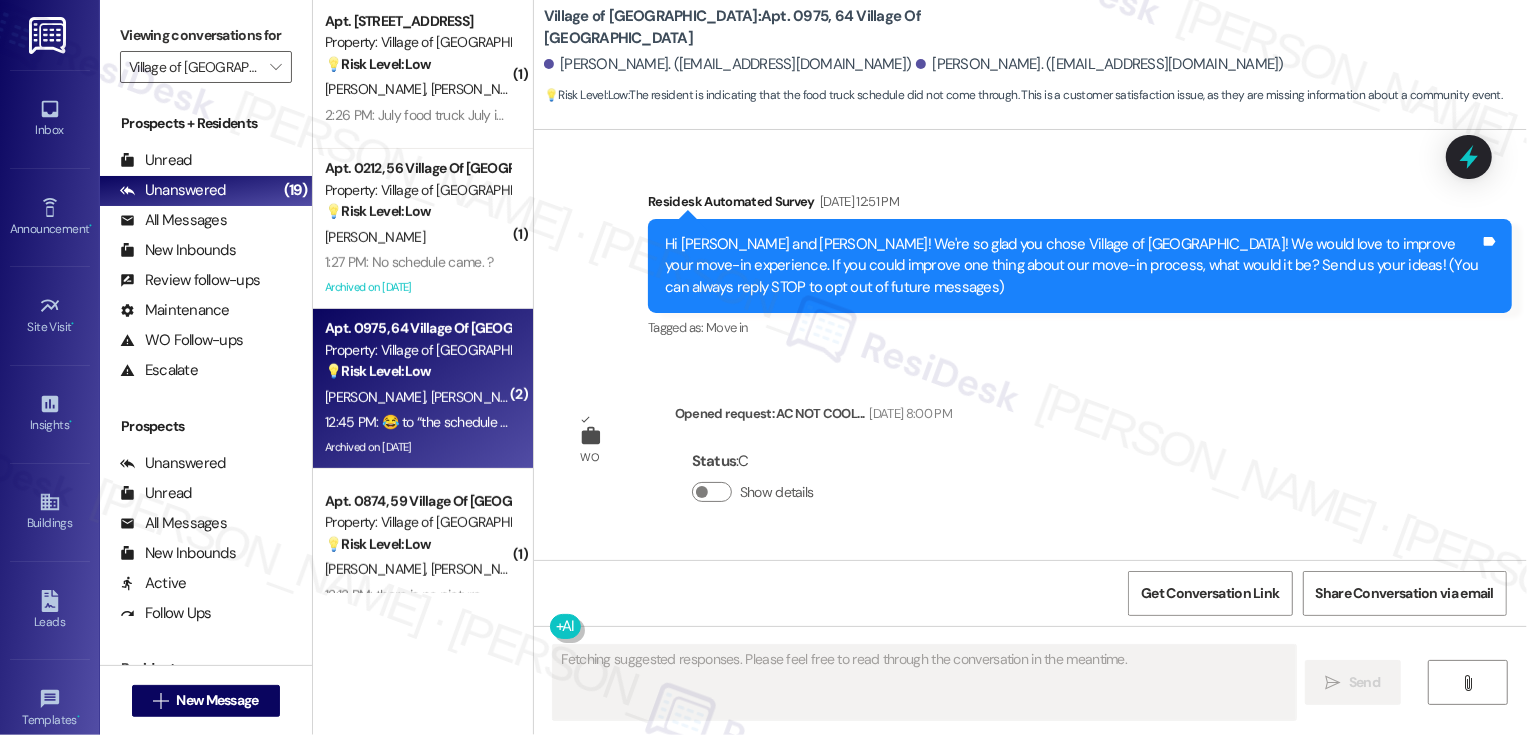 scroll, scrollTop: 683, scrollLeft: 0, axis: vertical 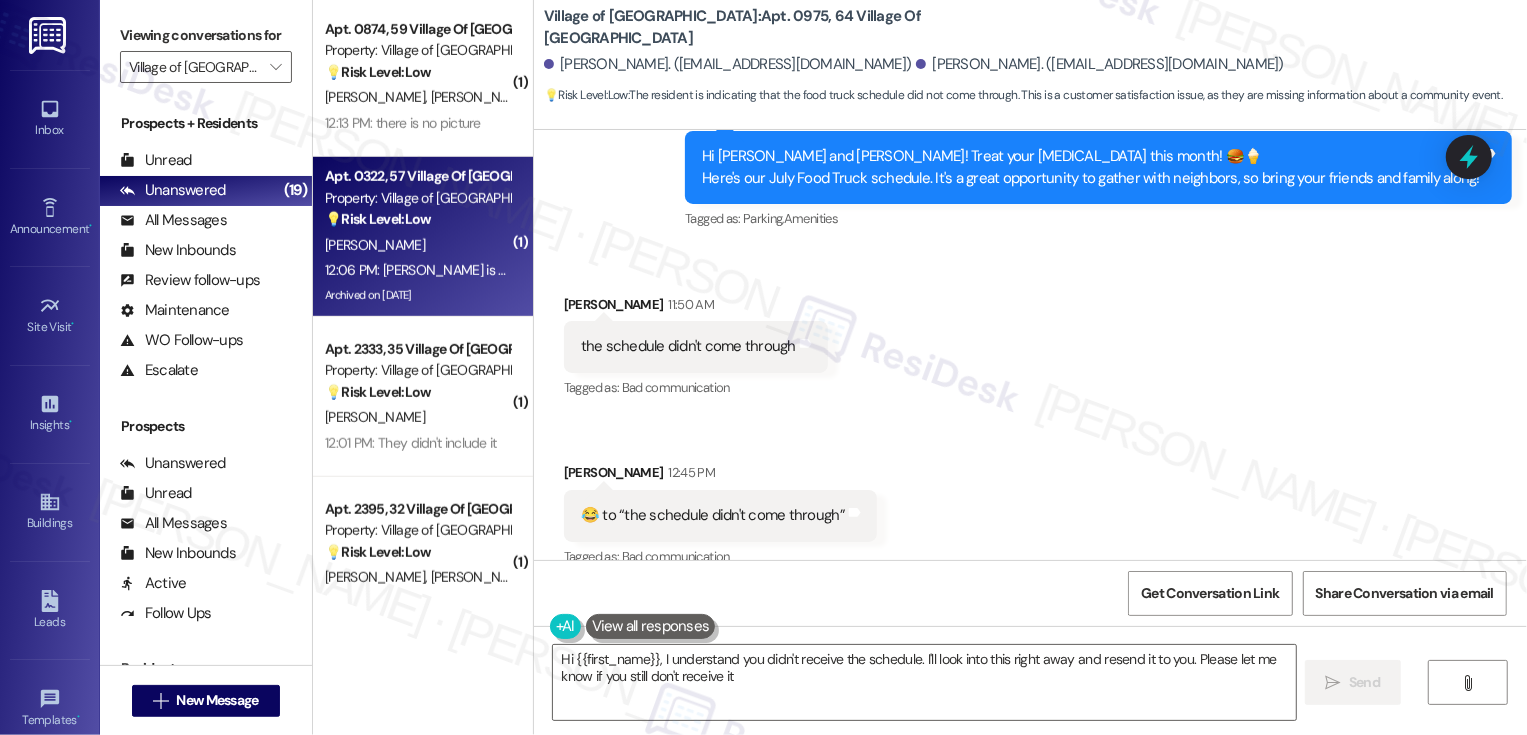type on "Hi {{first_name}}, I understand you didn't receive the schedule. I'll look into this right away and resend it to you. Please let me know if you still don't receive it!" 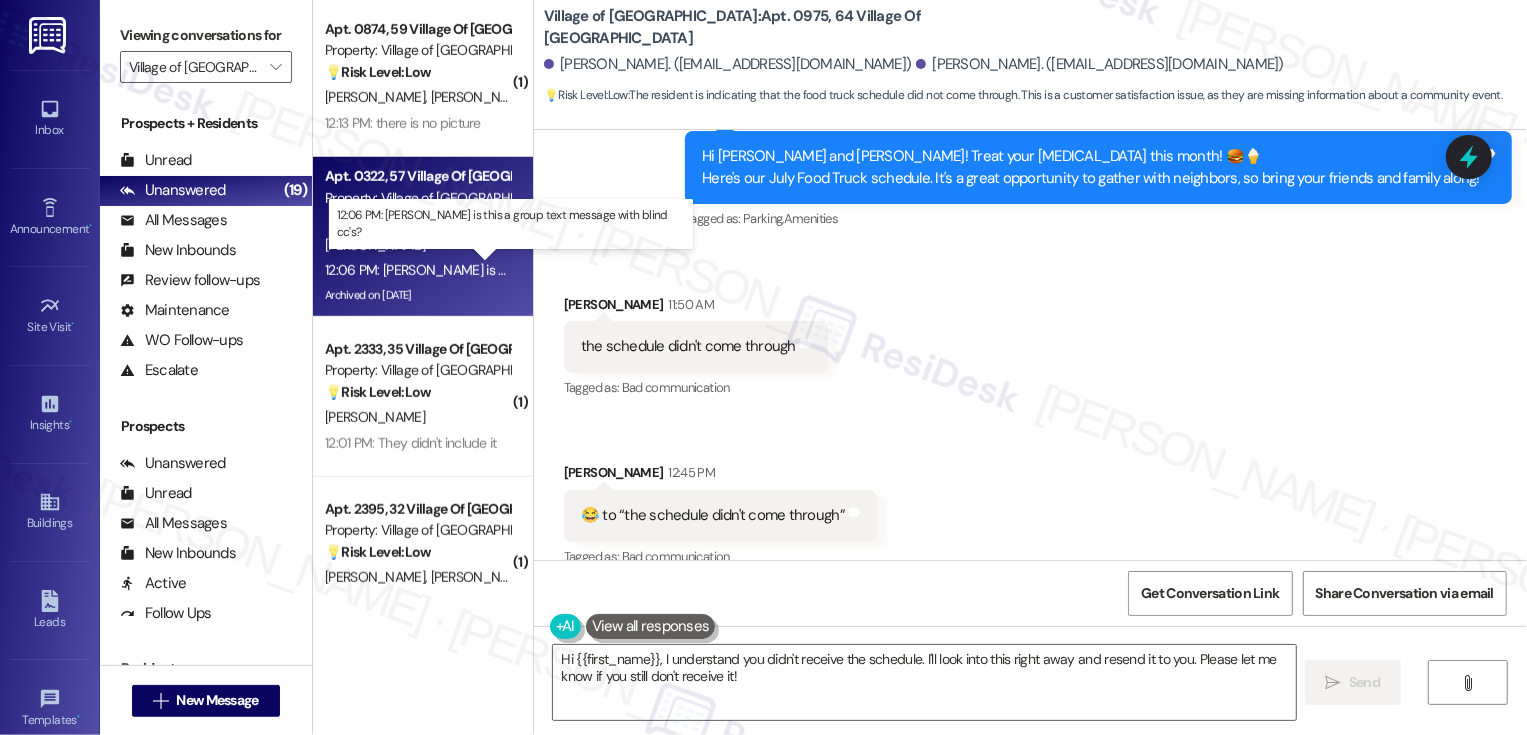 click on "12:06 PM: [PERSON_NAME] is this a group text message with blind cc's? 12:06 PM: [PERSON_NAME] is this a group text message with blind cc's?" at bounding box center [532, 270] 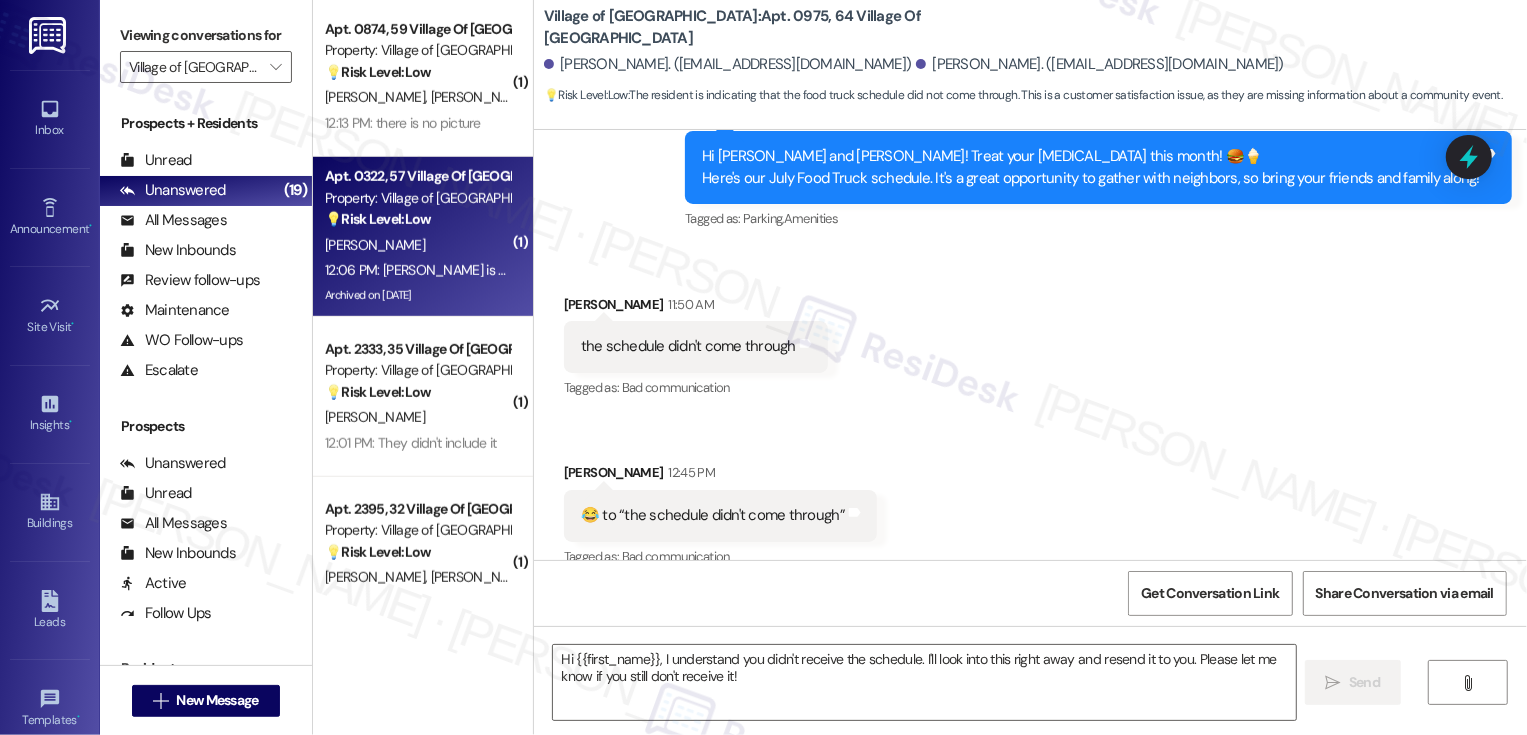 type on "Fetching suggested responses. Please feel free to read through the conversation in the meantime." 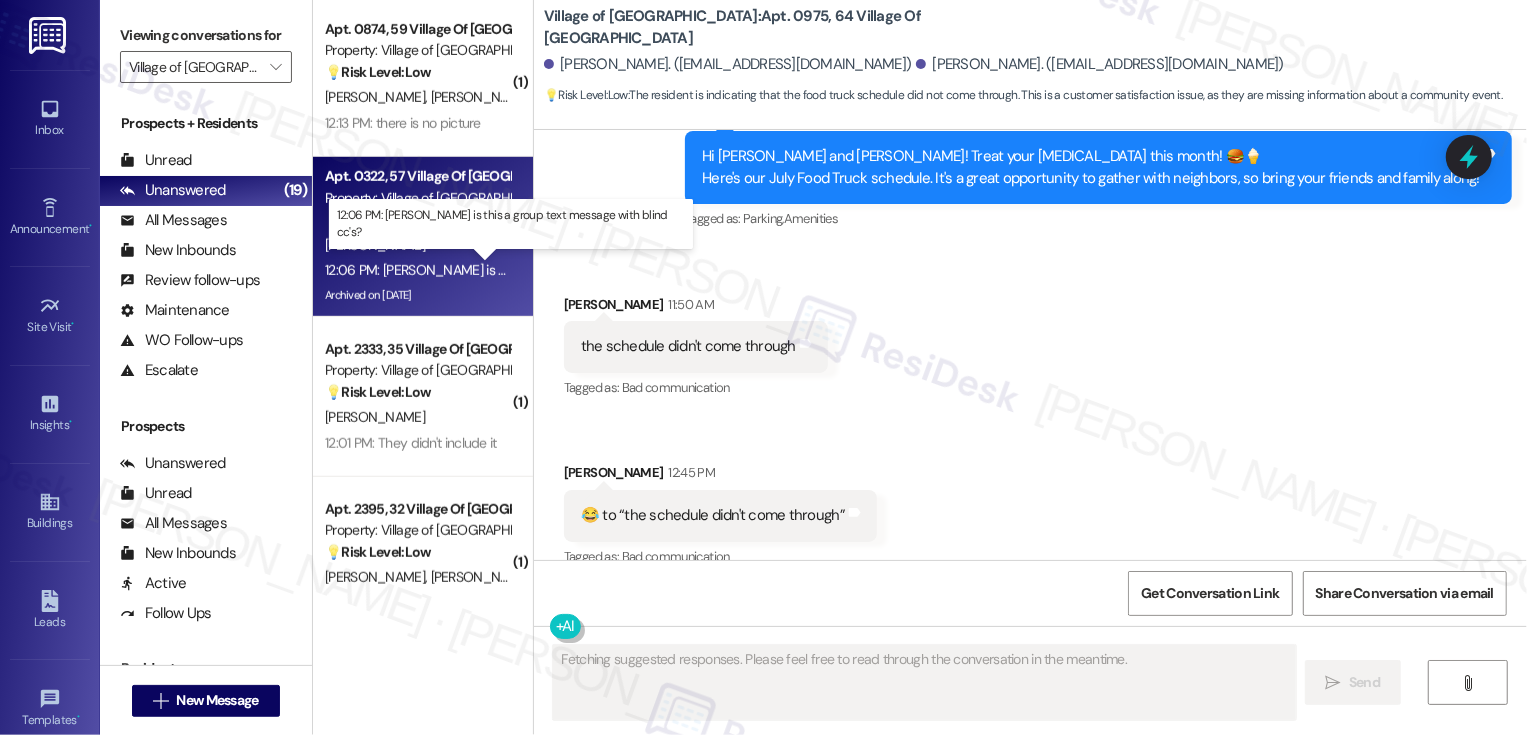 click on "12:06 PM: [PERSON_NAME] is this a group text message with blind cc's? 12:06 PM: [PERSON_NAME] is this a group text message with blind cc's?" at bounding box center [532, 270] 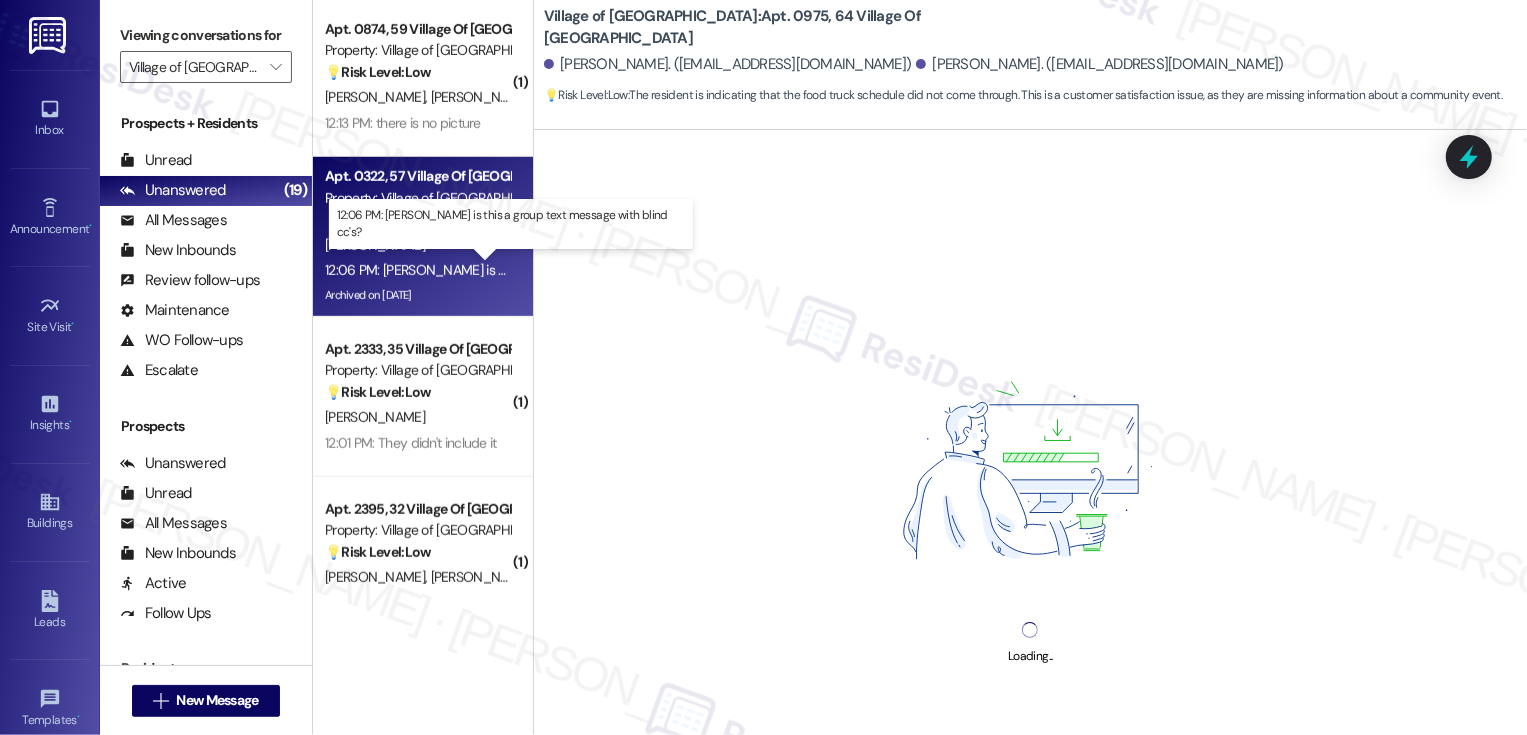 click on "12:06 PM: [PERSON_NAME] is this a group text message with blind cc's? 12:06 PM: [PERSON_NAME] is this a group text message with blind cc's?" at bounding box center [532, 270] 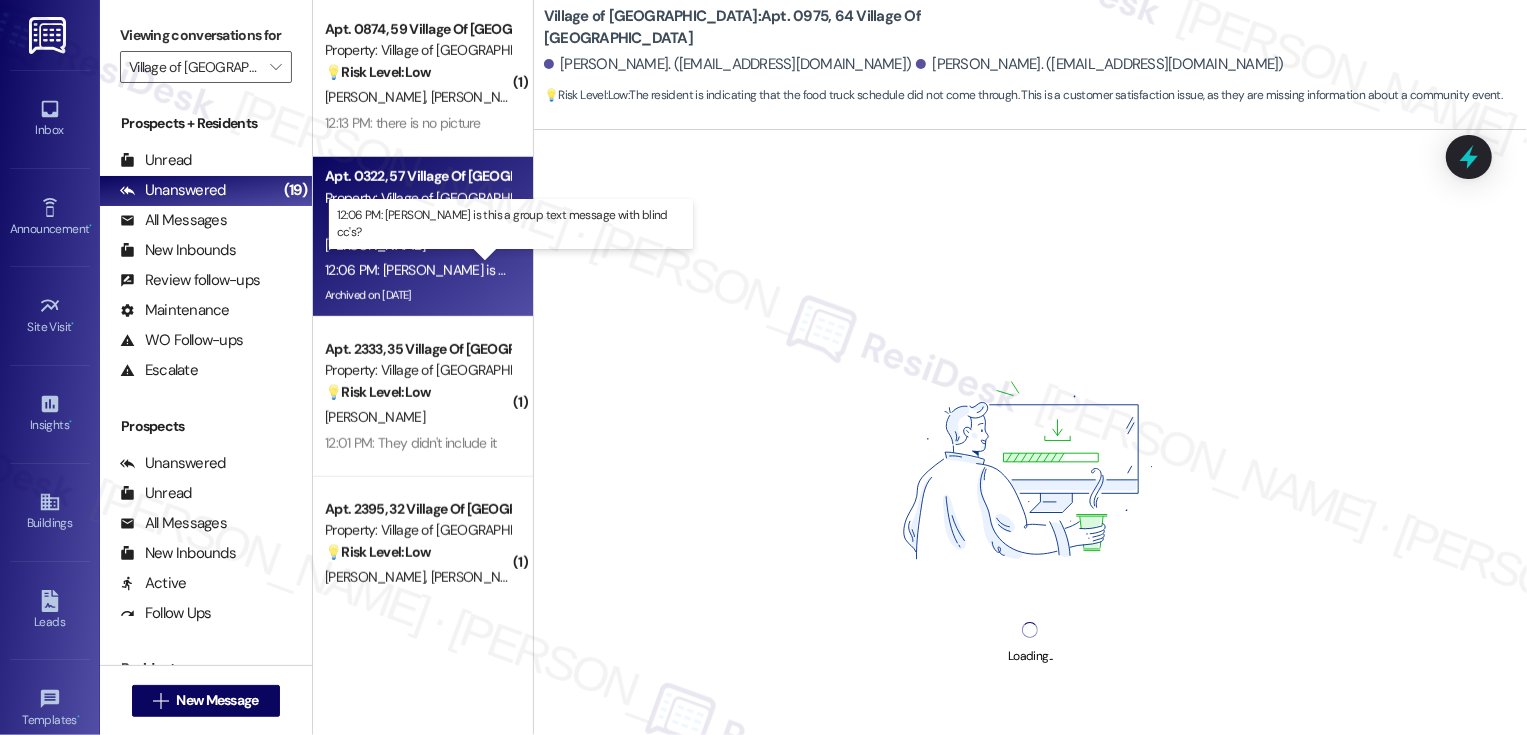 click on "12:06 PM: [PERSON_NAME] is this a group text message with blind cc's? 12:06 PM: [PERSON_NAME] is this a group text message with blind cc's?" at bounding box center [532, 270] 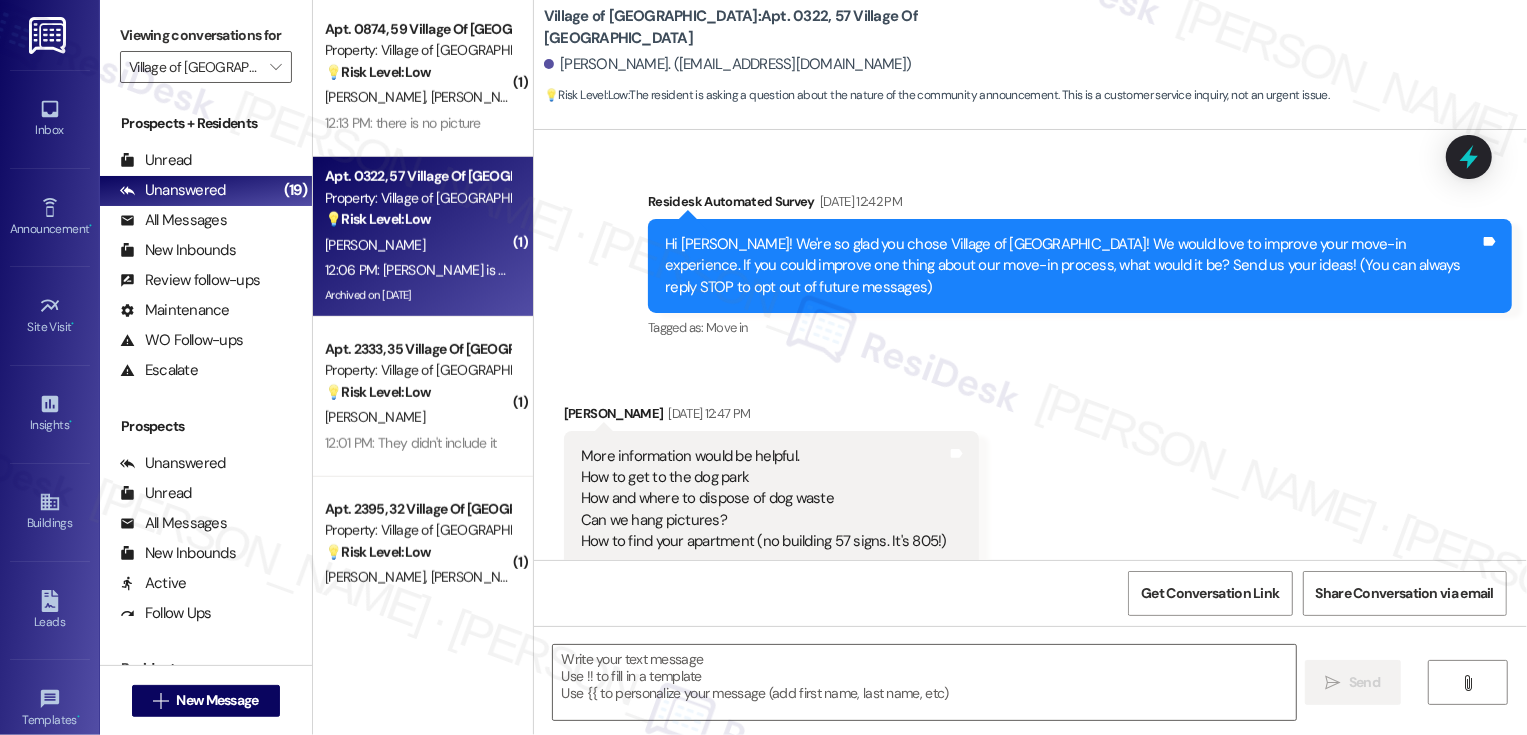 scroll, scrollTop: 4001, scrollLeft: 0, axis: vertical 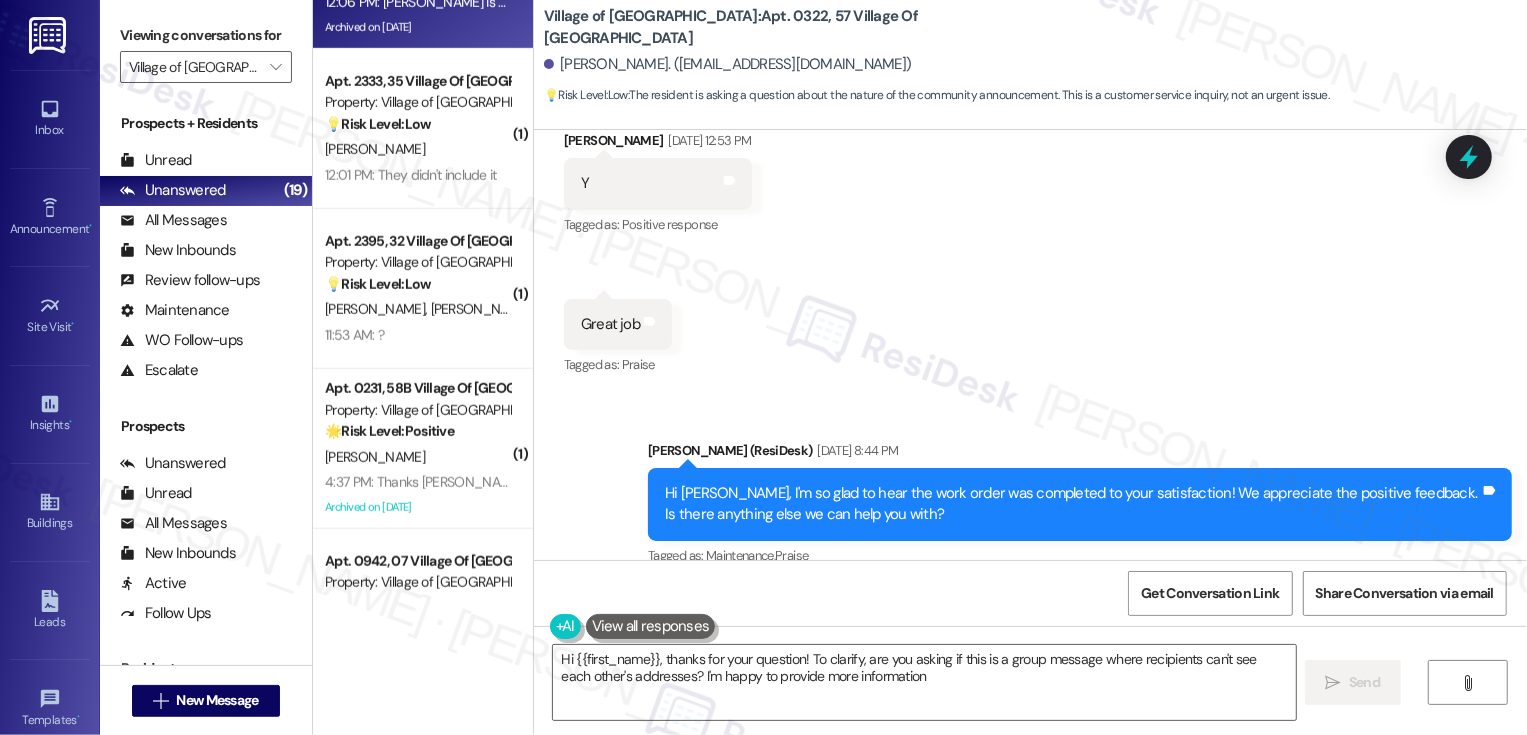 type on "Hi {{first_name}}, thanks for your question! To clarify, are you asking if this is a group message where recipients can't see each other's addresses? I'm happy to provide more information!" 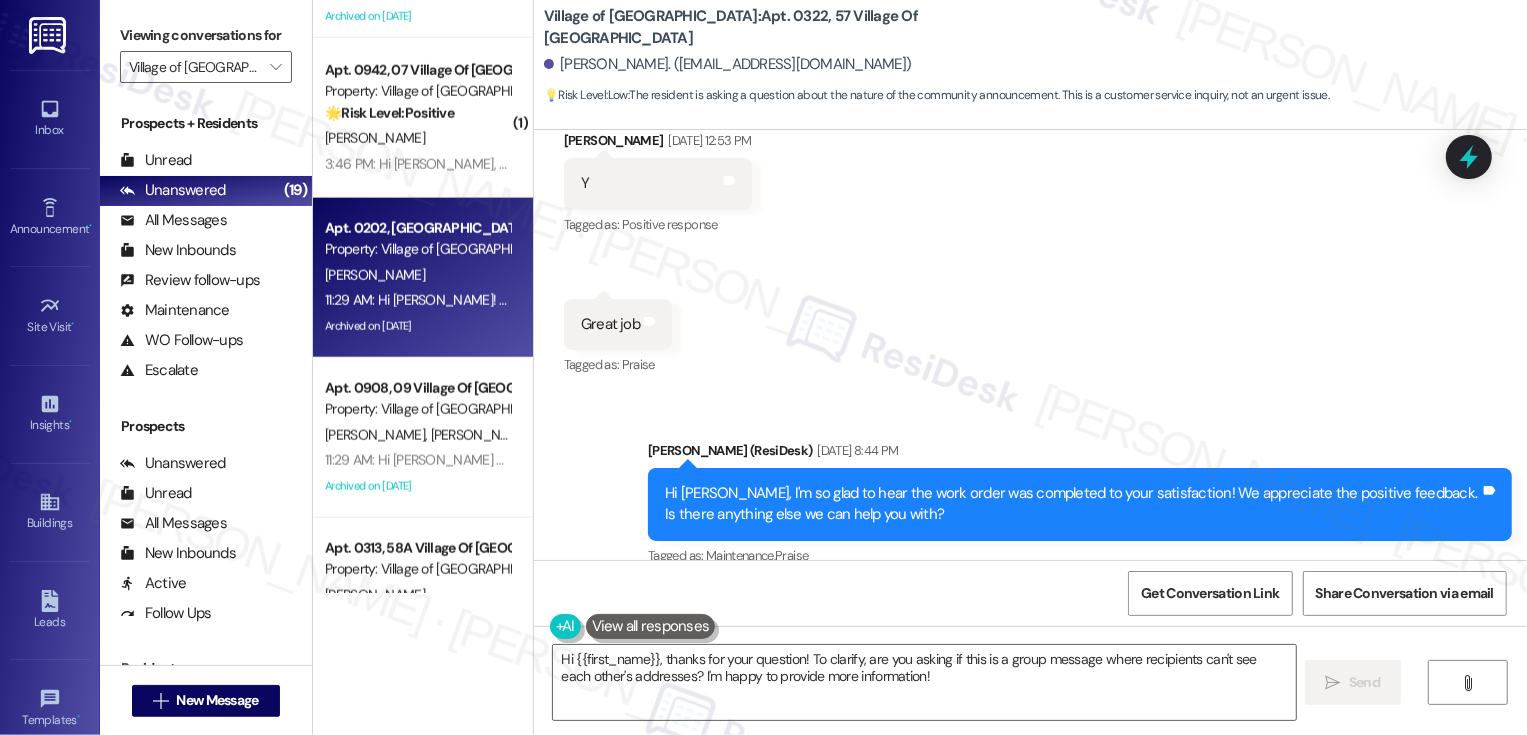 scroll, scrollTop: 1790, scrollLeft: 0, axis: vertical 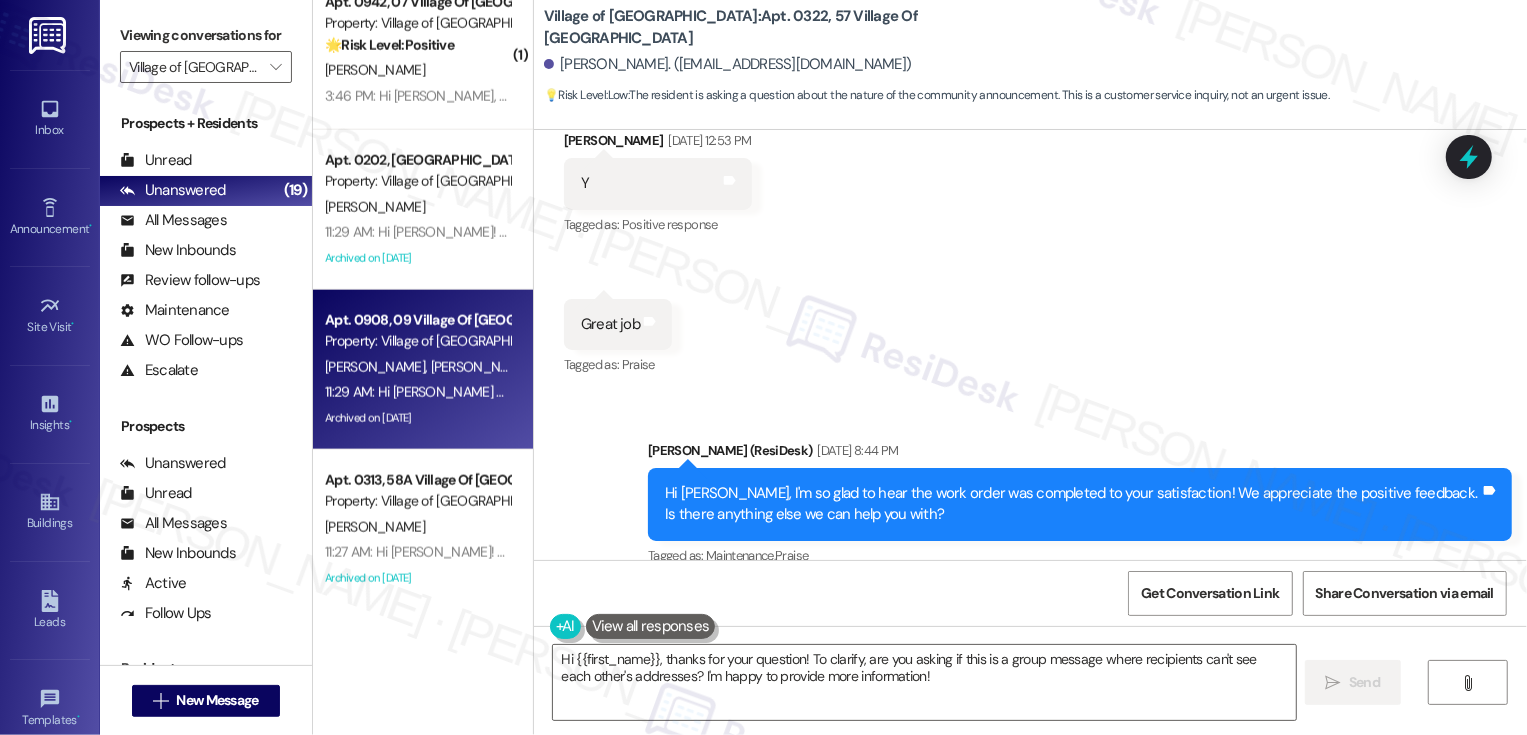click on "[PERSON_NAME] [PERSON_NAME]" at bounding box center (417, 367) 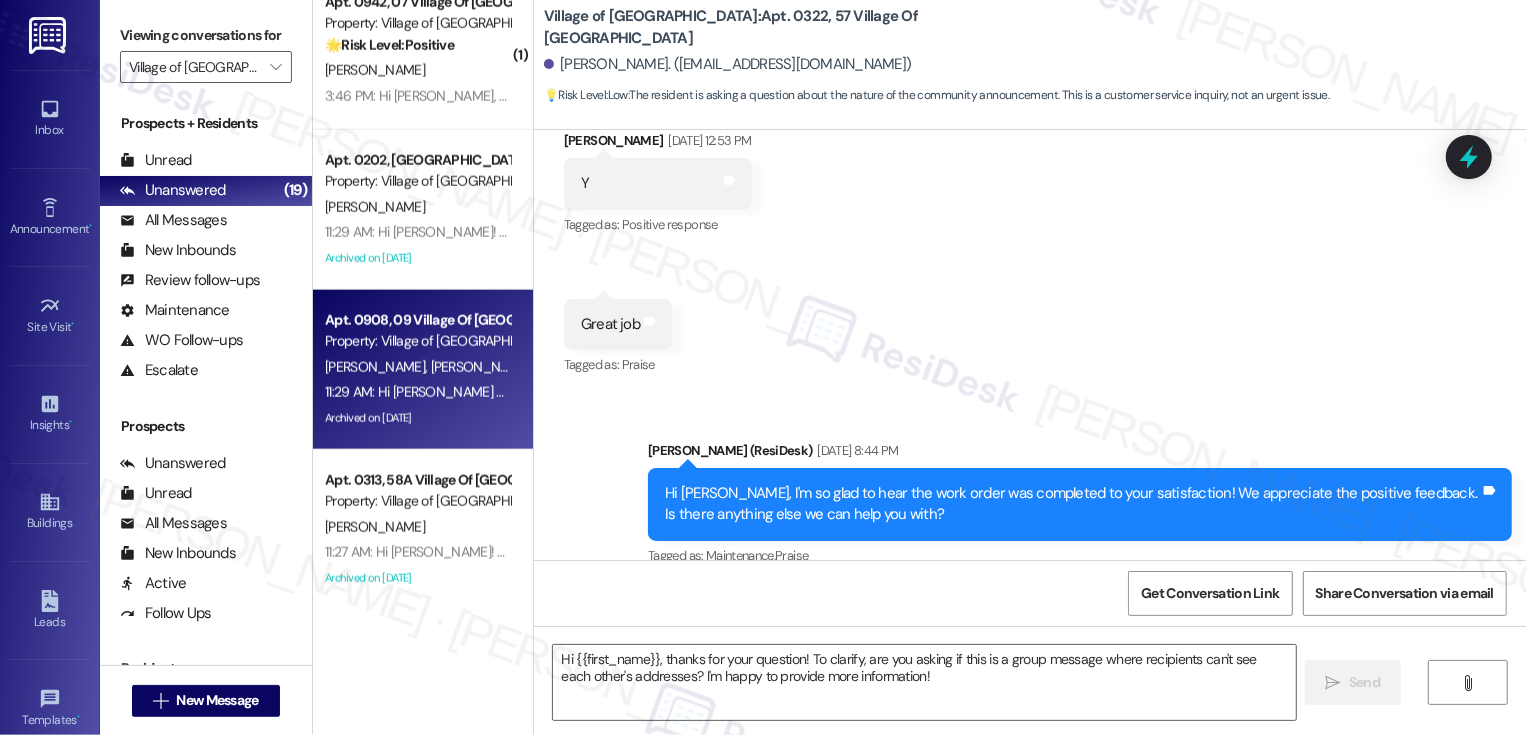 type on "Fetching suggested responses. Please feel free to read through the conversation in the meantime." 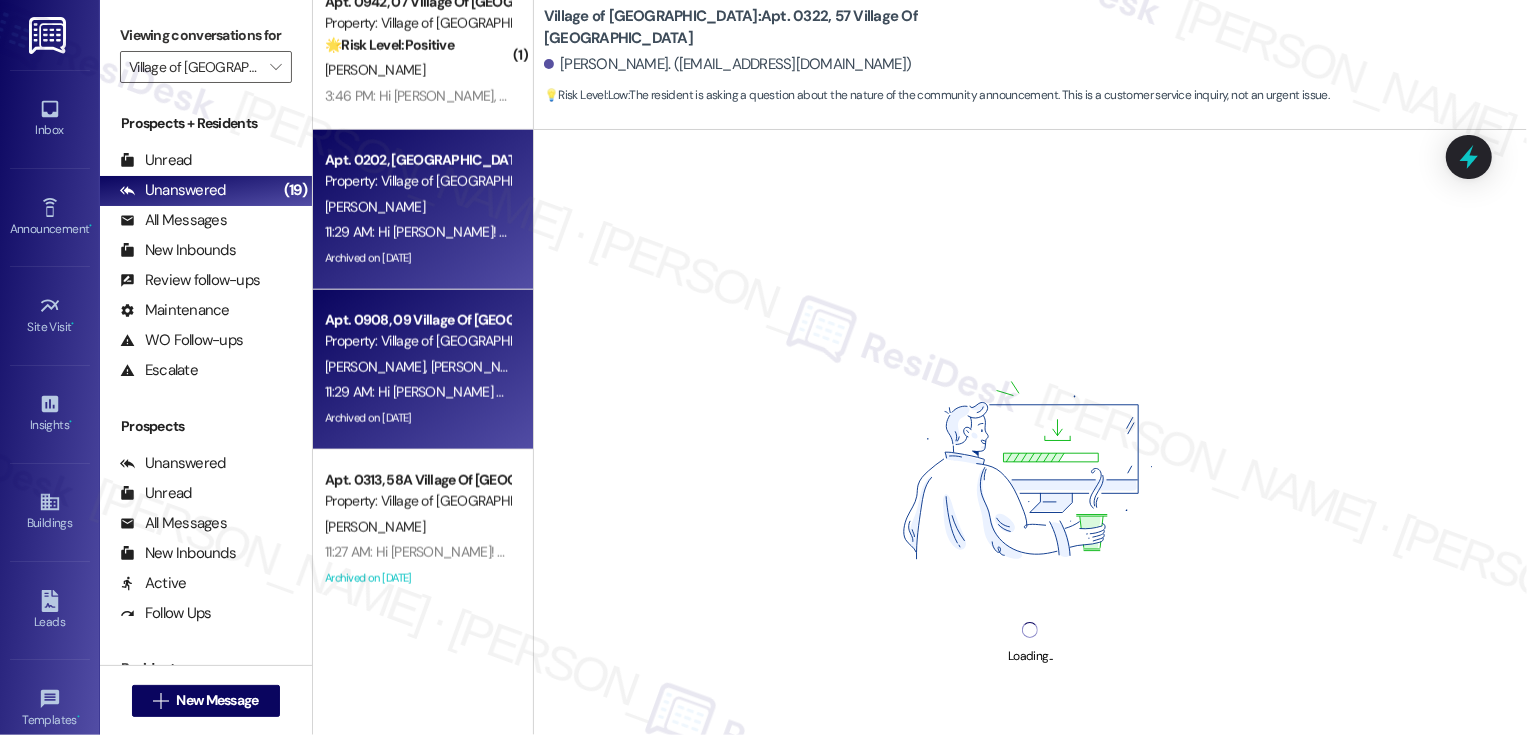 click on "11:29 AM: Hi [PERSON_NAME]! Treat your [MEDICAL_DATA] this month! 🍔🍦
Here's our July Food Truck schedule. It's a great opportunity to gather with neighbors, so bring your friends and family along! 11:29 AM: Hi [PERSON_NAME]! Treat your [MEDICAL_DATA] this month! 🍔🍦
Here's our July Food Truck schedule. It's a great opportunity to gather with neighbors, so bring your friends and family along!" at bounding box center [903, 232] 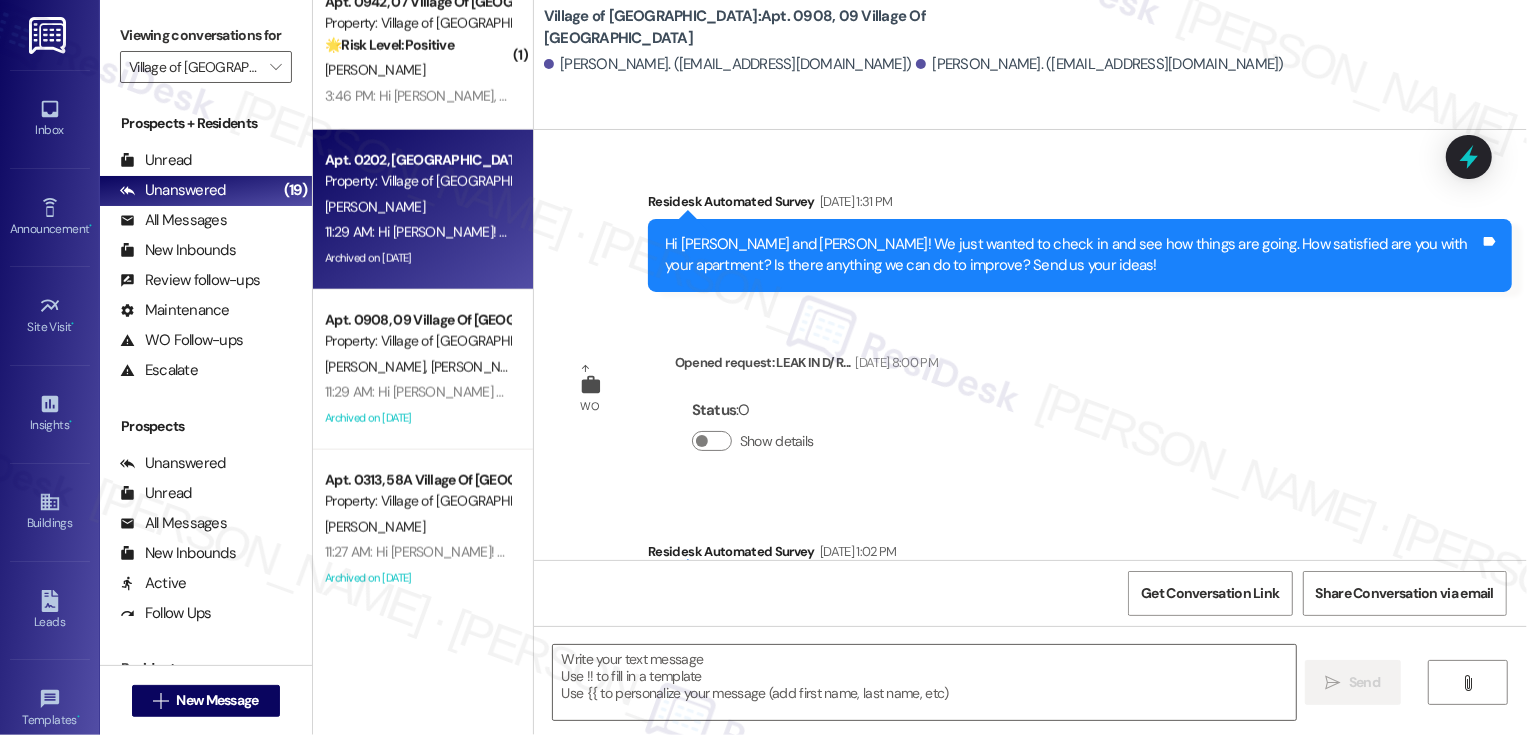 click on "11:29 AM: Hi [PERSON_NAME]! Treat your [MEDICAL_DATA] this month! 🍔🍦
Here's our July Food Truck schedule. It's a great opportunity to gather with neighbors, so bring your friends and family along! 11:29 AM: Hi [PERSON_NAME]! Treat your [MEDICAL_DATA] this month! 🍔🍦
Here's our July Food Truck schedule. It's a great opportunity to gather with neighbors, so bring your friends and family along!" at bounding box center [903, 232] 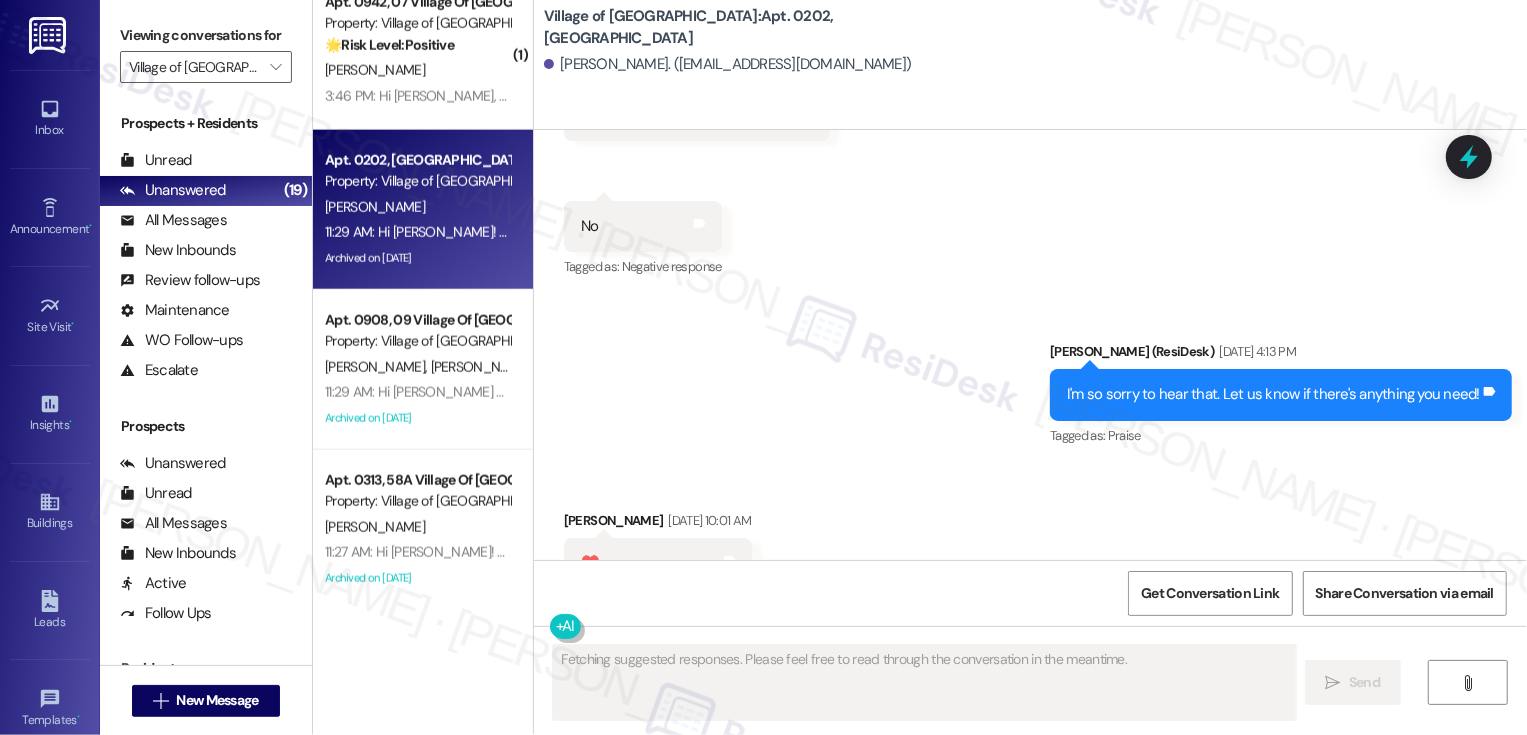 scroll, scrollTop: 31580, scrollLeft: 0, axis: vertical 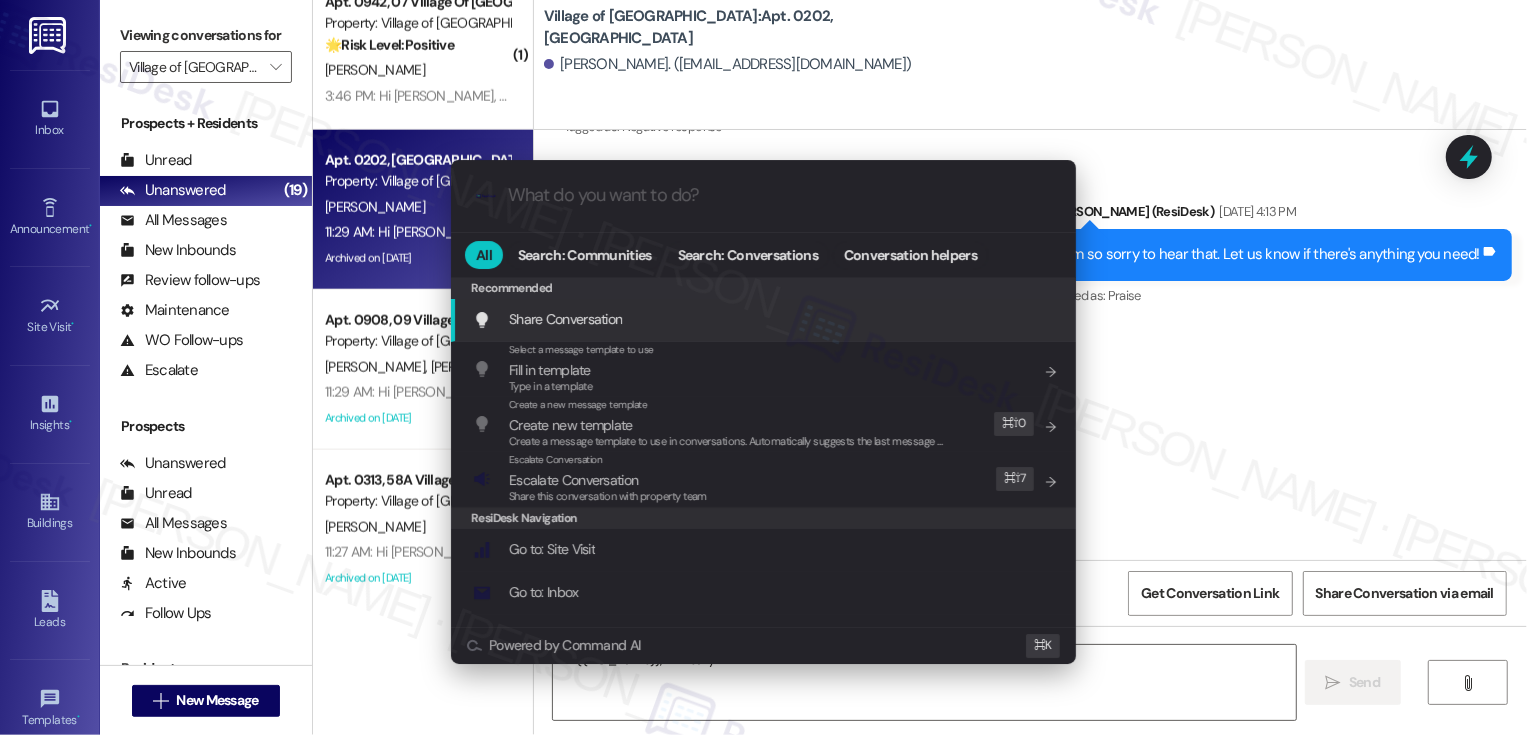 click on ".cls-1{fill:#0a055f;}.cls-2{fill:#0cc4c4;} resideskLogoBlueOrange All Search: Communities Search: Conversations Conversation helpers Recommended Recommended Share Conversation Add shortcut Select a message template to use Fill in template Type in a template Add shortcut Create a new message template Create new template Create a message template to use in conversations. Automatically suggests the last message you sent. Edit ⌘ ⇧ 0 Escalate Conversation Escalate Conversation Share this conversation with property team Edit ⌘ ⇧ 7 ResiDesk Navigation Go to: Site Visit Add shortcut Go to: Inbox Add shortcut Go to: Settings Add shortcut Go to: Message Templates Add shortcut Go to: Buildings Add shortcut Help Getting Started: What you can do with ResiDesk How to message a tenant
How to send an announcement
How to attach a file on messages and announcements
How to message a prospect
How to message an inbound prospect
How to send an internal message
How to use the ResiDesk Outlook Add-in Add shortcut ⌘ K" at bounding box center (763, 367) 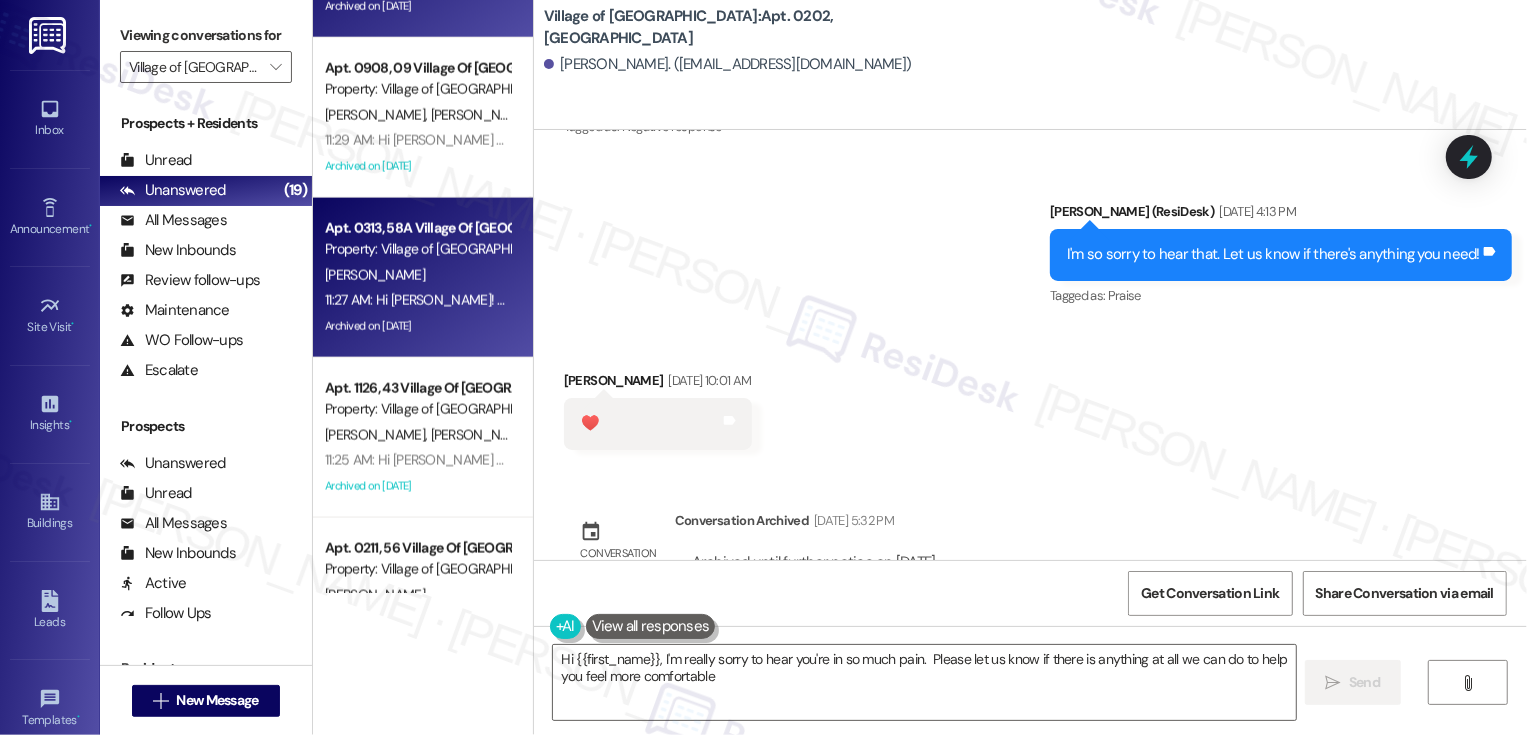 type on "Hi {{first_name}}, I'm really sorry to hear you're in so much pain.  Please let us know if there is anything at all we can do to help you feel more comfortable." 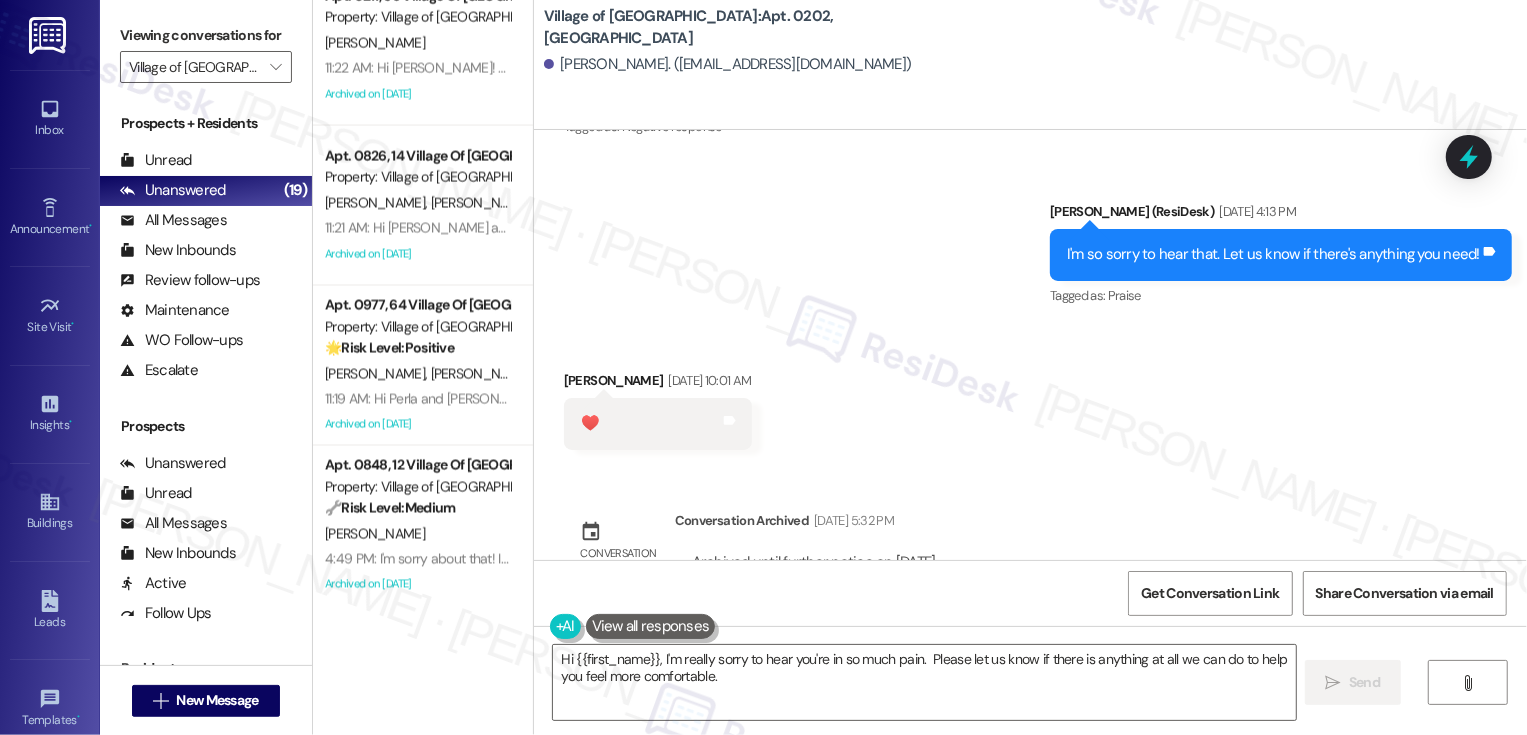 scroll, scrollTop: 2606, scrollLeft: 0, axis: vertical 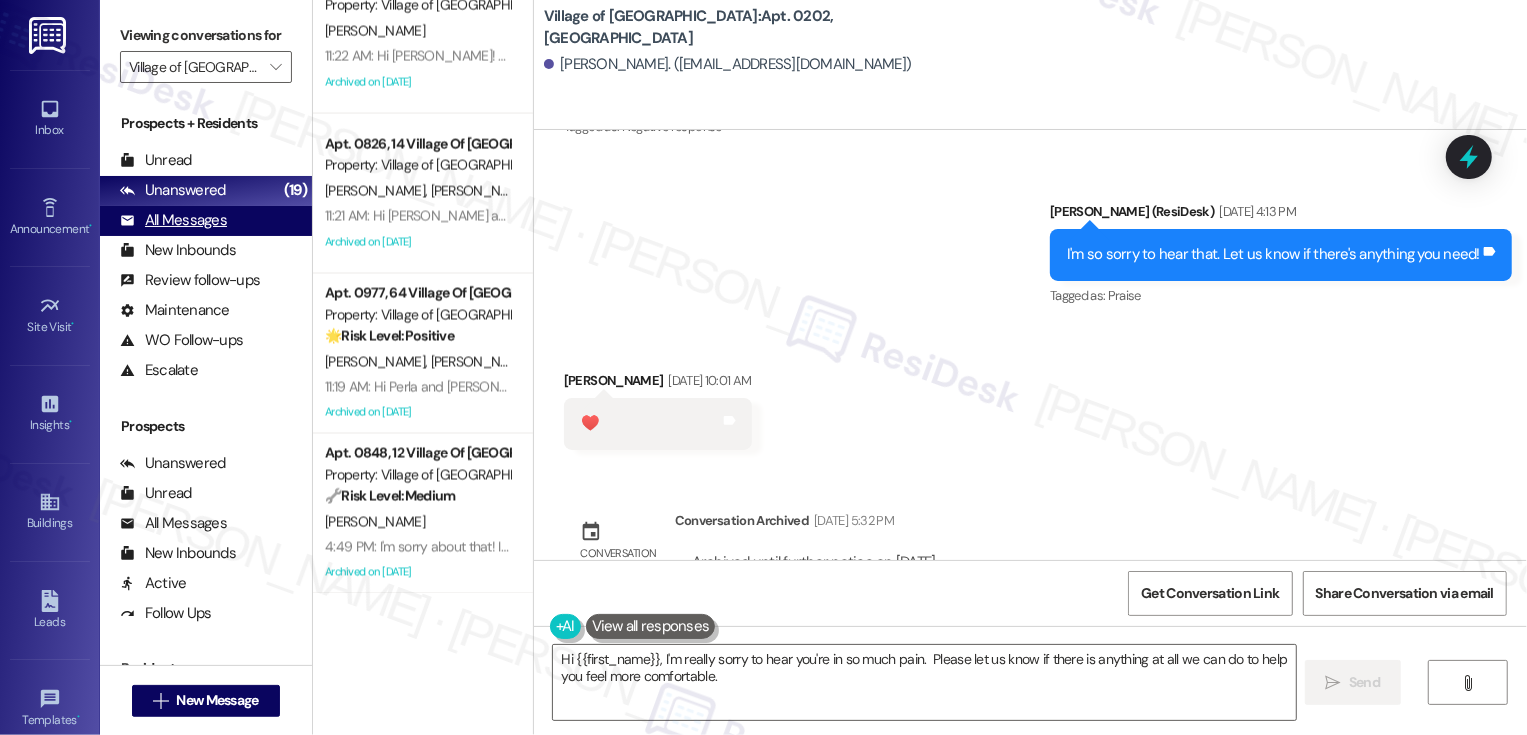 click on "All Messages" at bounding box center (173, 220) 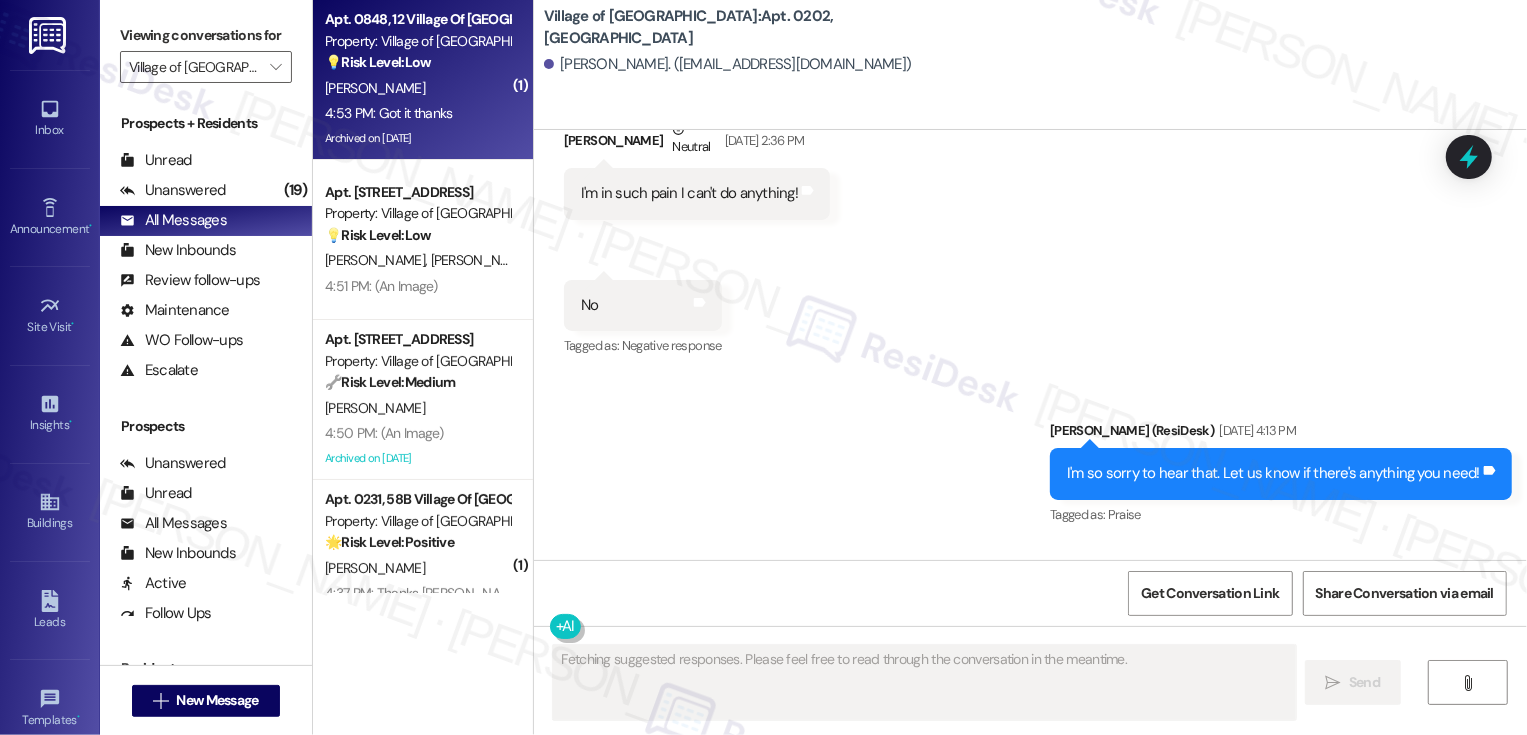 scroll, scrollTop: 31246, scrollLeft: 0, axis: vertical 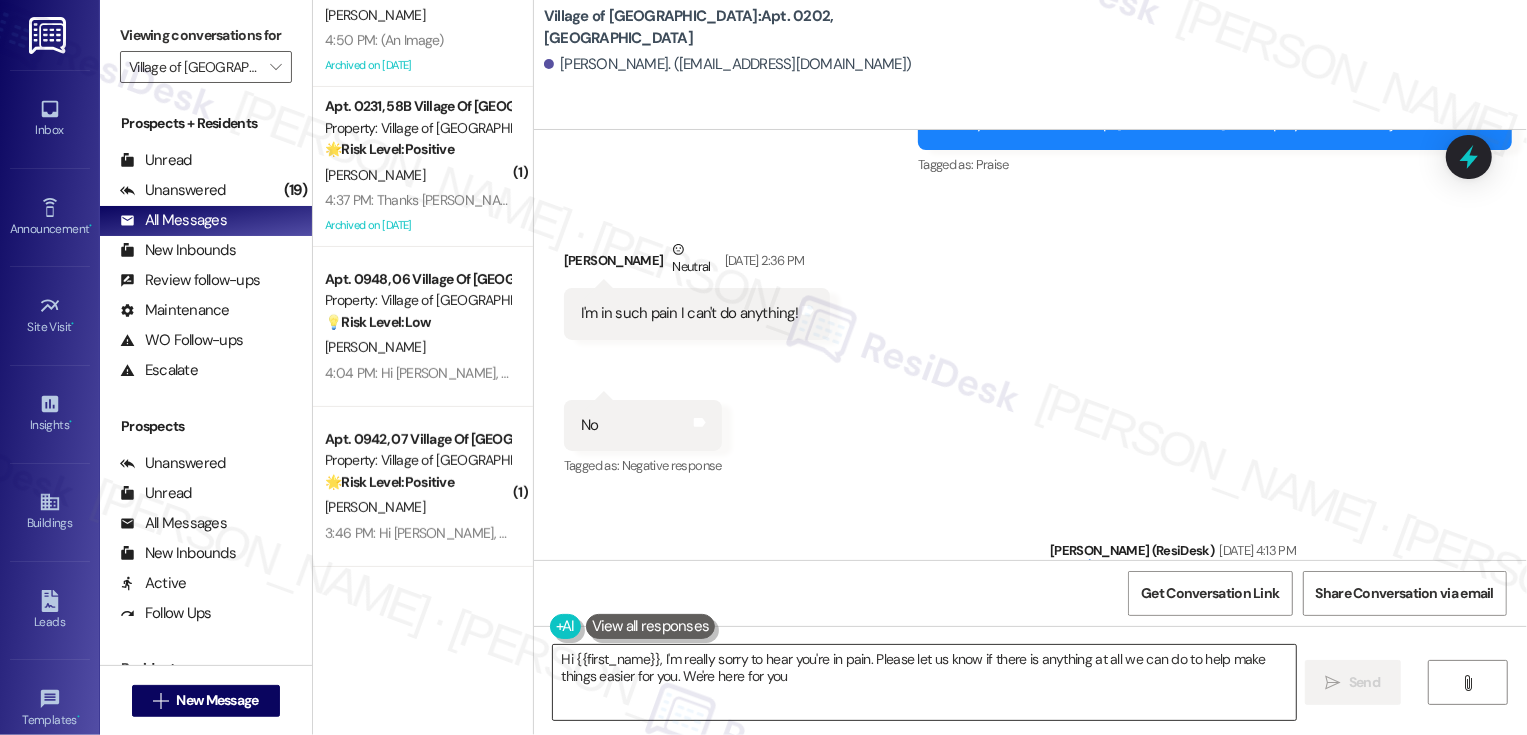 type on "Hi {{first_name}}, I'm really sorry to hear you're in pain. Please let us know if there is anything at all we can do to help make things easier for you. We're here for you!" 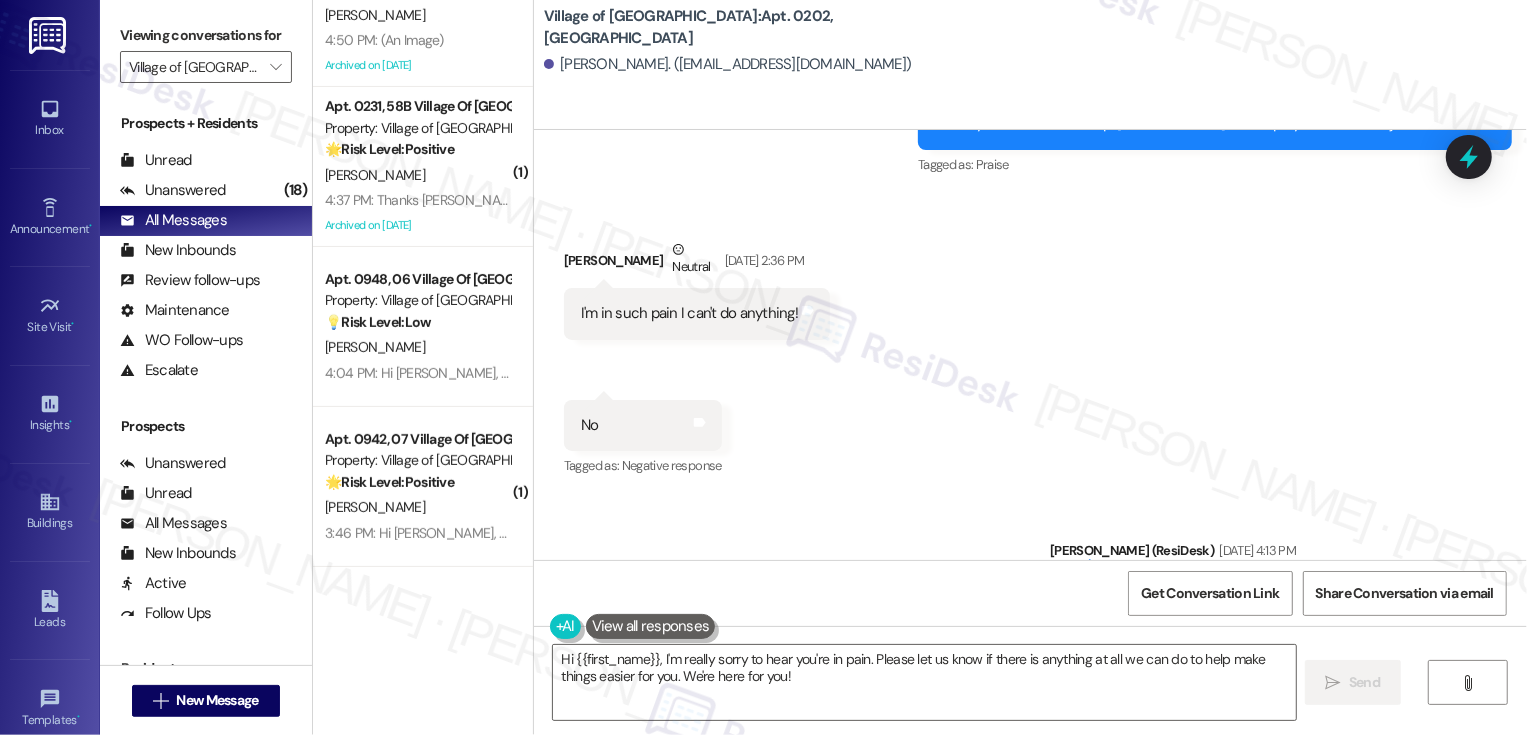 click on "Received via SMS [PERSON_NAME]   Neutral [DATE] 2:36 PM I'm in such pain I can't do anything! Tags and notes Received via SMS 2:37 PM [PERSON_NAME] [DATE] 2:37 PM No Tags and notes Tagged as:   Negative response Click to highlight conversations about Negative response" at bounding box center (1030, 344) 